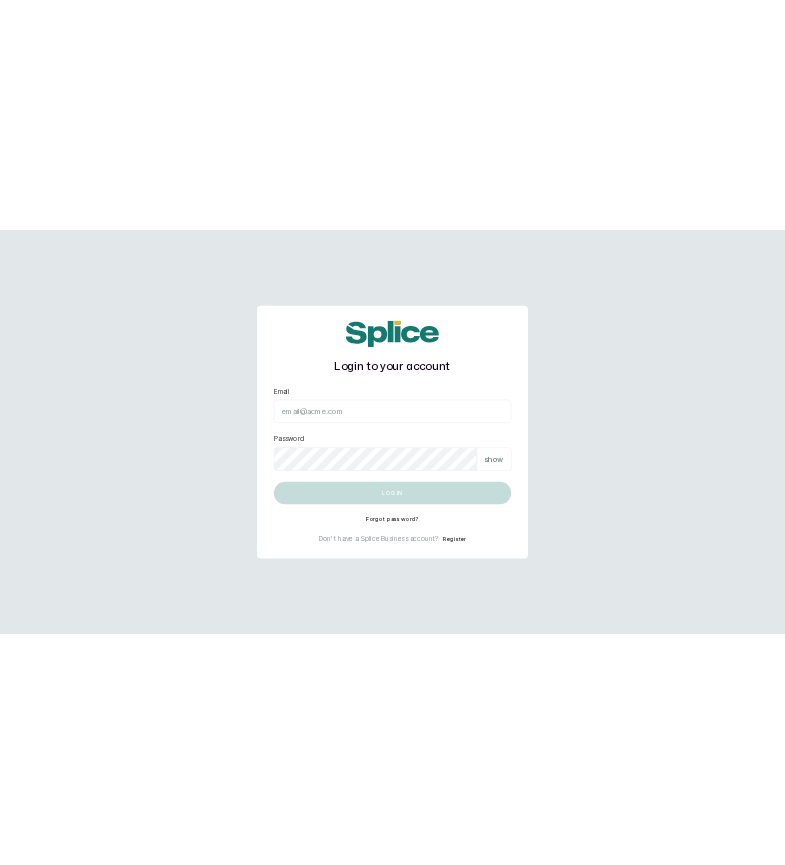 scroll, scrollTop: 0, scrollLeft: 0, axis: both 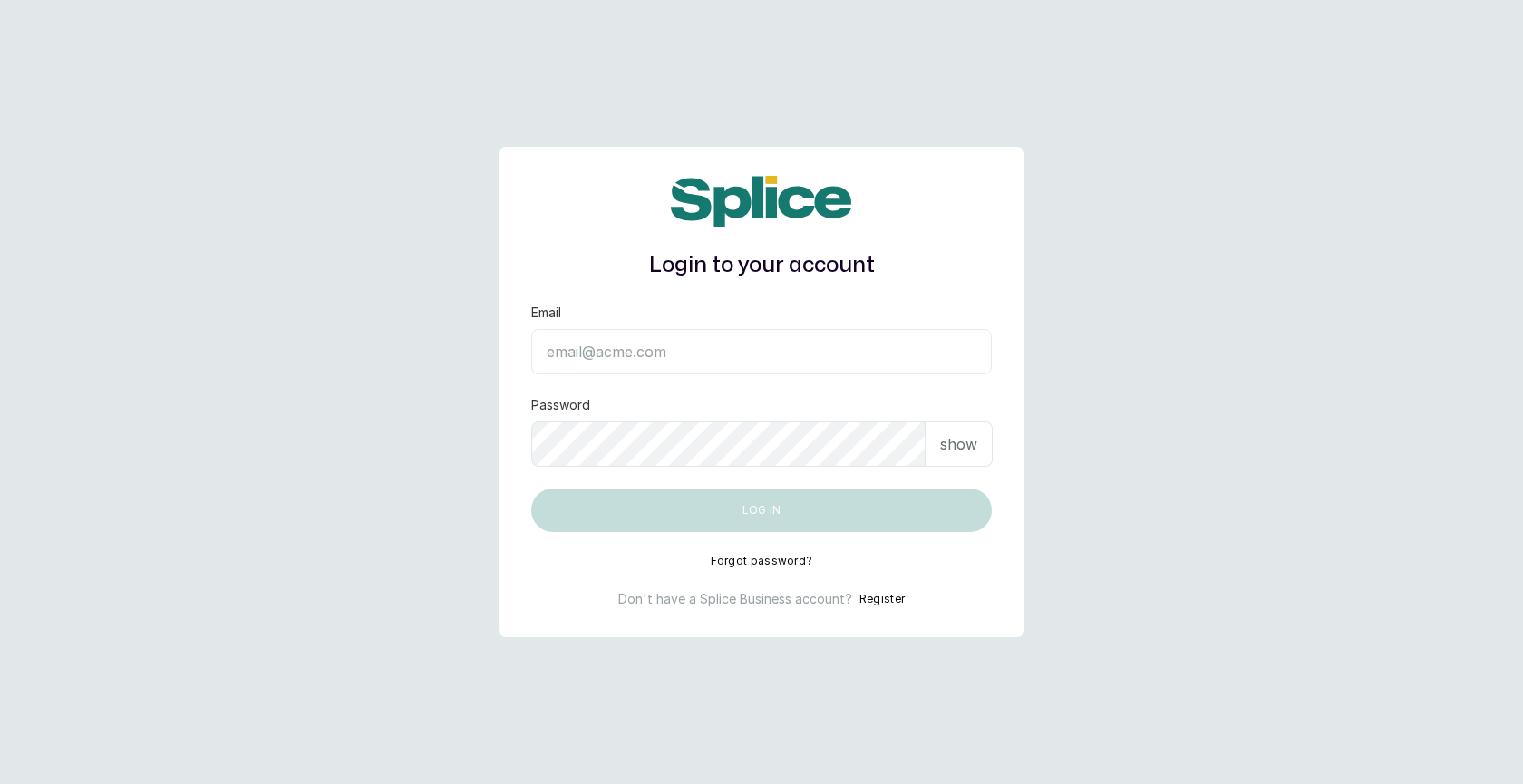 click on "Email" at bounding box center (762, 352) 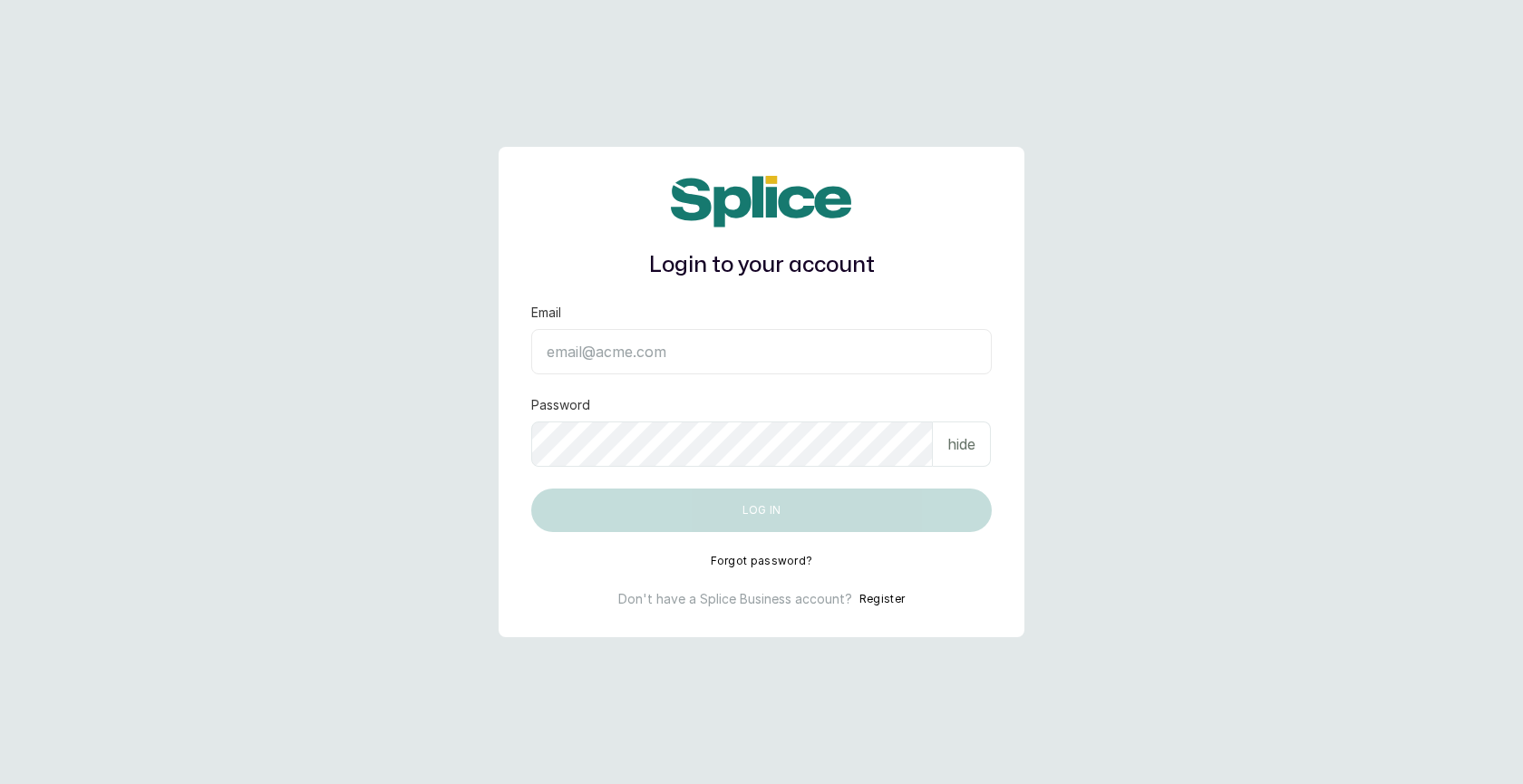 click on "Email" at bounding box center (762, 352) 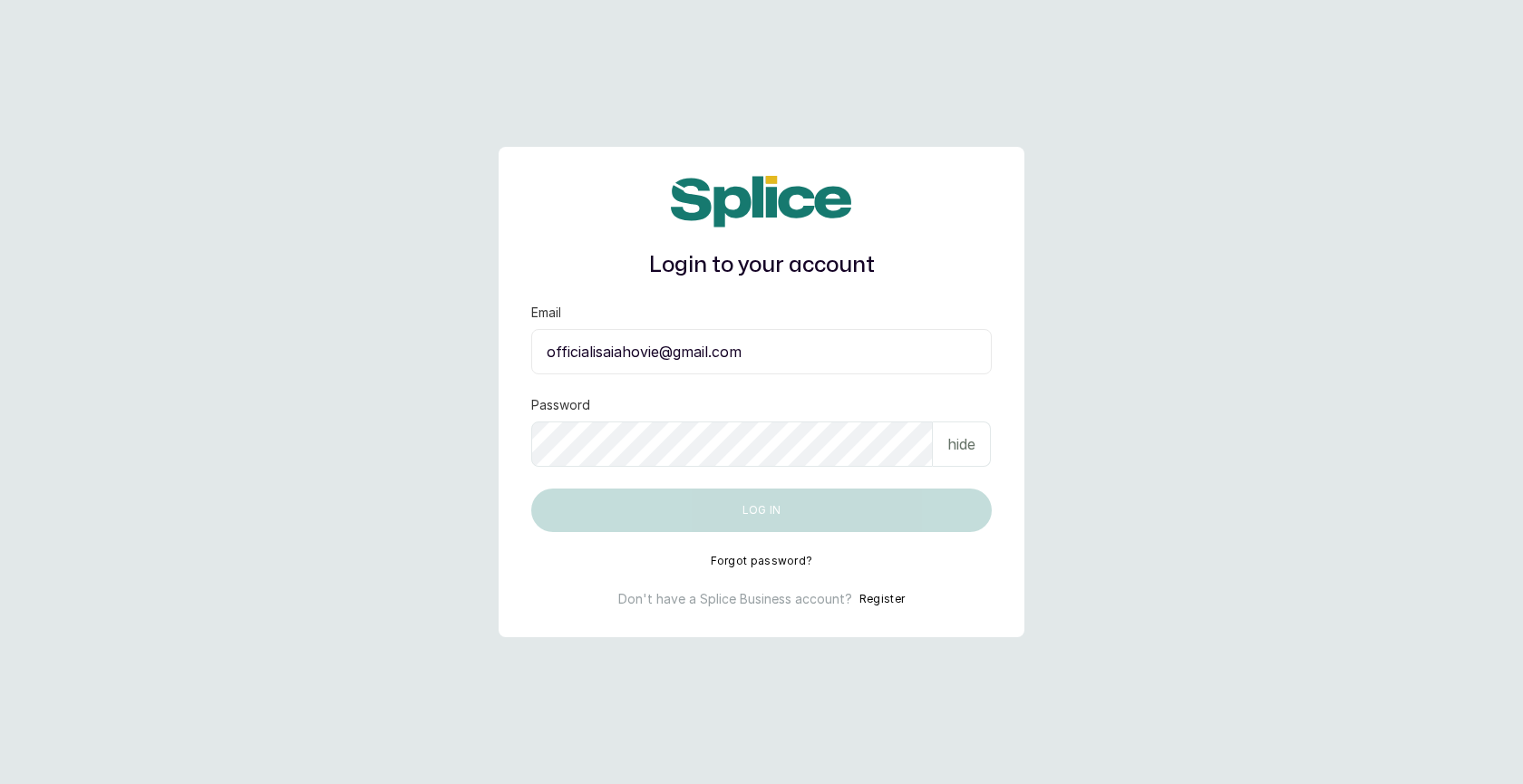 type on "officialisaiahovie@gmail.com" 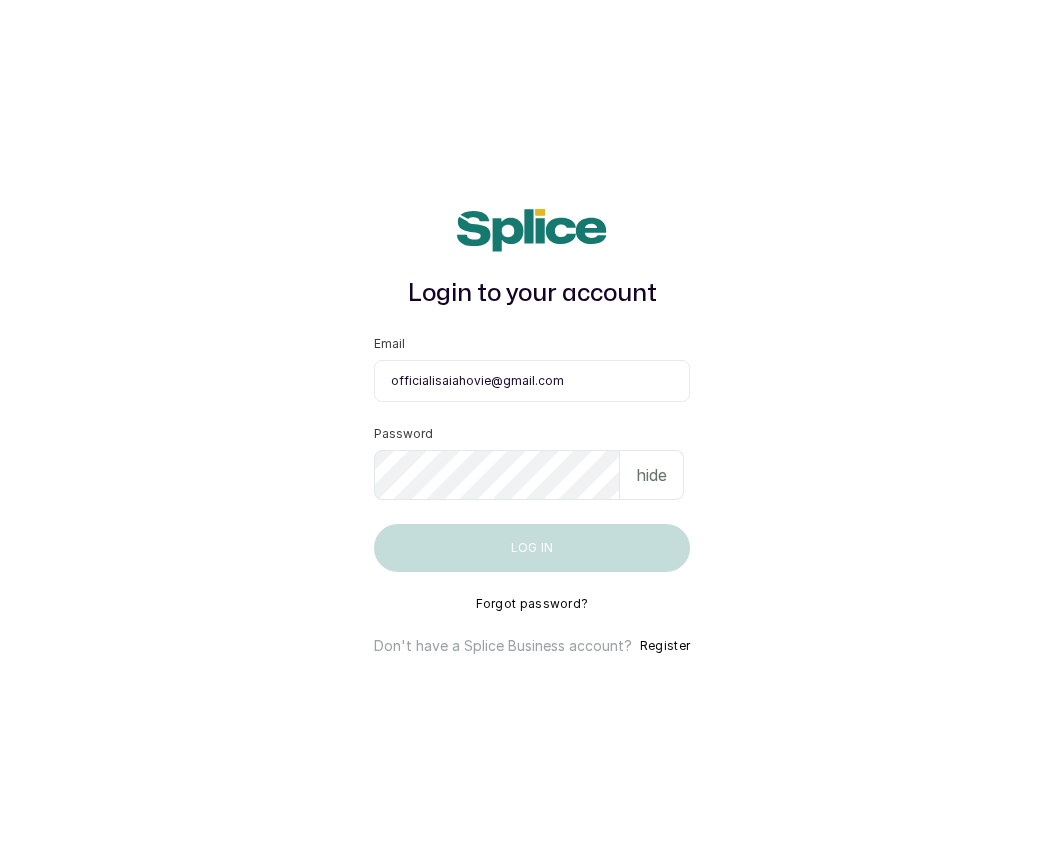 click on "hide" at bounding box center (651, 475) 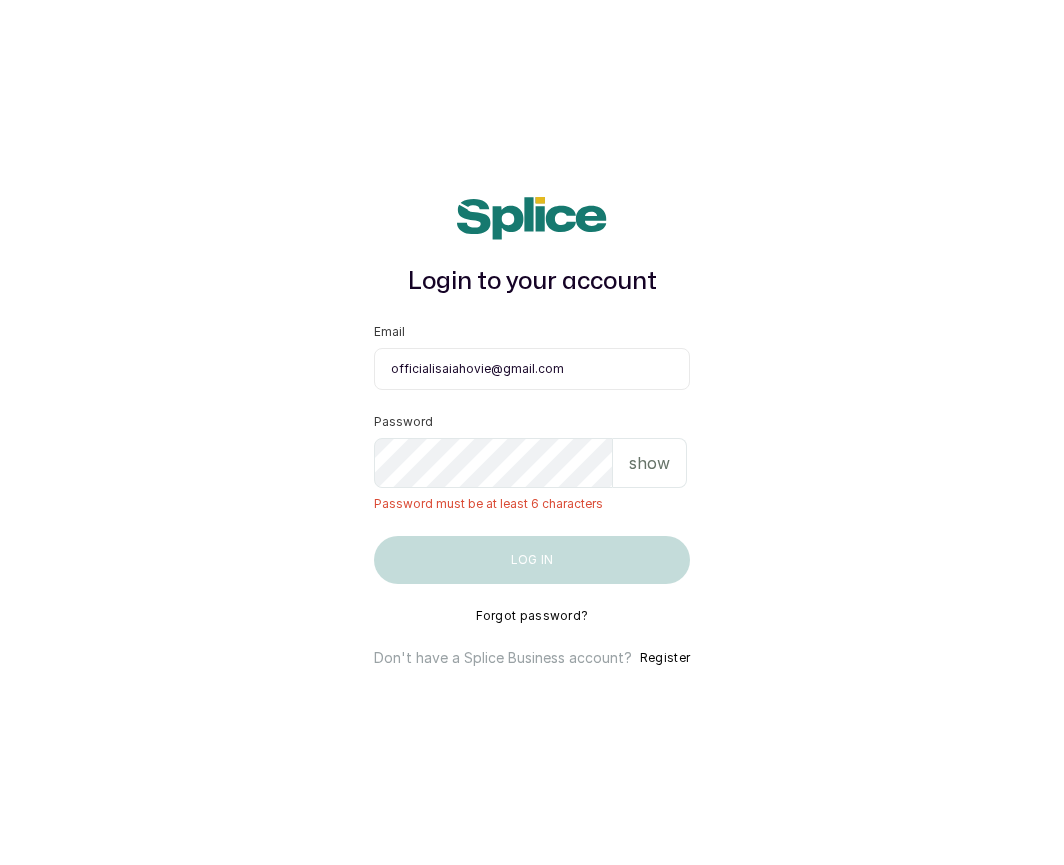 click on "show" at bounding box center [649, 463] 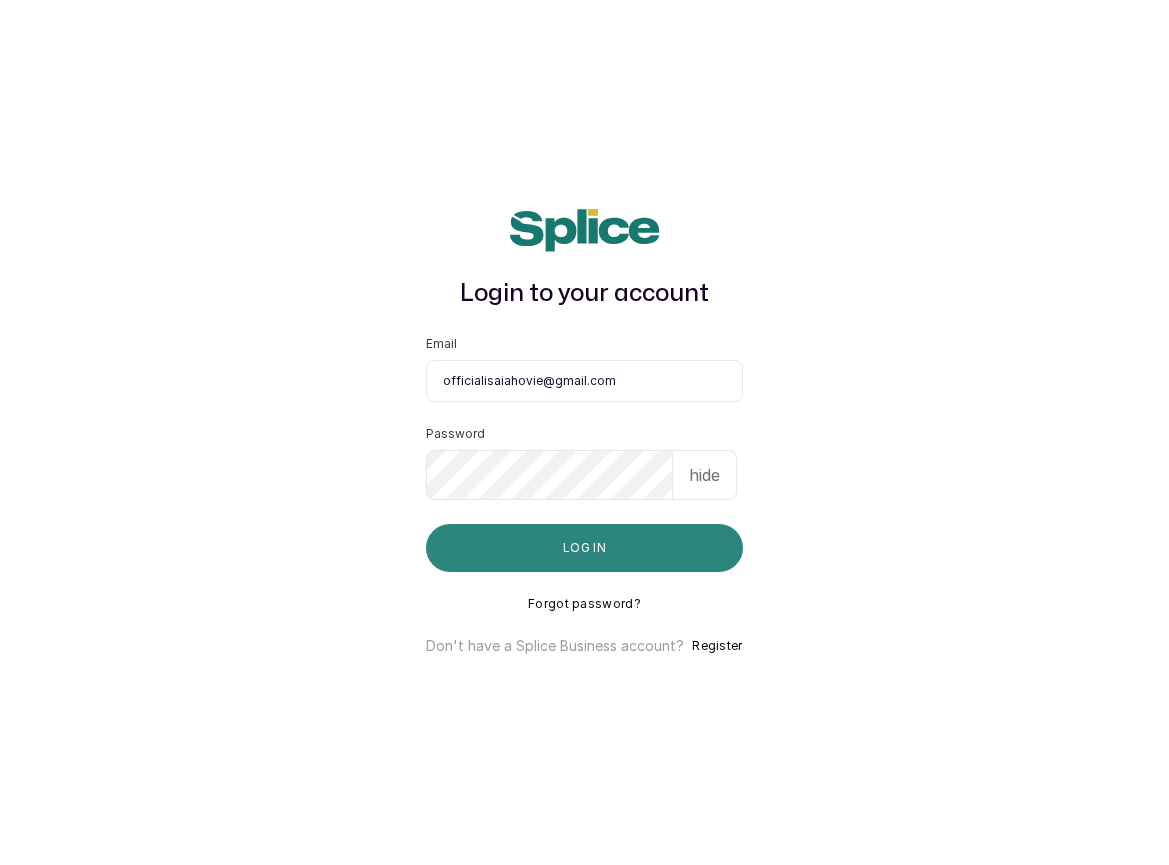 click on "Log in" at bounding box center [584, 548] 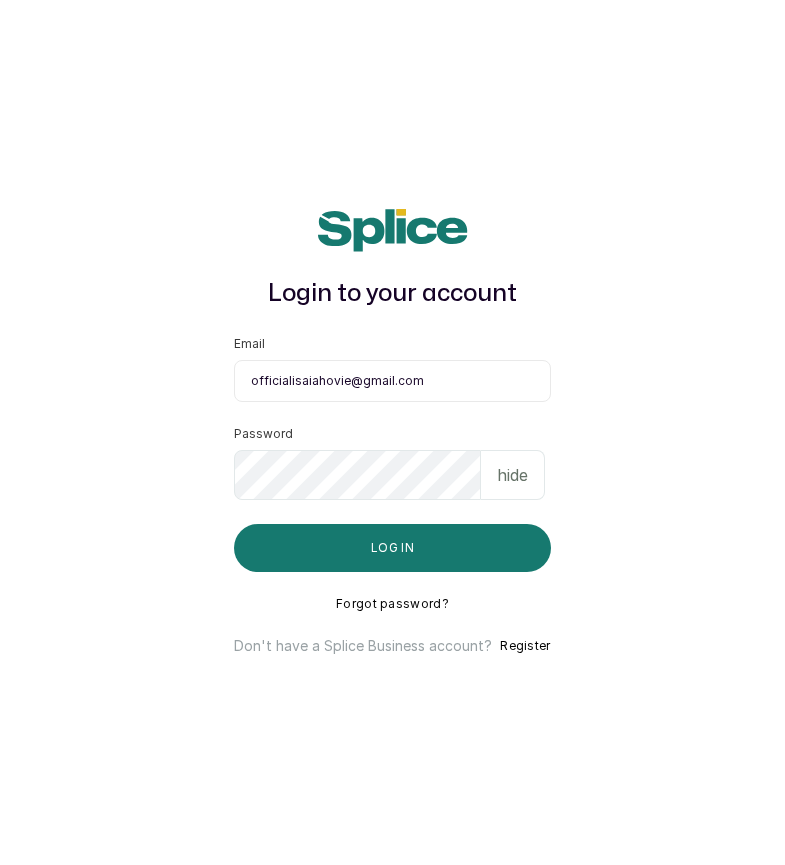 click on "Forgot password?" at bounding box center (392, 604) 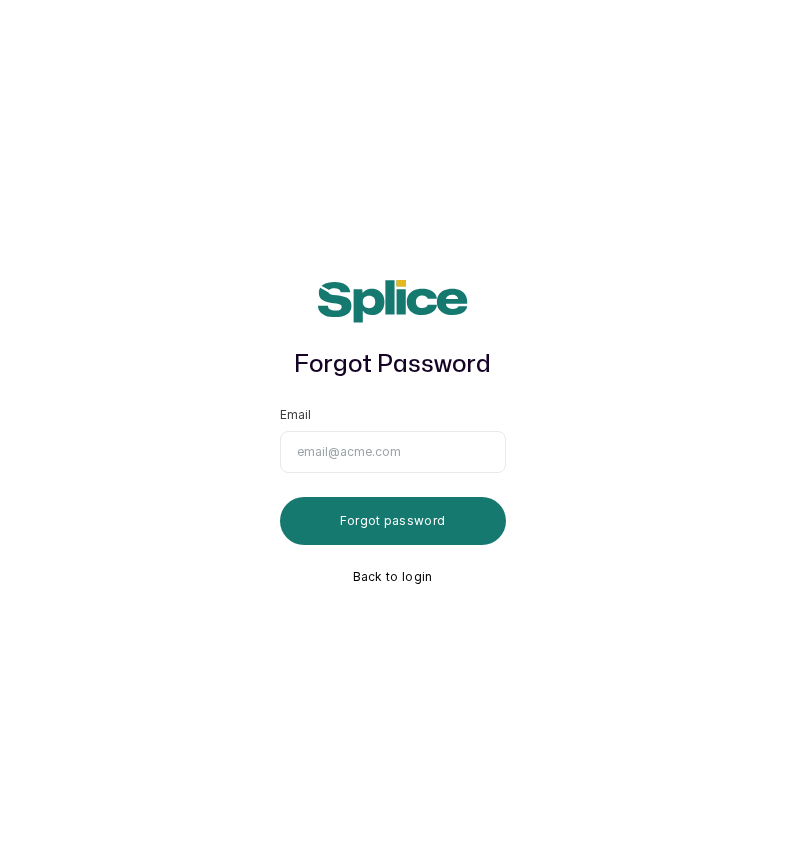 click on "Email" at bounding box center (393, 452) 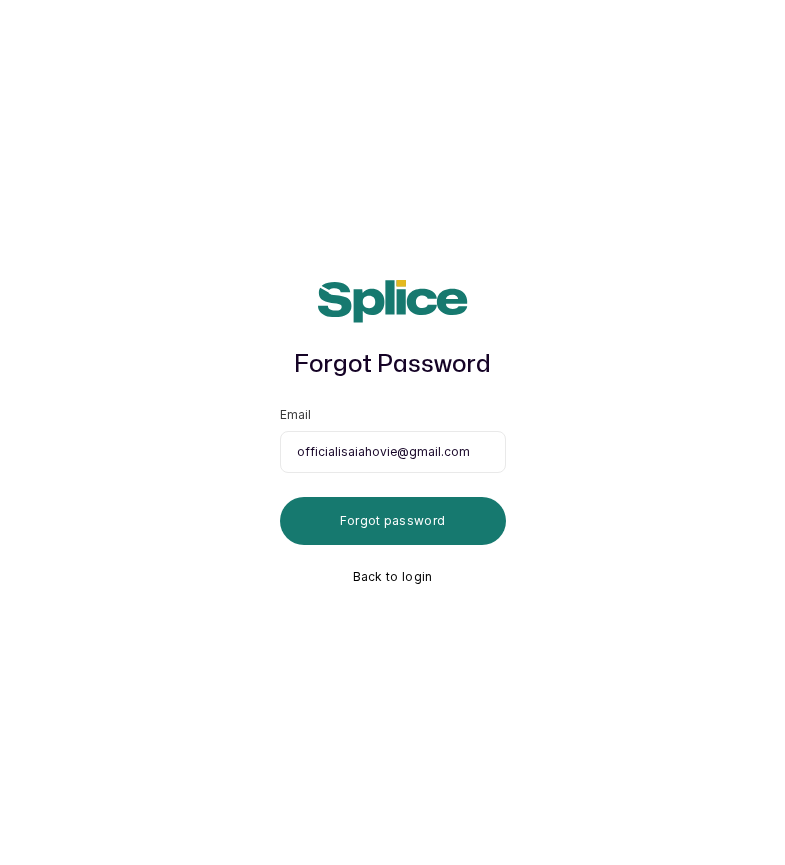 scroll, scrollTop: 0, scrollLeft: 7, axis: horizontal 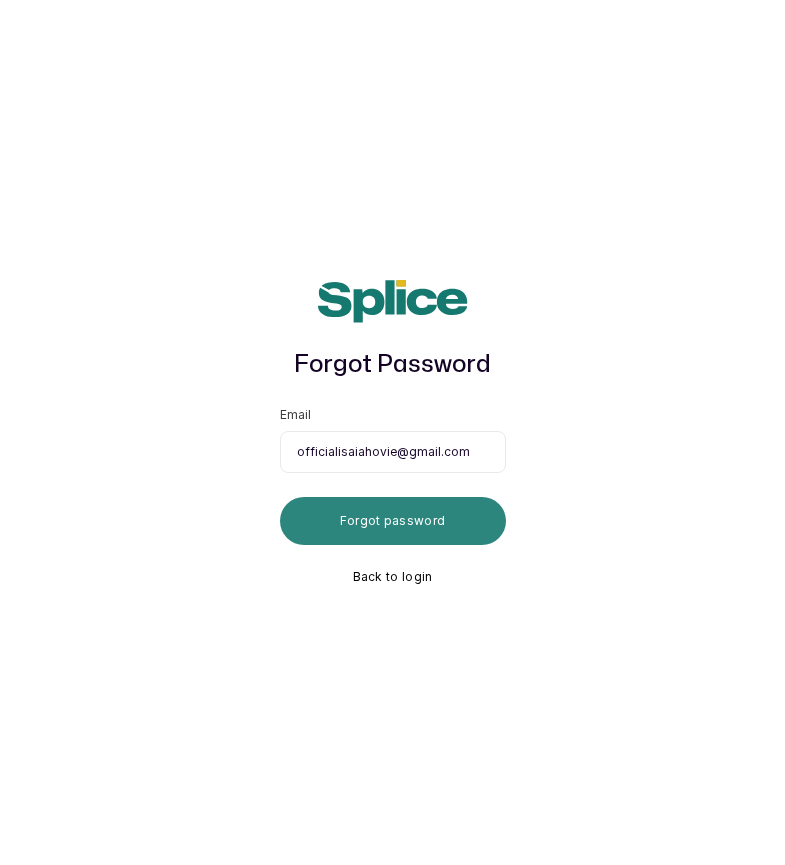 click on "Forgot password" at bounding box center [393, 521] 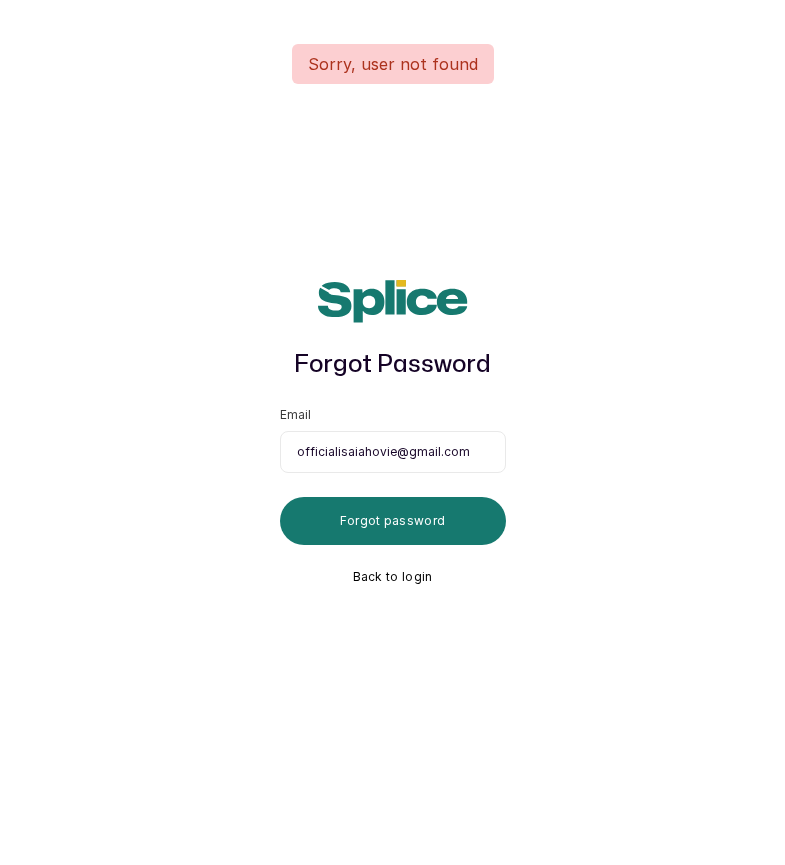 click on "officialisaiahovie@gmail.com" at bounding box center [393, 452] 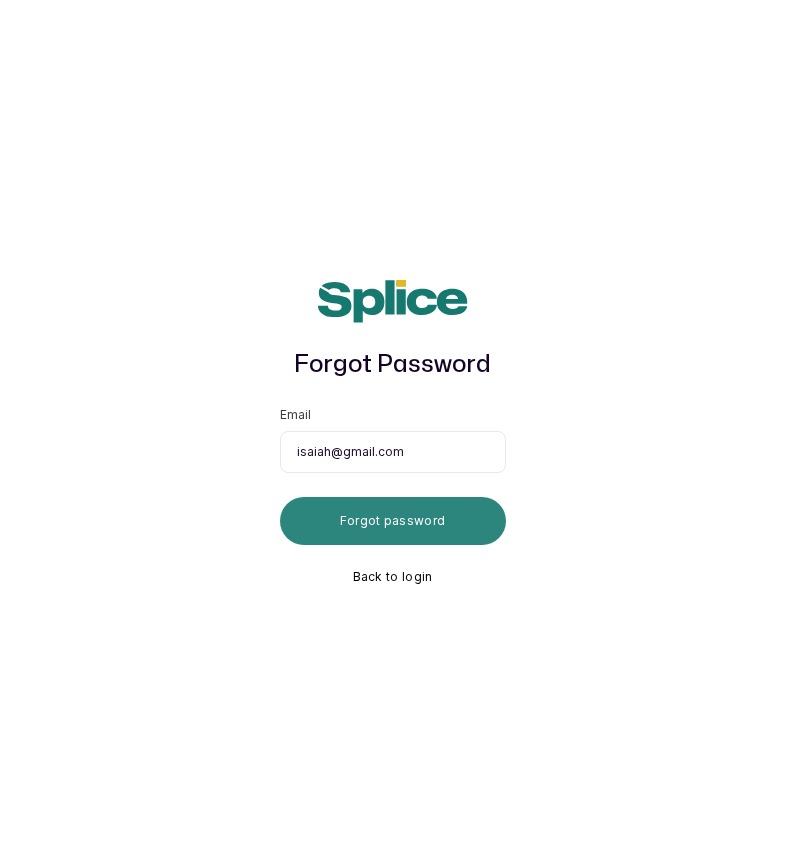 type on "isaiahernest081@gmail.com" 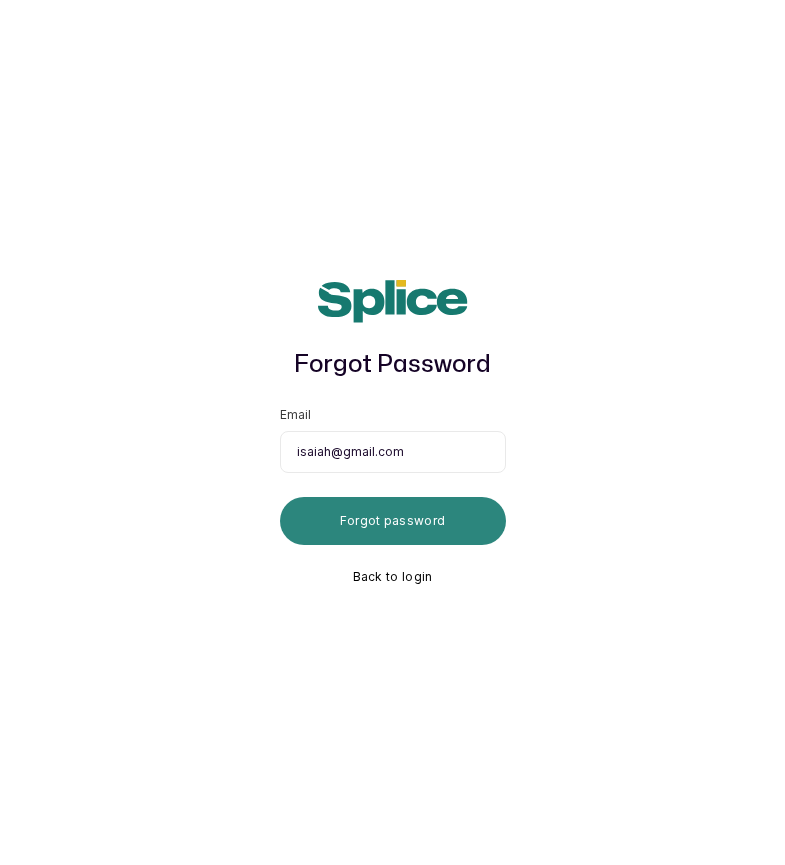 click on "Forgot password" at bounding box center (393, 521) 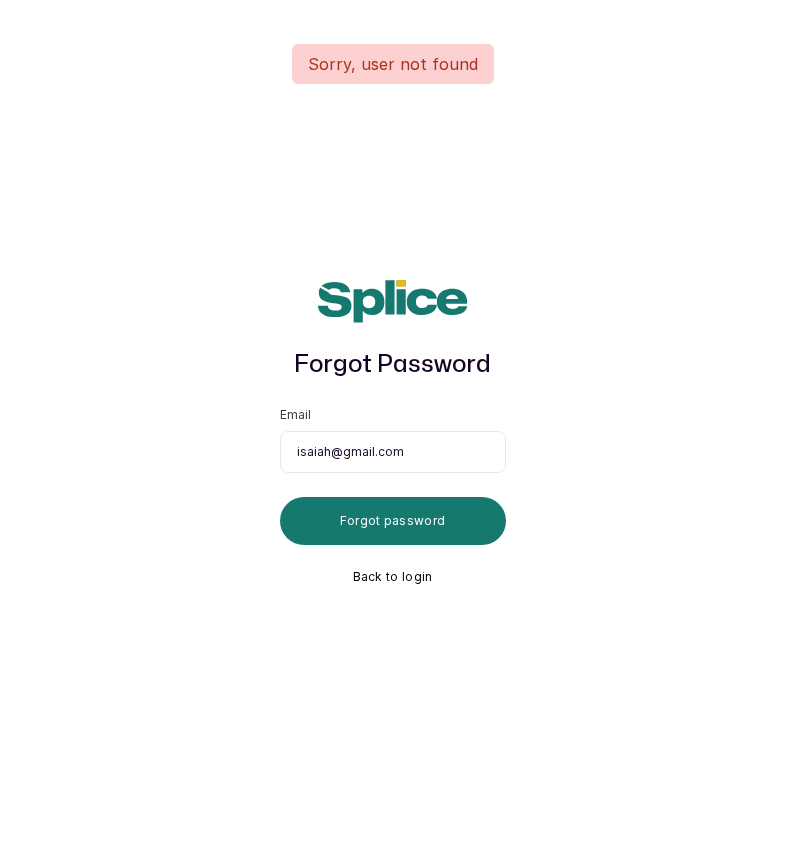 click on "Back to login" at bounding box center (393, 577) 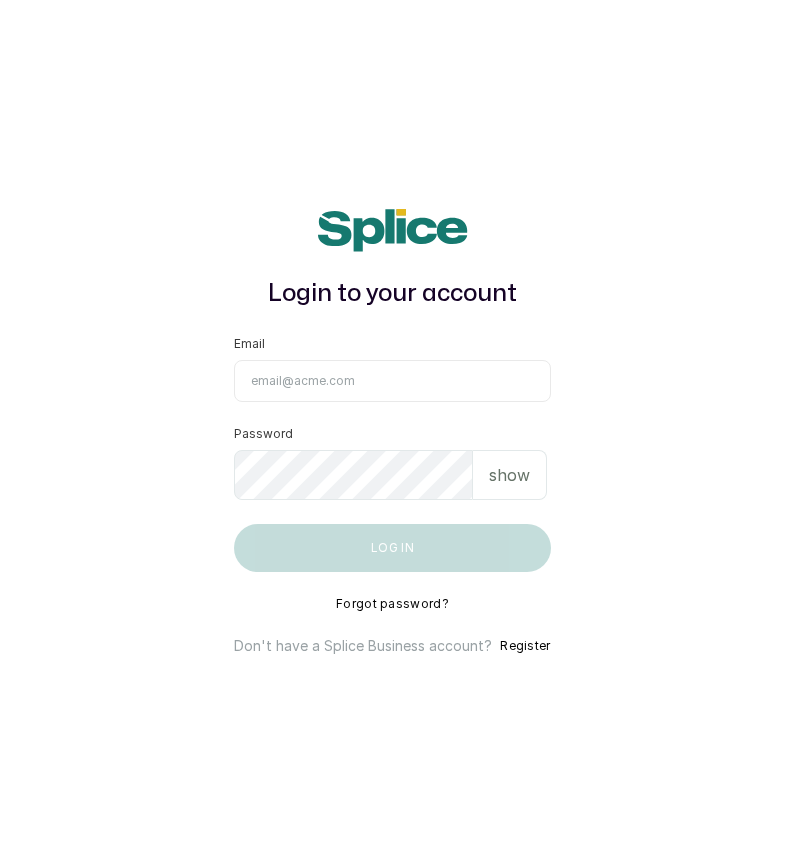 click on "Email" at bounding box center [392, 381] 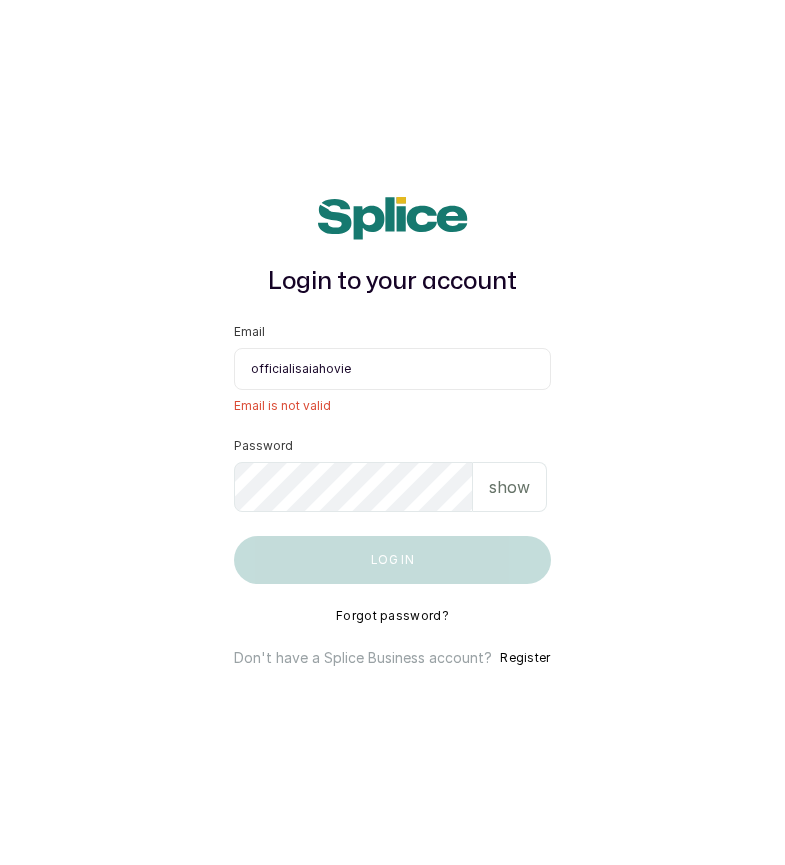 type on "officialisaiahovie" 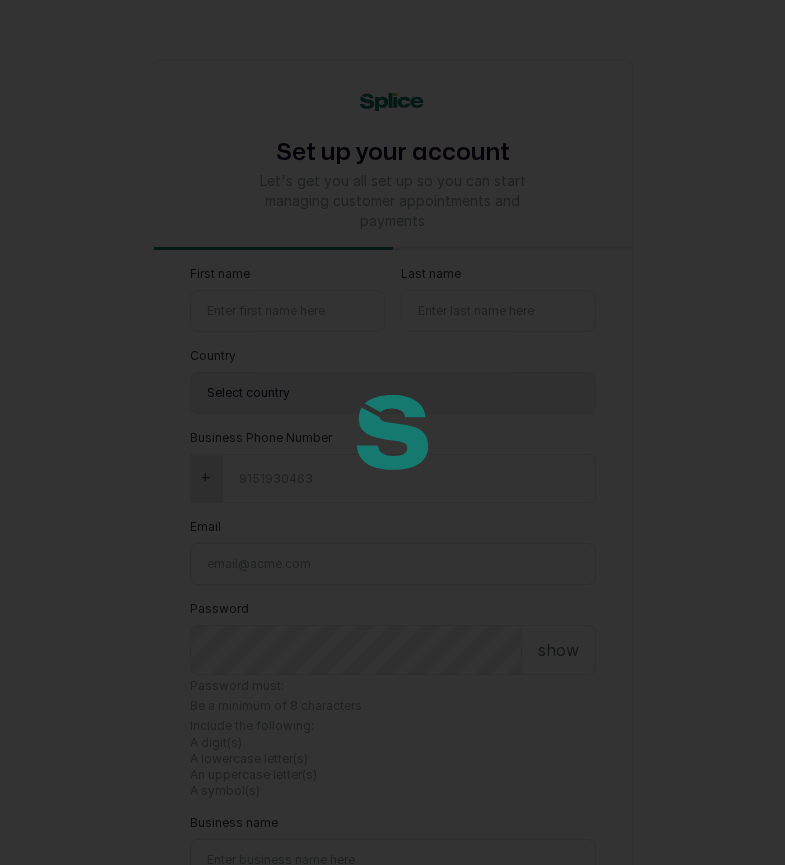 select on "NG" 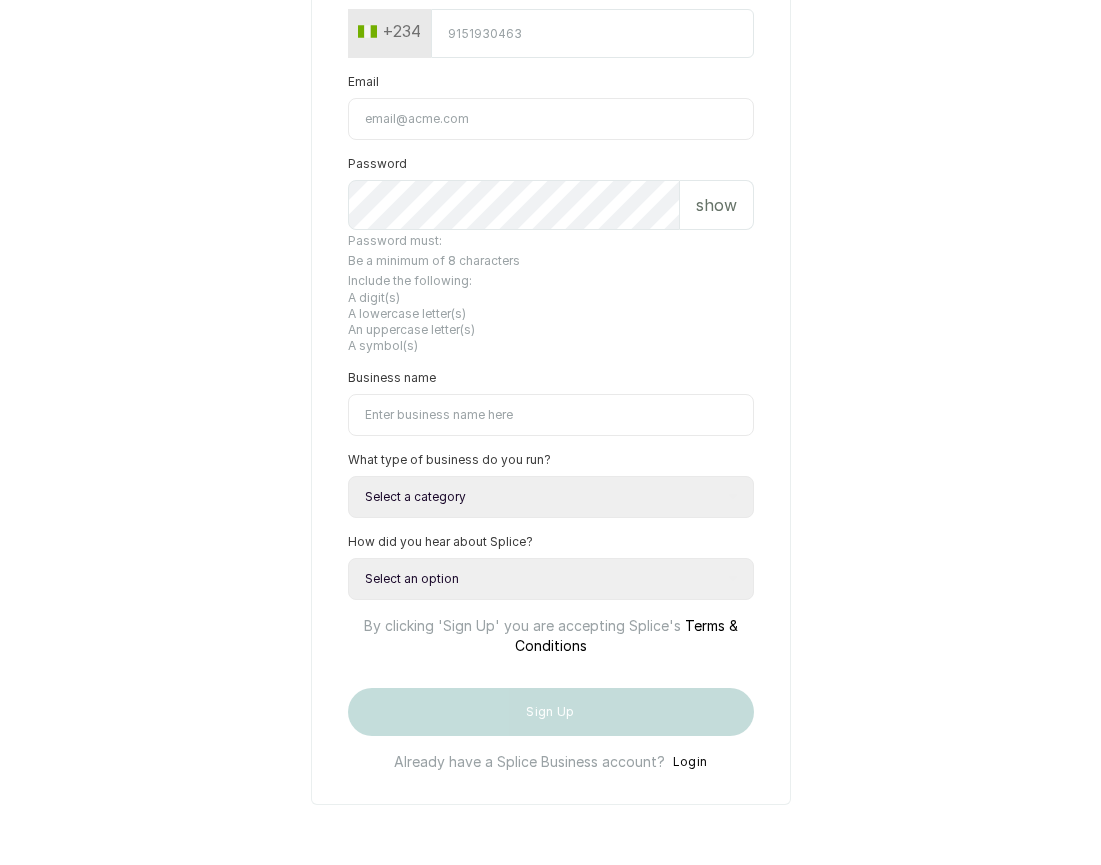 scroll, scrollTop: 0, scrollLeft: 0, axis: both 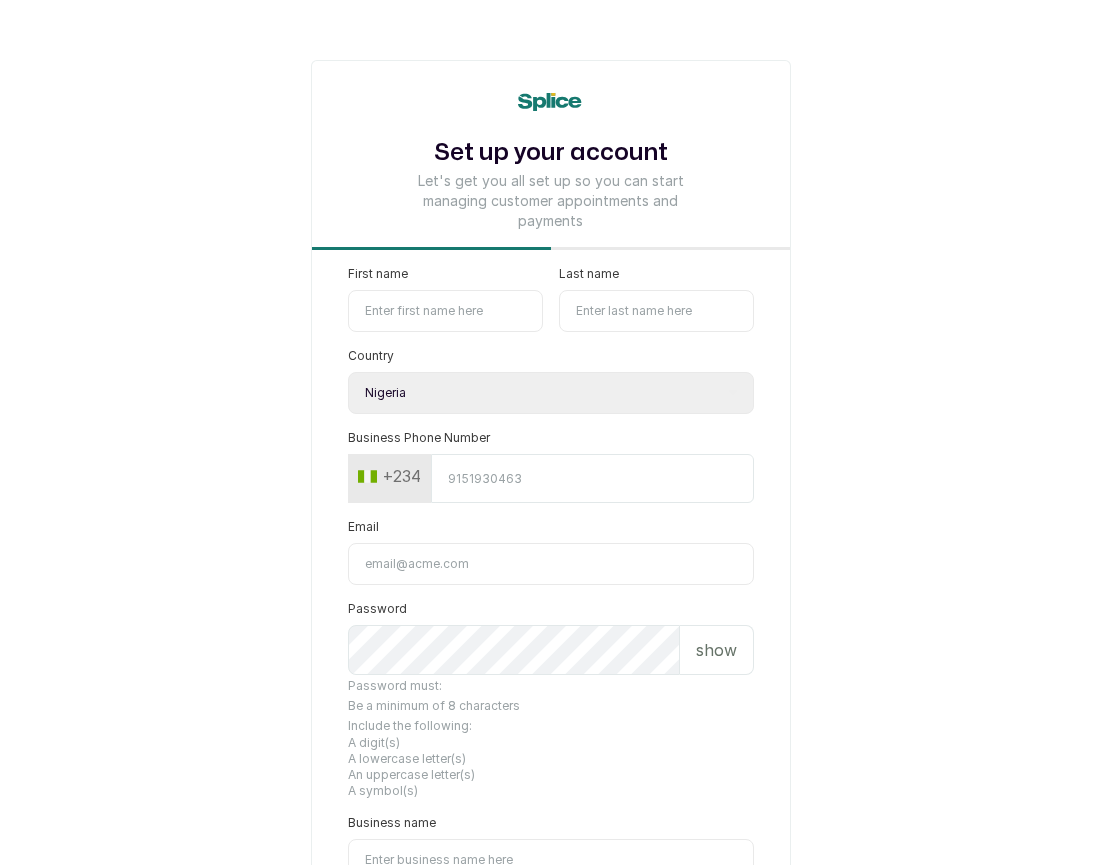 click on "First name" at bounding box center [445, 311] 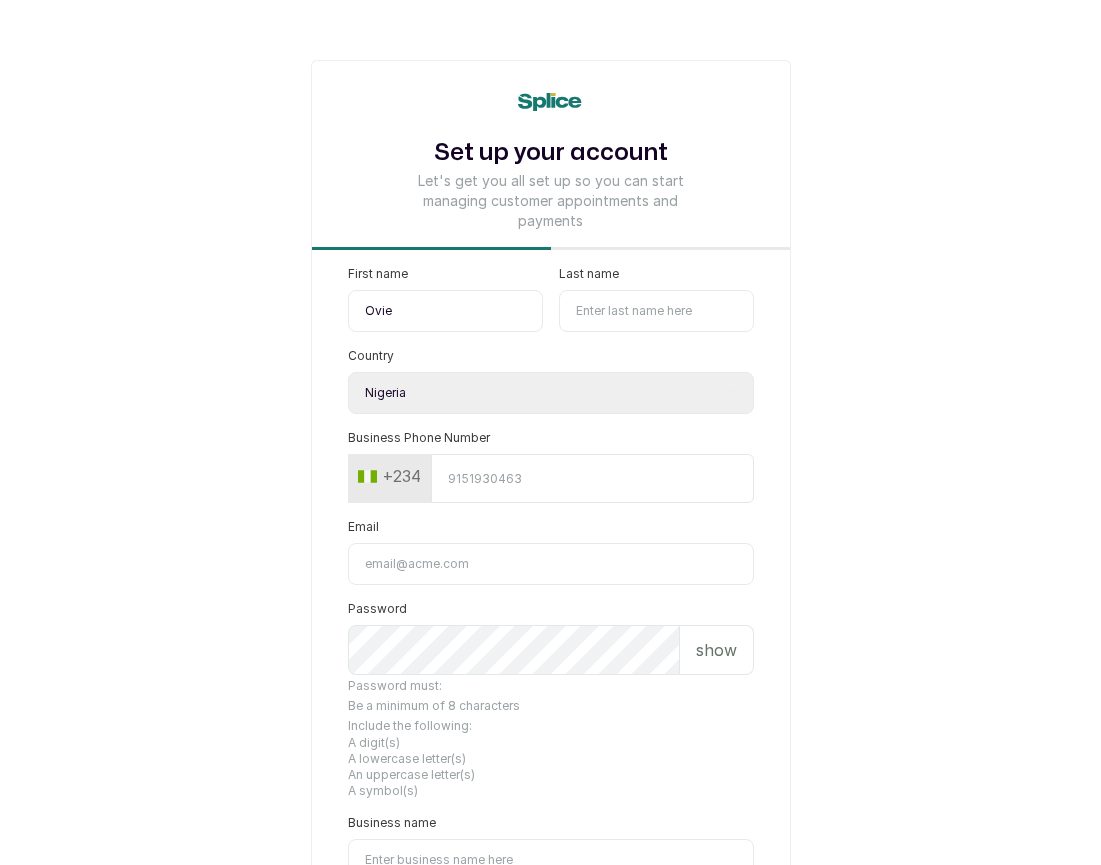 type on "Ovie" 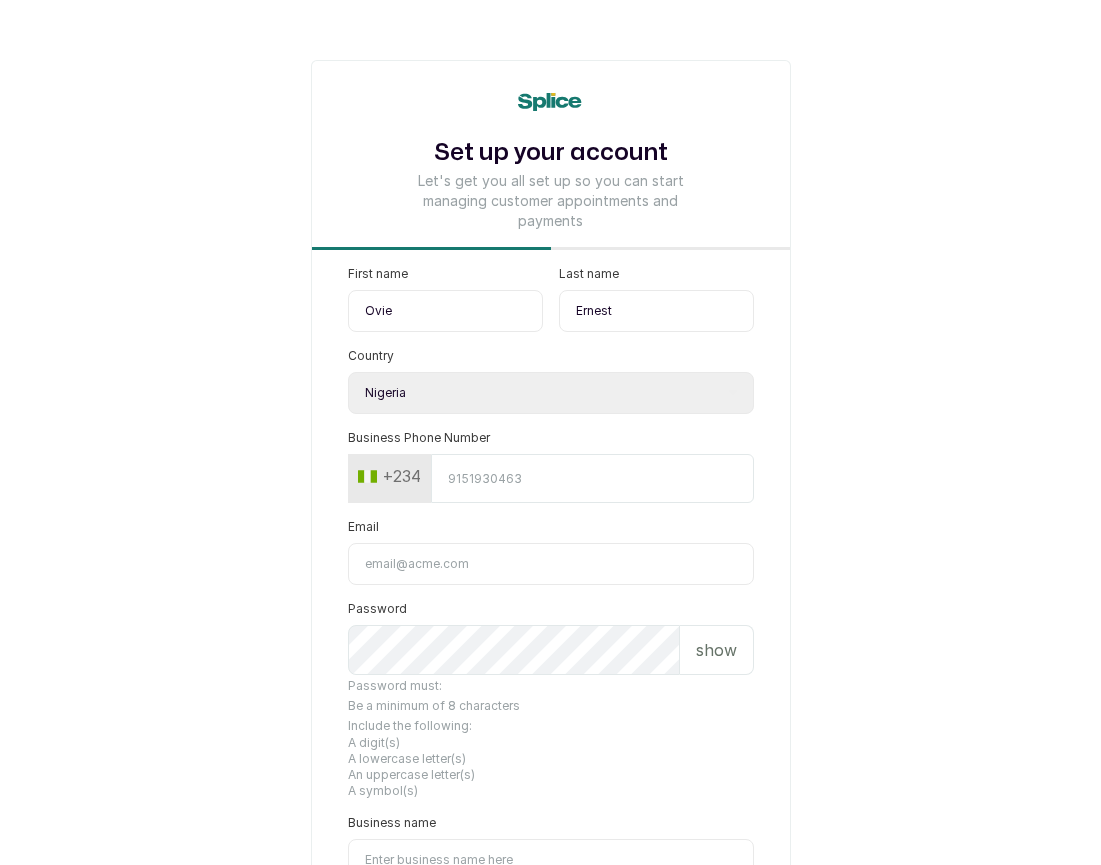 type on "Ernest" 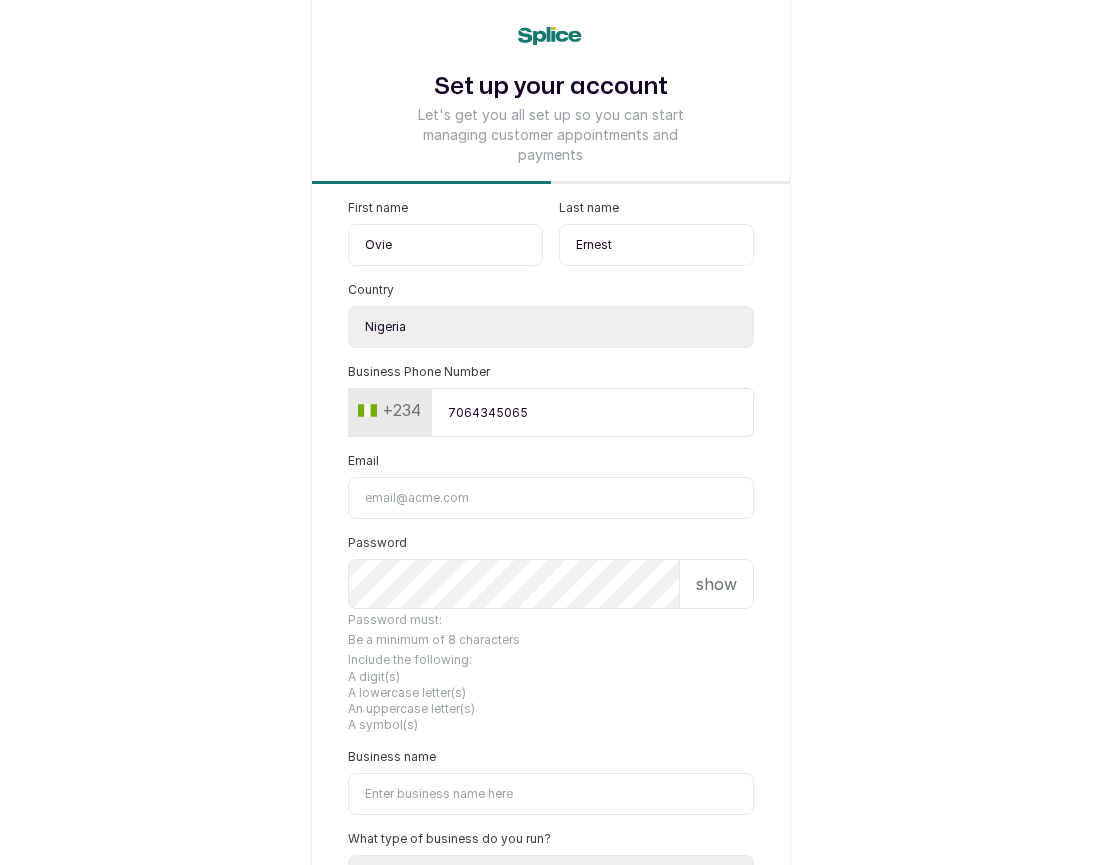 scroll, scrollTop: 94, scrollLeft: 0, axis: vertical 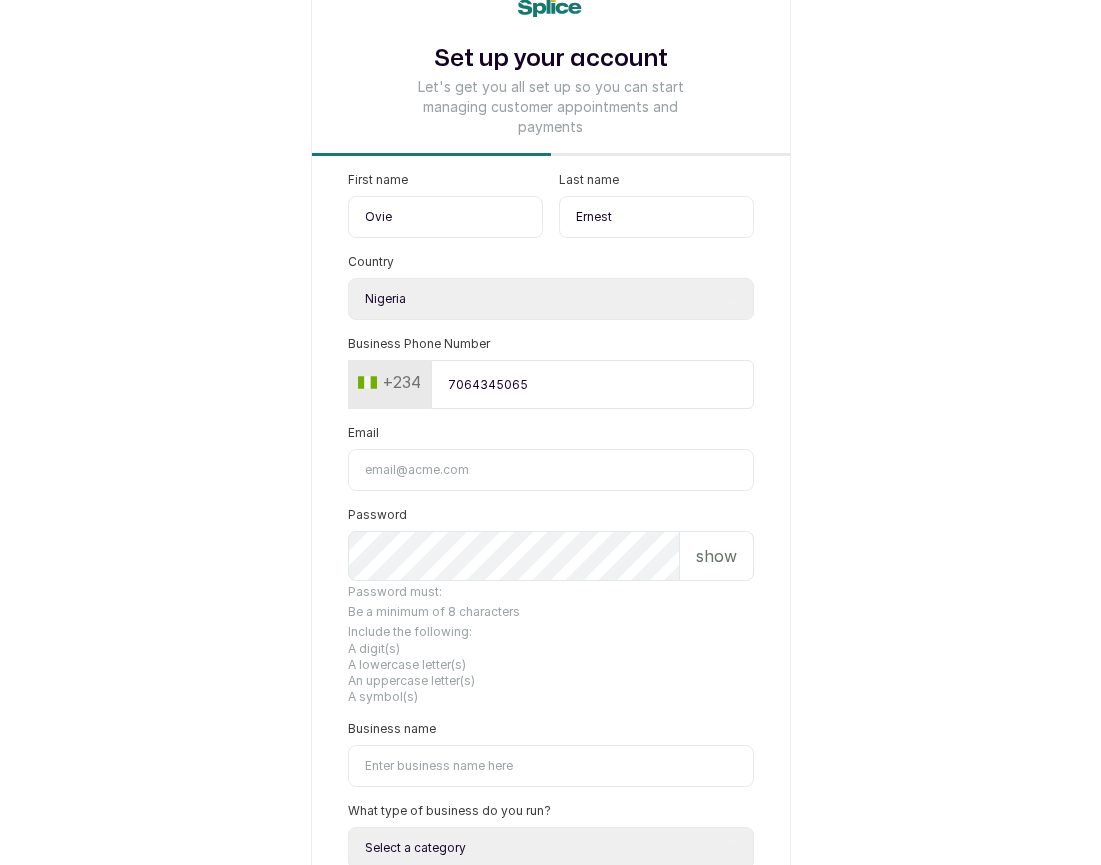type on "7064345065" 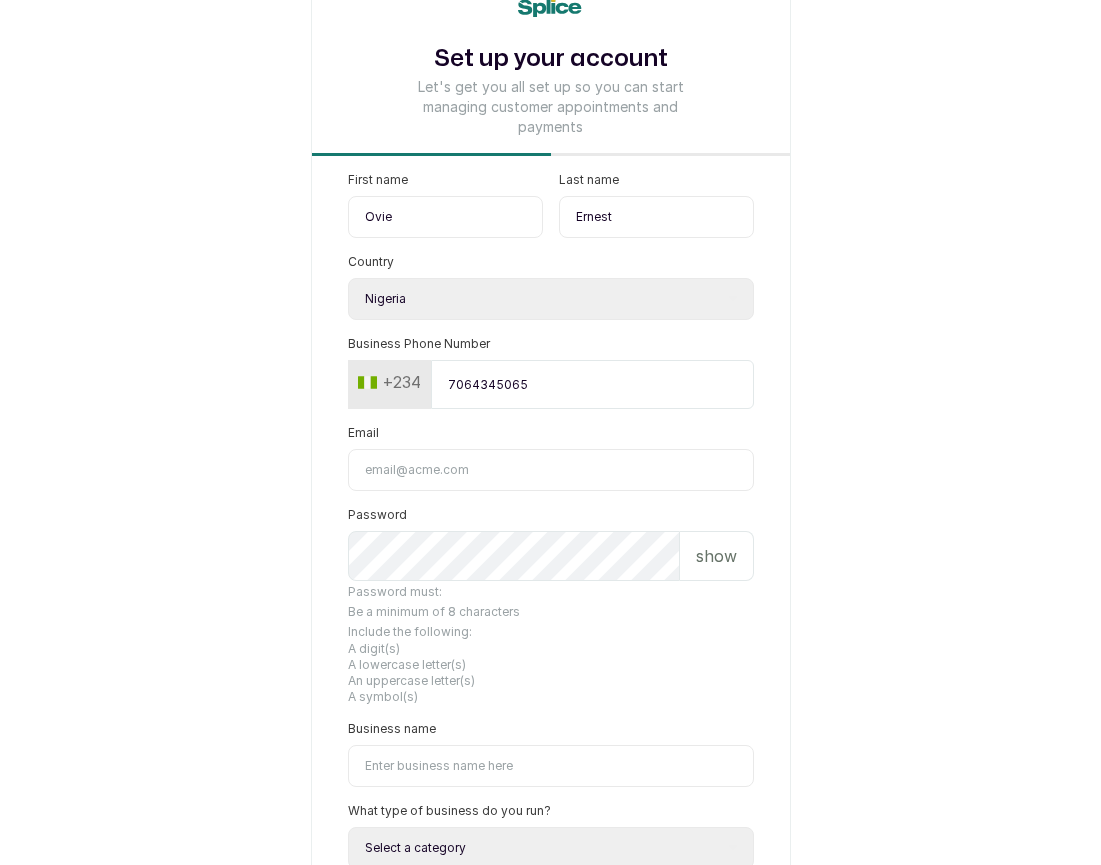 click on "Email" at bounding box center [551, 470] 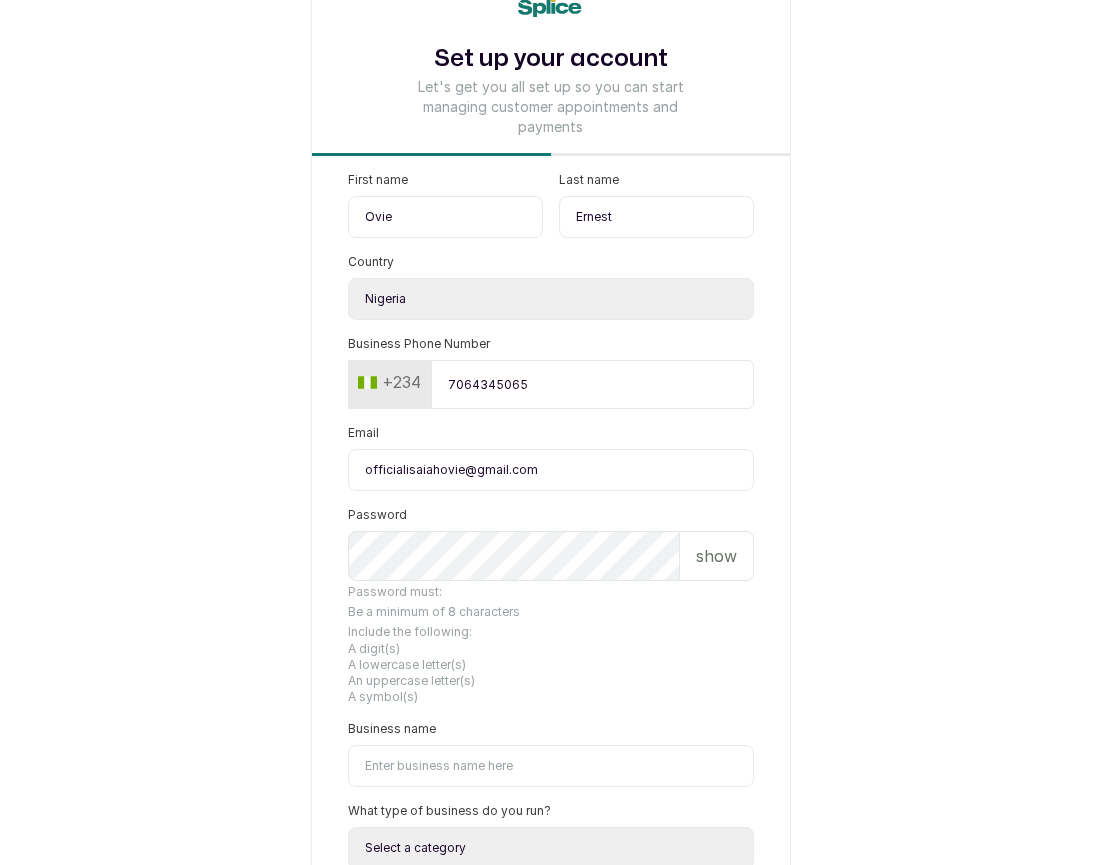 type on "officialisaiahovie@gmail.com" 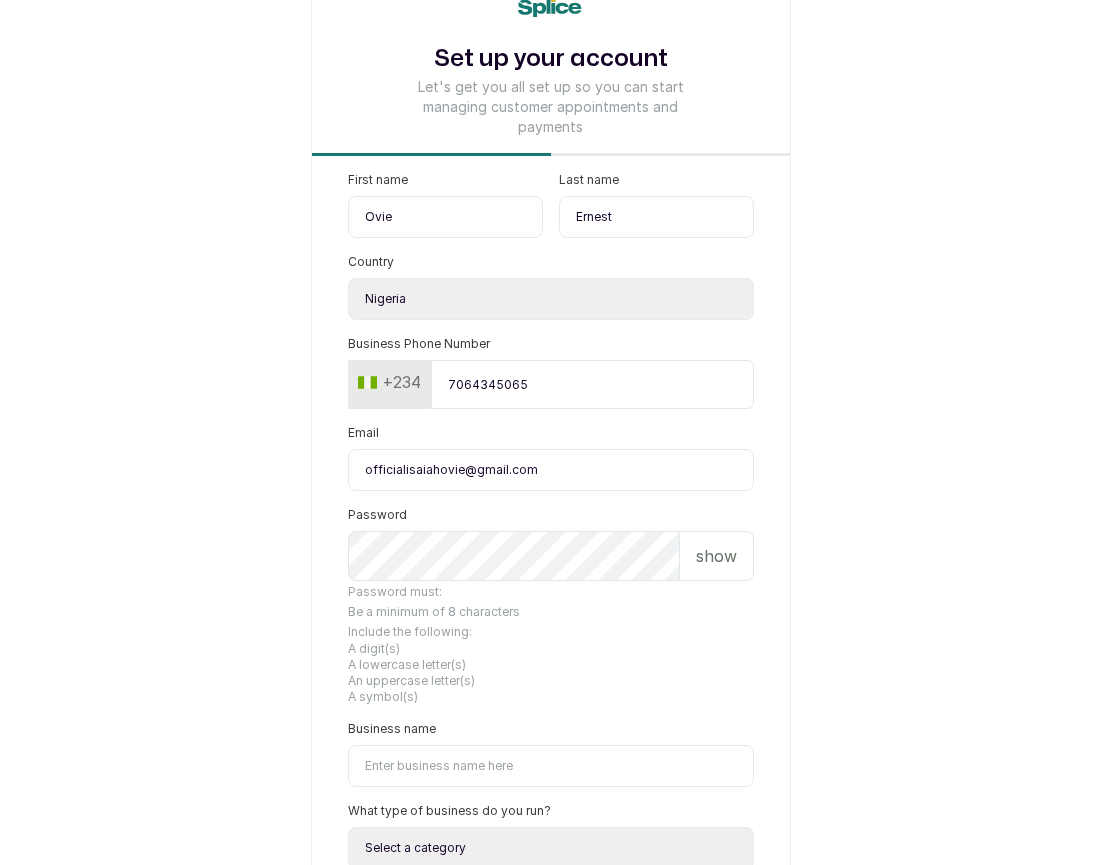 click on "show" at bounding box center (716, 556) 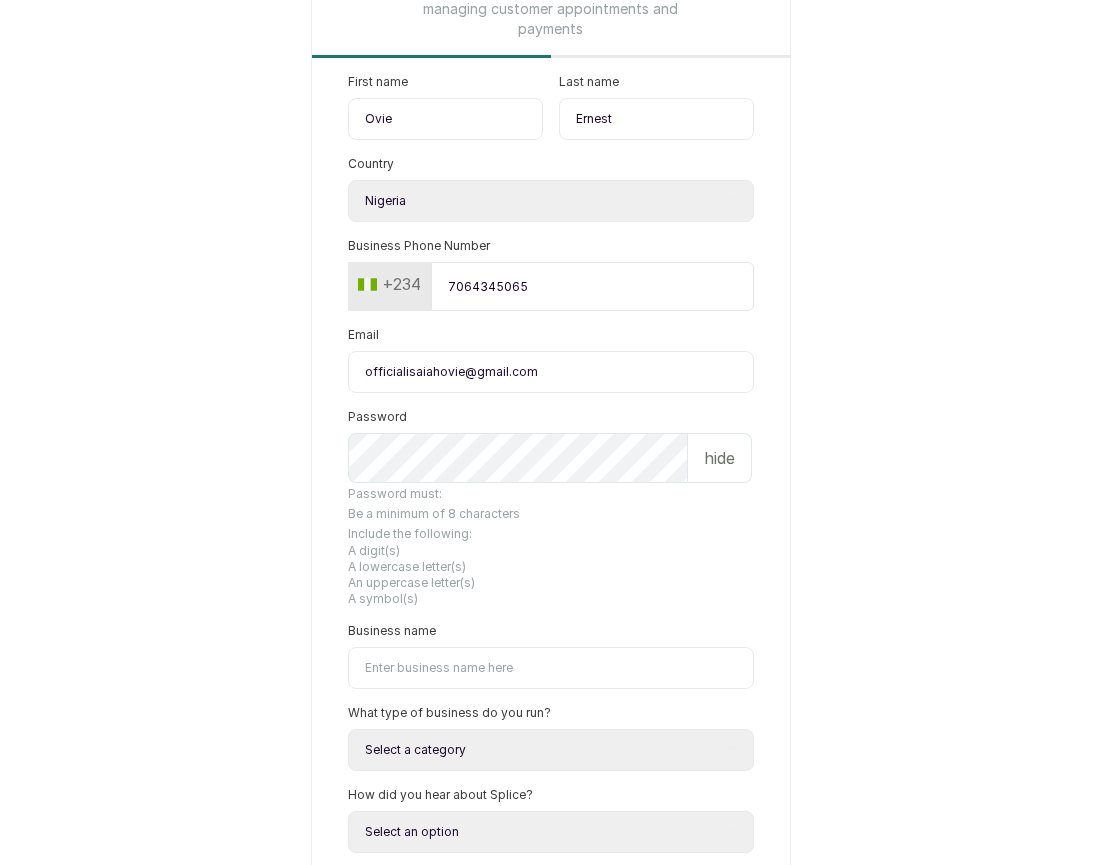 scroll, scrollTop: 210, scrollLeft: 0, axis: vertical 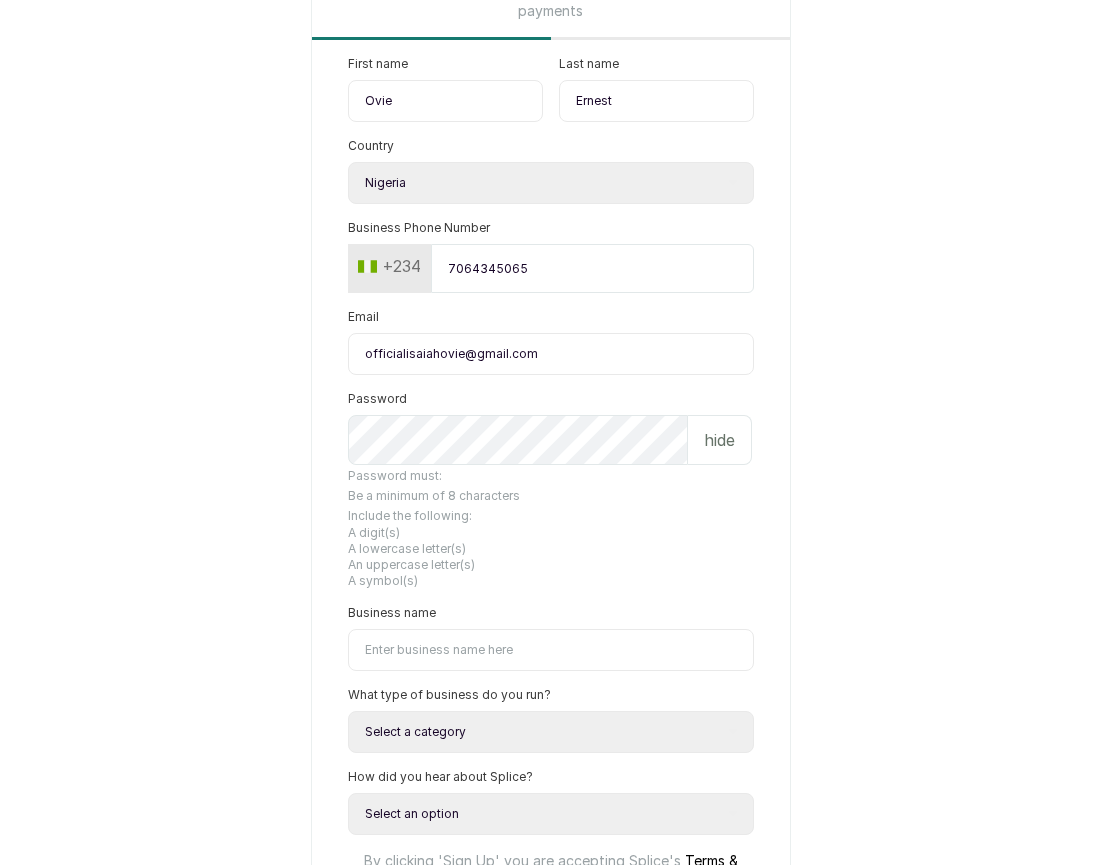 click on "Business name" at bounding box center [551, 650] 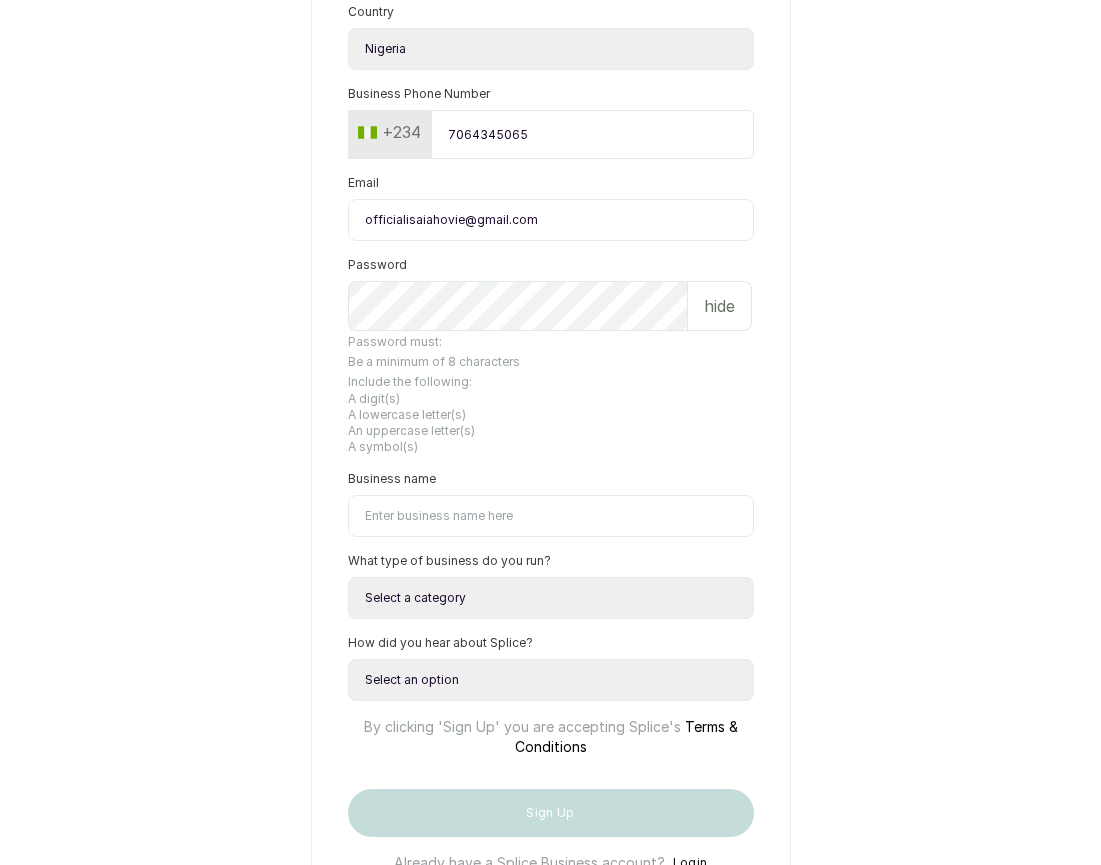 scroll, scrollTop: 347, scrollLeft: 0, axis: vertical 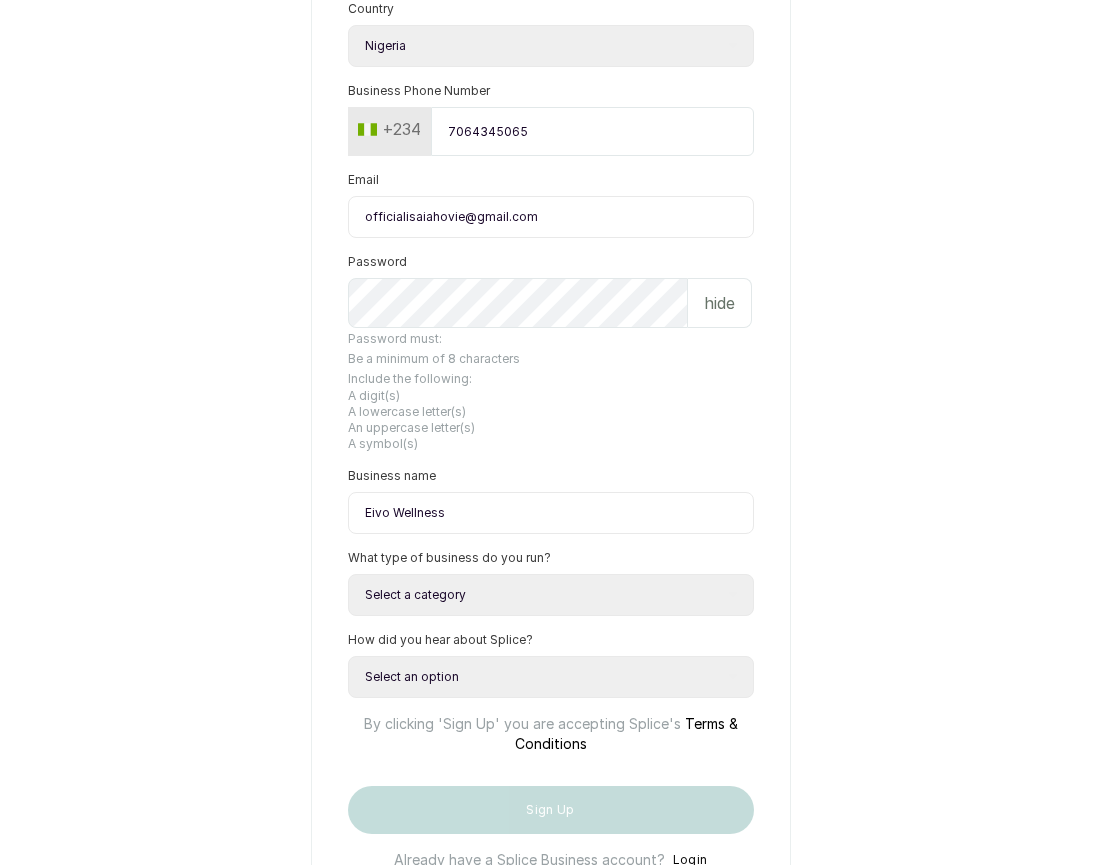 type on "Eivo Wellness" 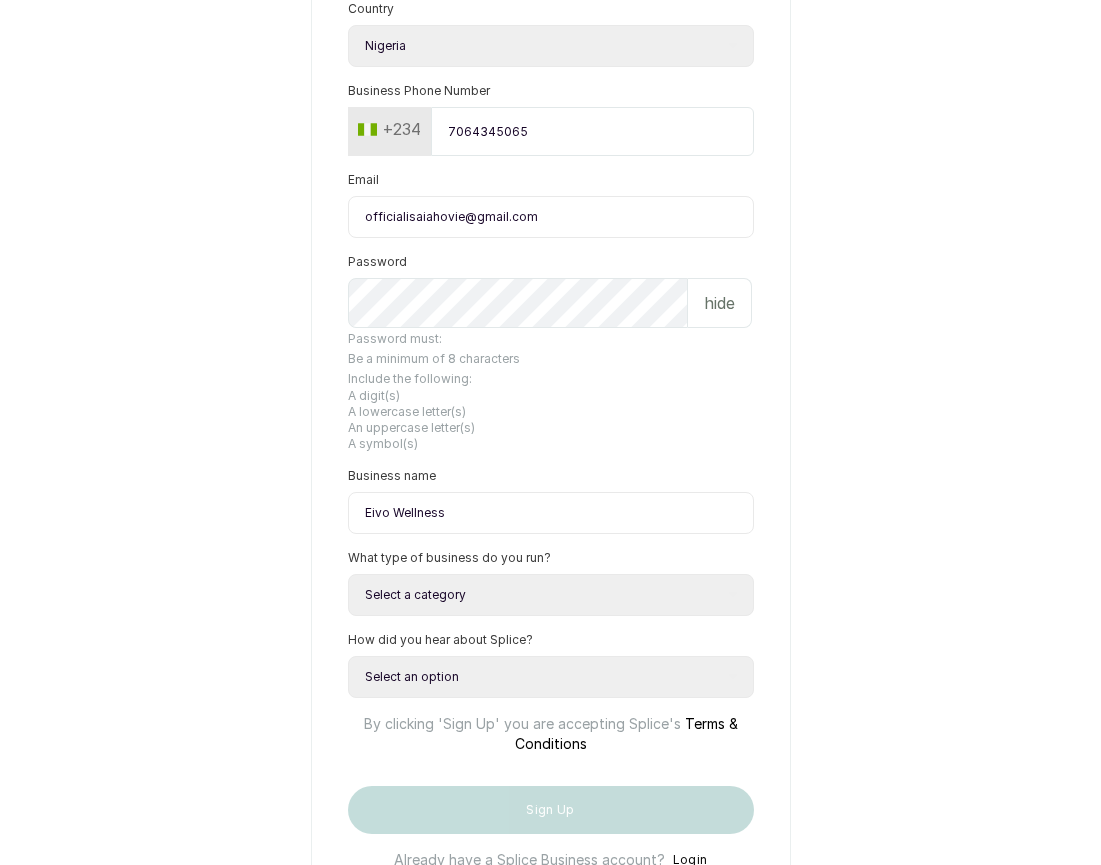 select on "more_than_one_location" 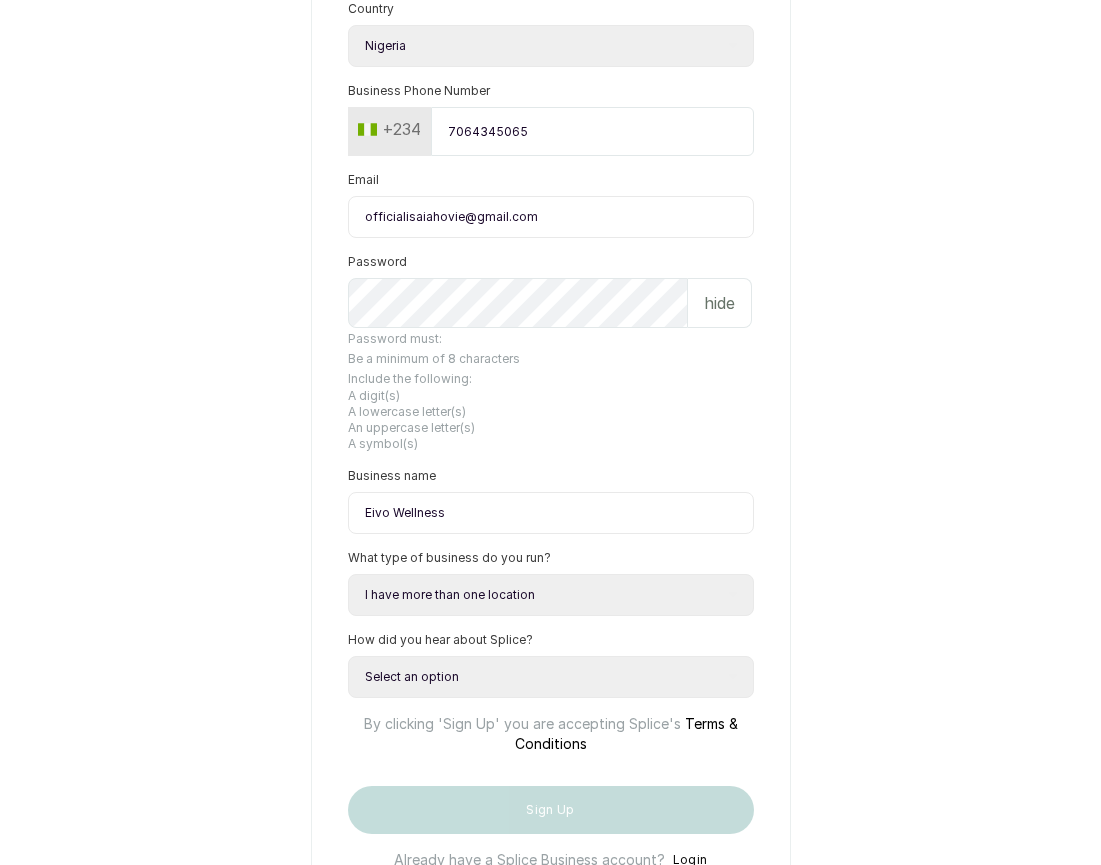 click on "Select an option Google search Instagram Facebook LinkedIn Splice Blog I was referred by a beauty business owner Media publication Other - please specify" at bounding box center [551, 677] 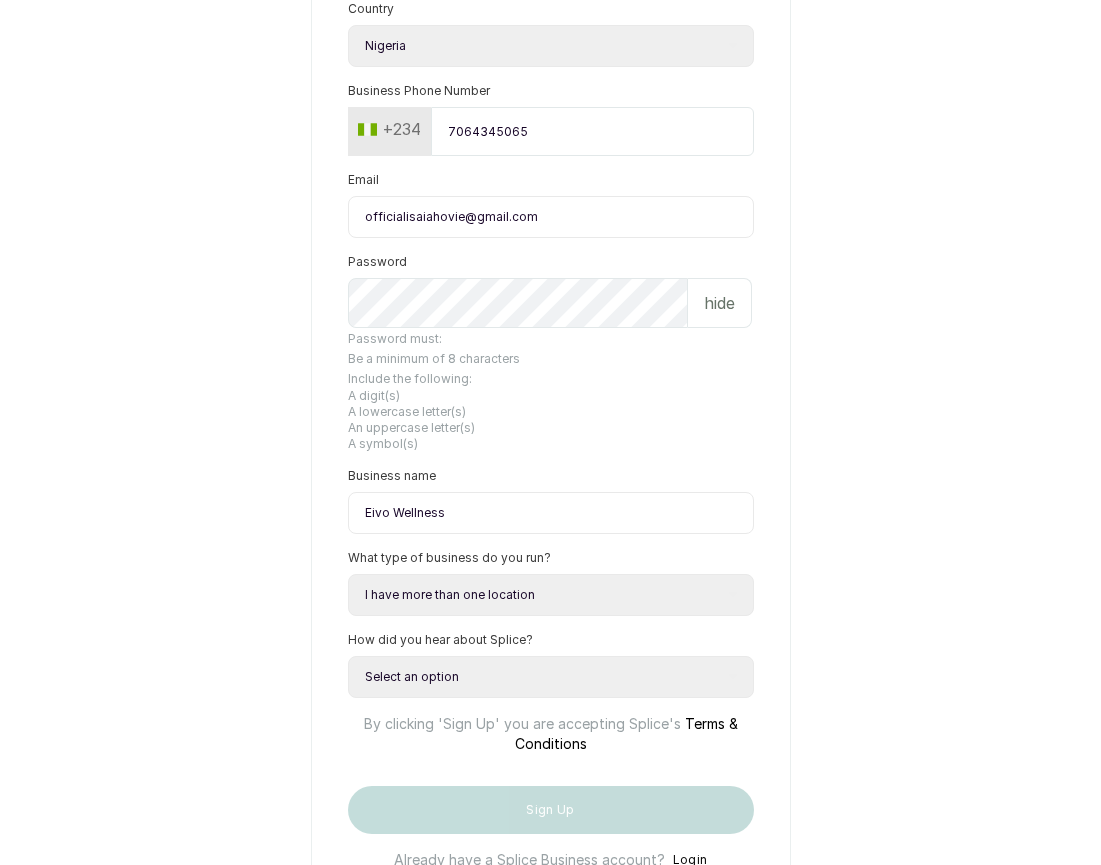select on "other" 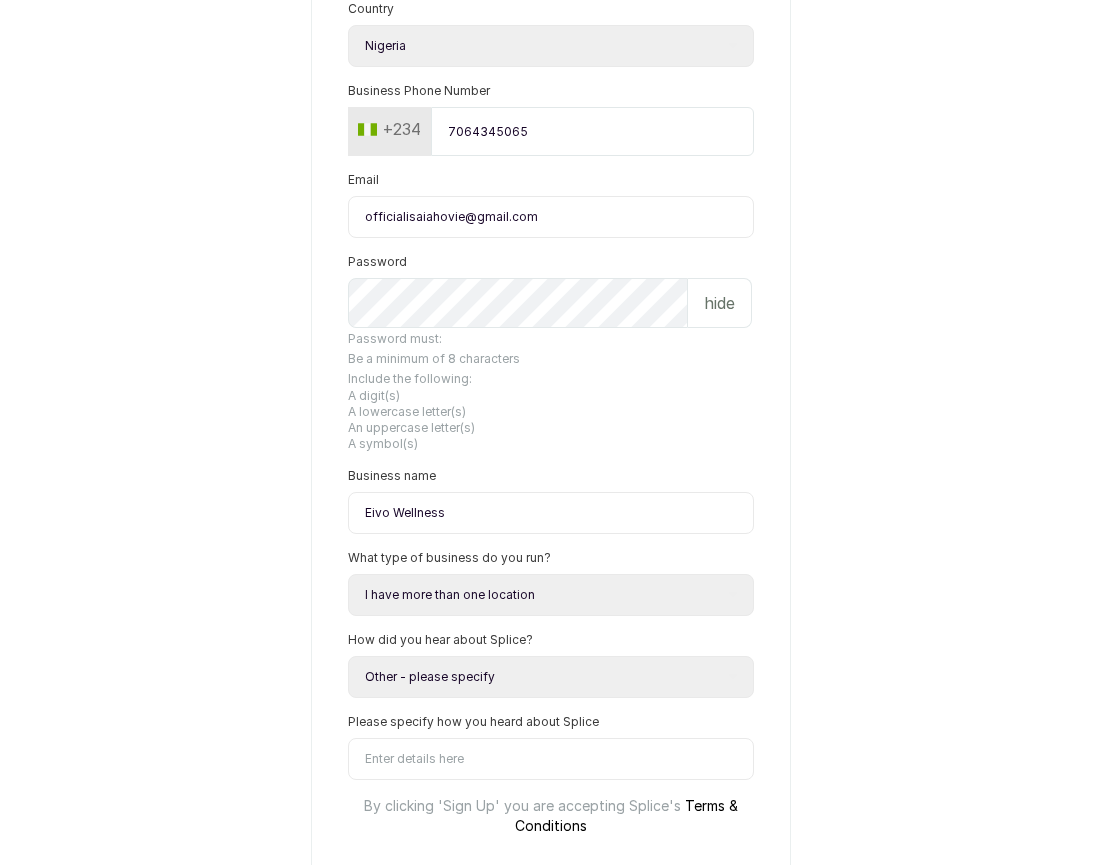 click on "Please specify how you heard about Splice" at bounding box center (551, 759) 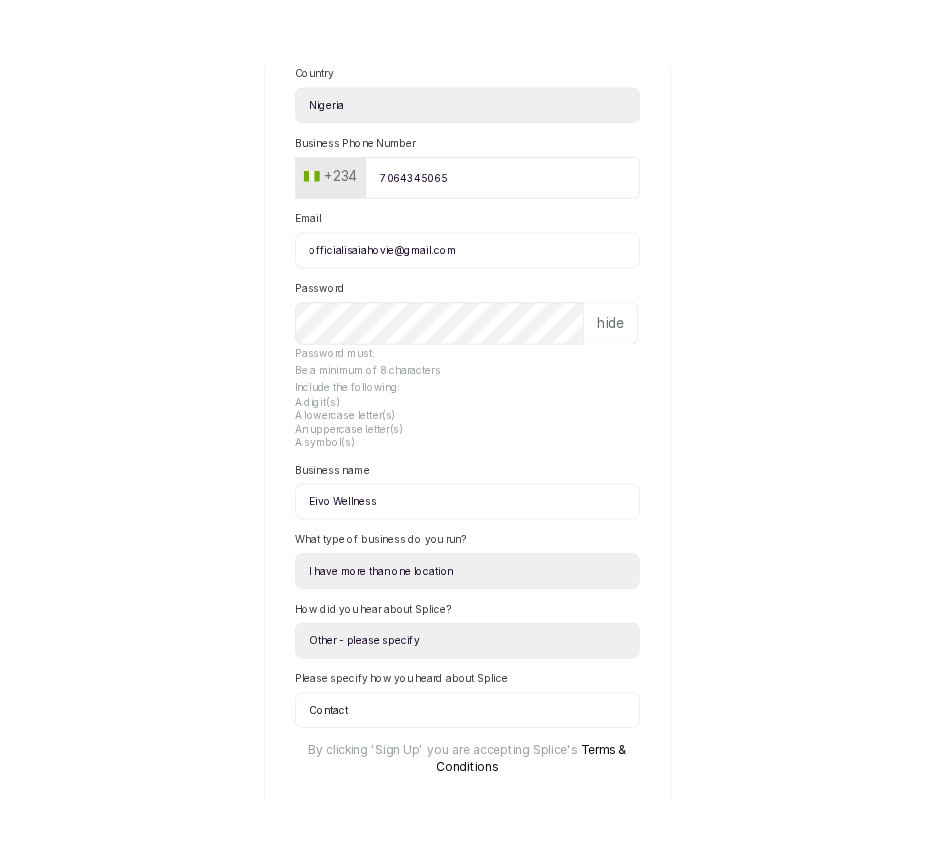 scroll, scrollTop: 597, scrollLeft: 0, axis: vertical 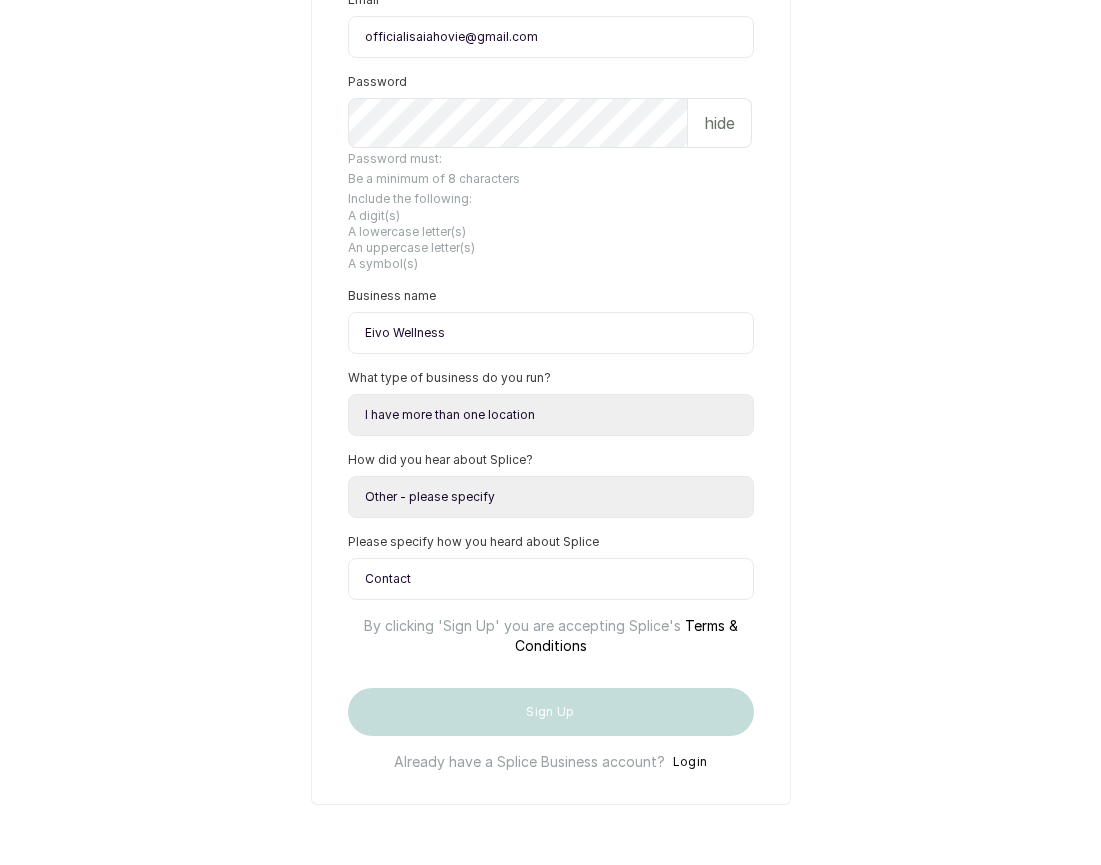 type on "Contact" 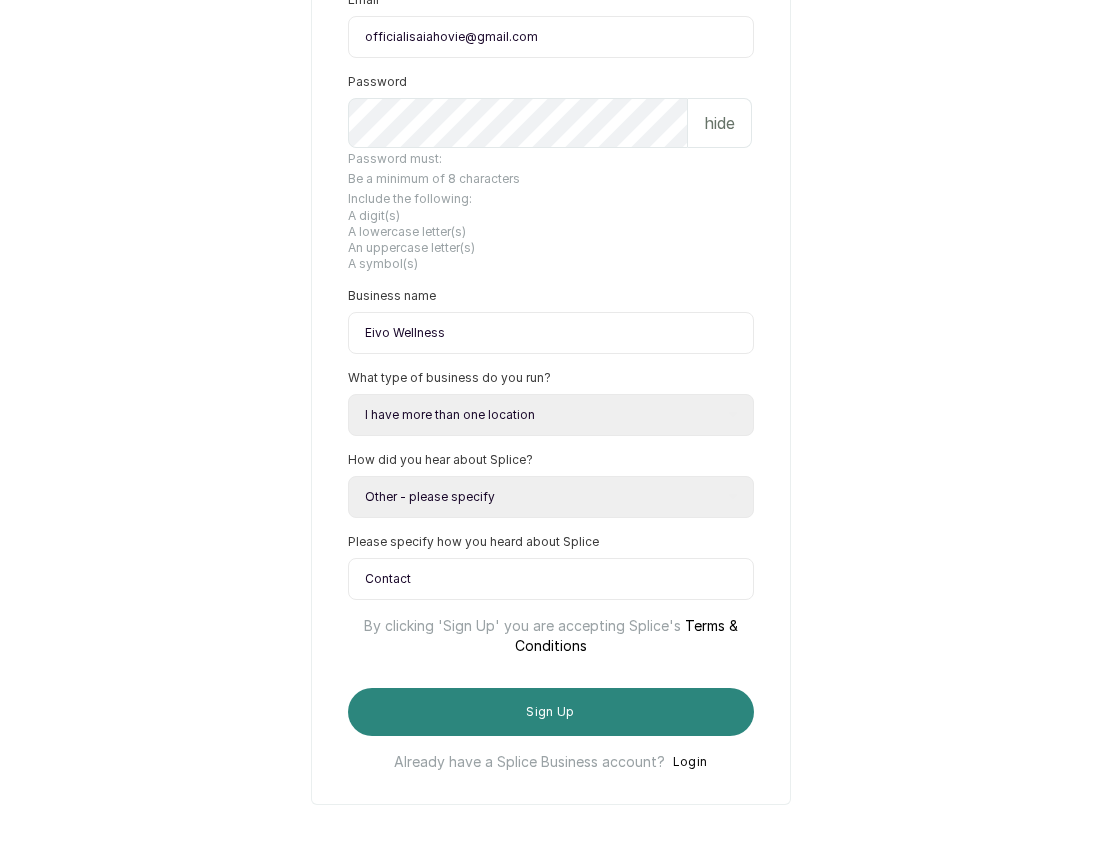 click on "Sign Up" at bounding box center (551, 712) 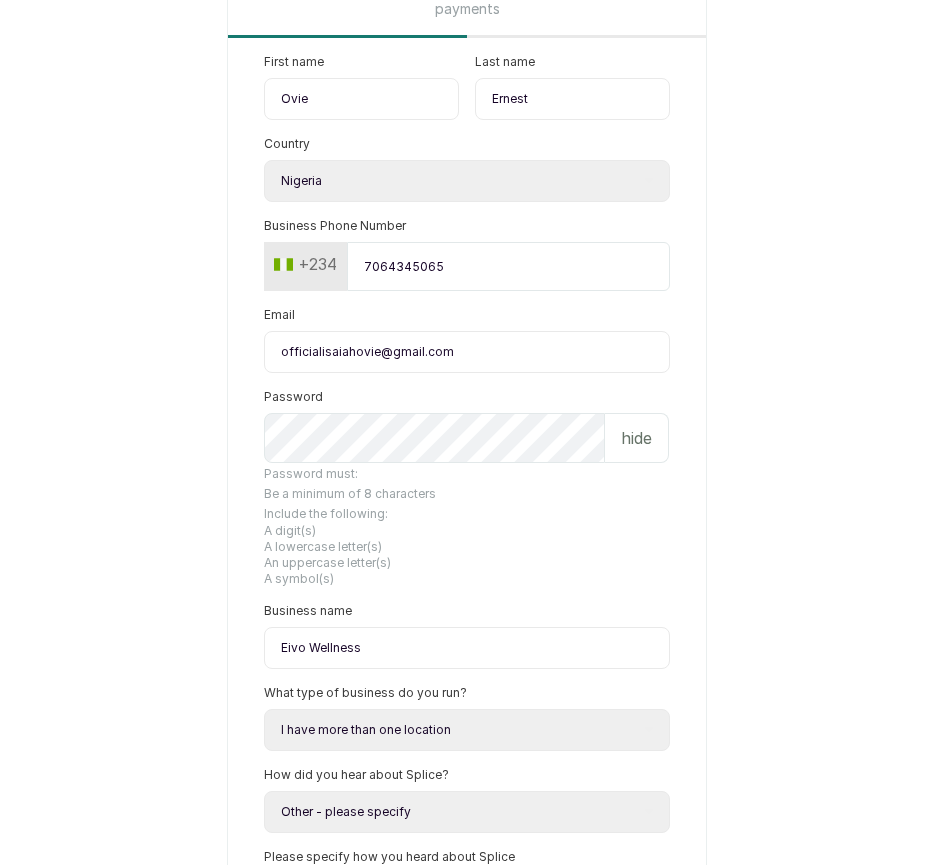 scroll, scrollTop: 208, scrollLeft: 0, axis: vertical 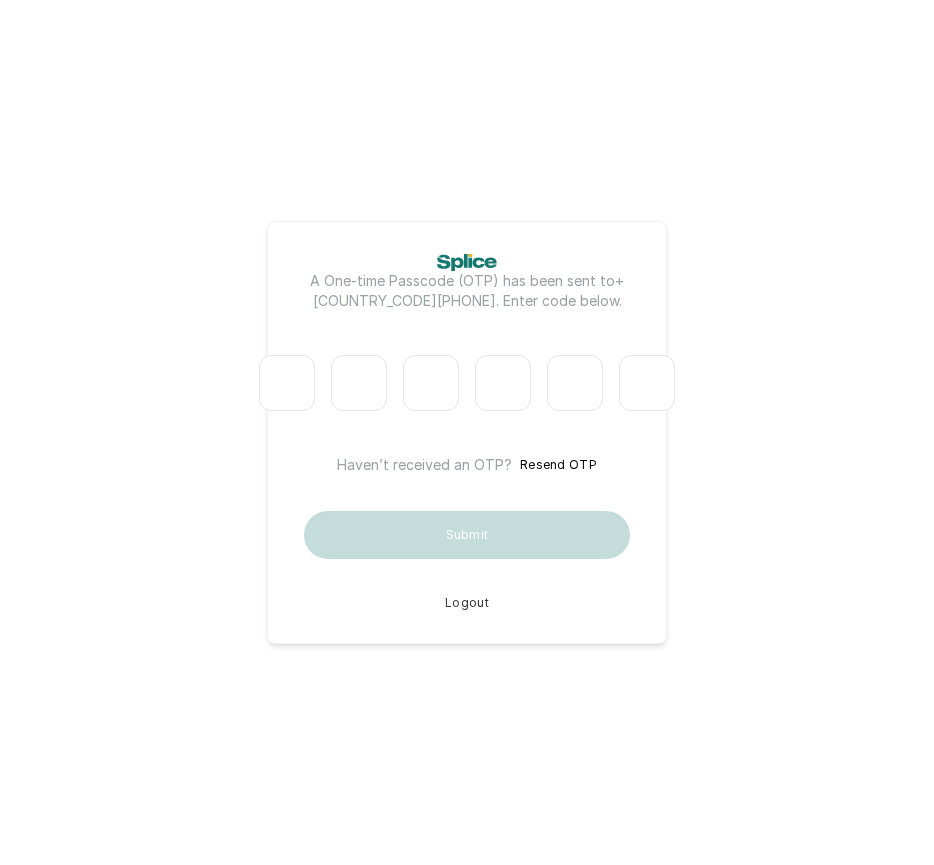 click at bounding box center (287, 383) 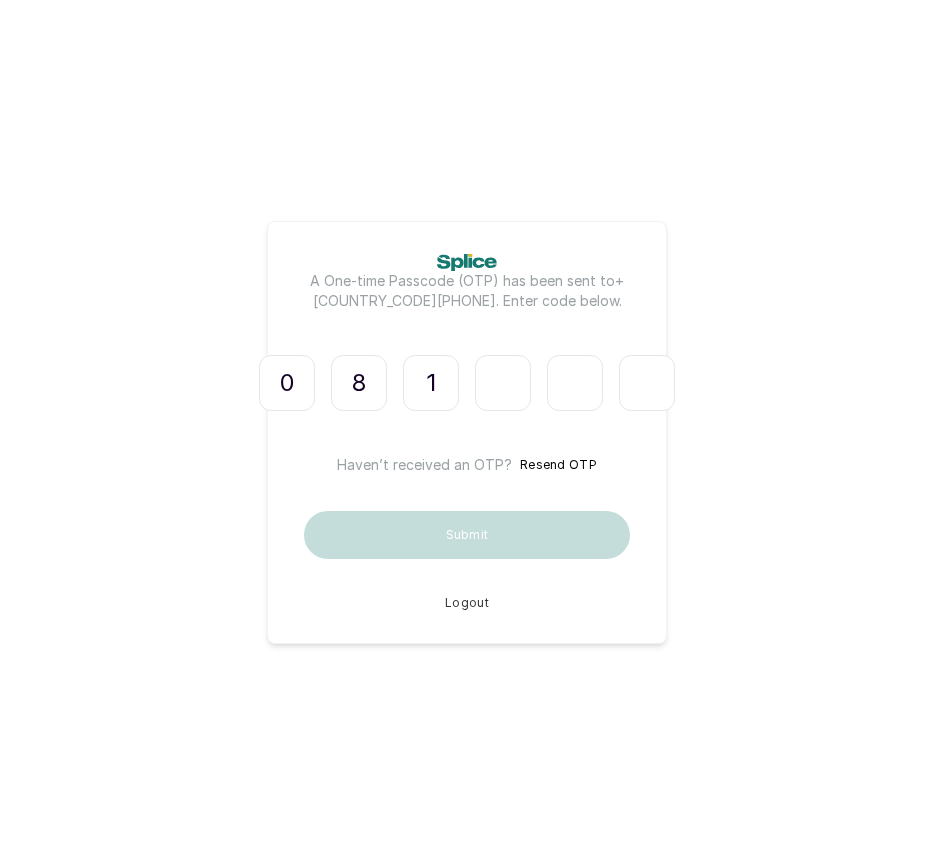 type 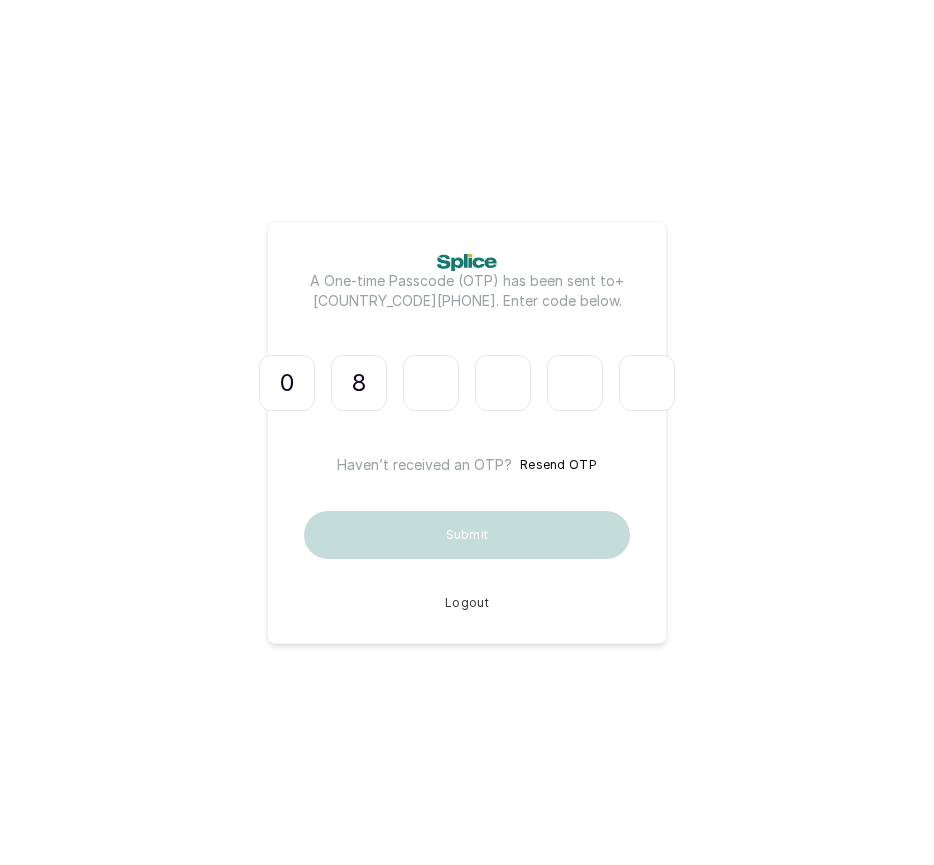 type 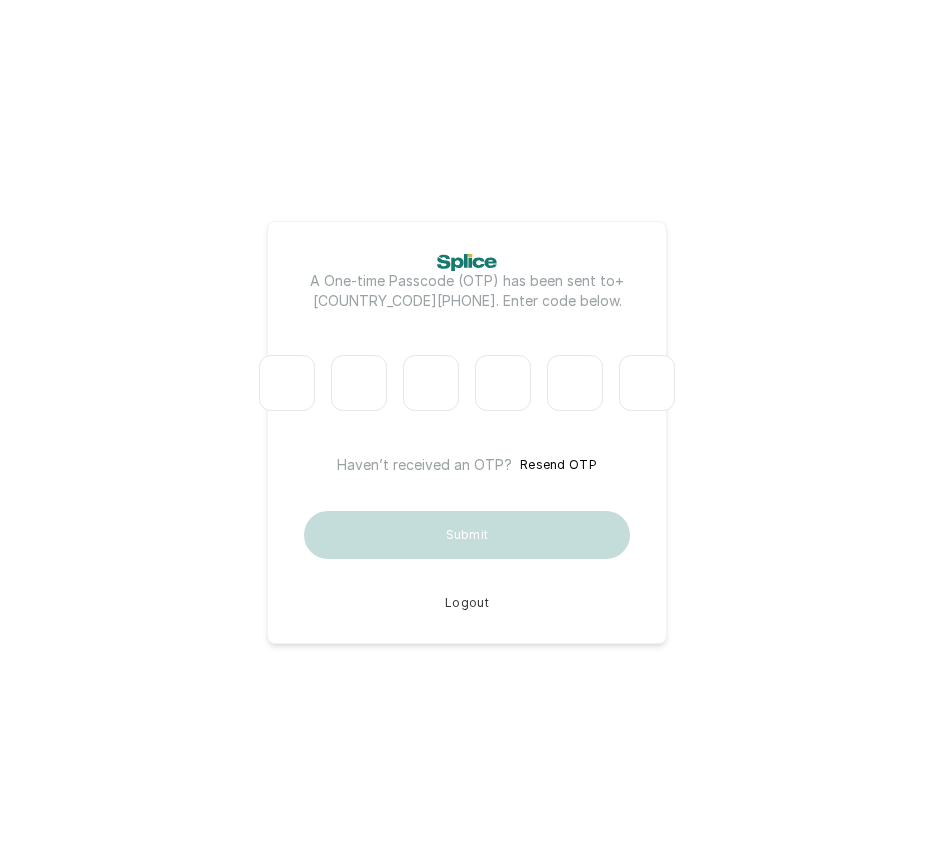 type on "9" 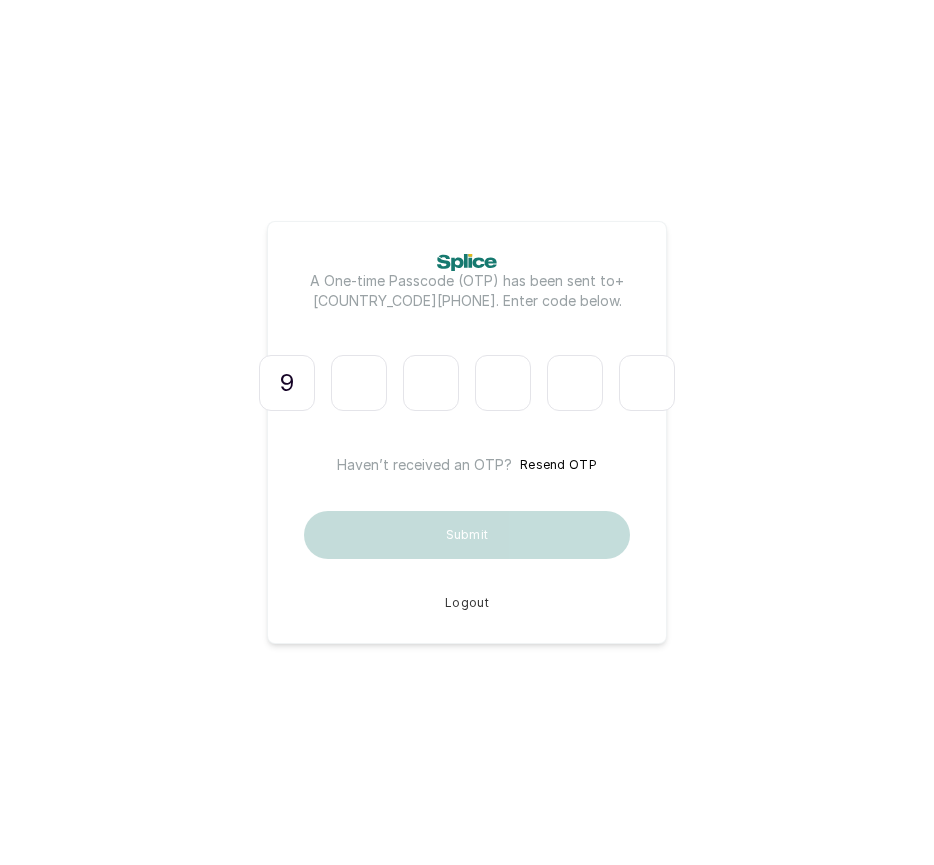 type on "6" 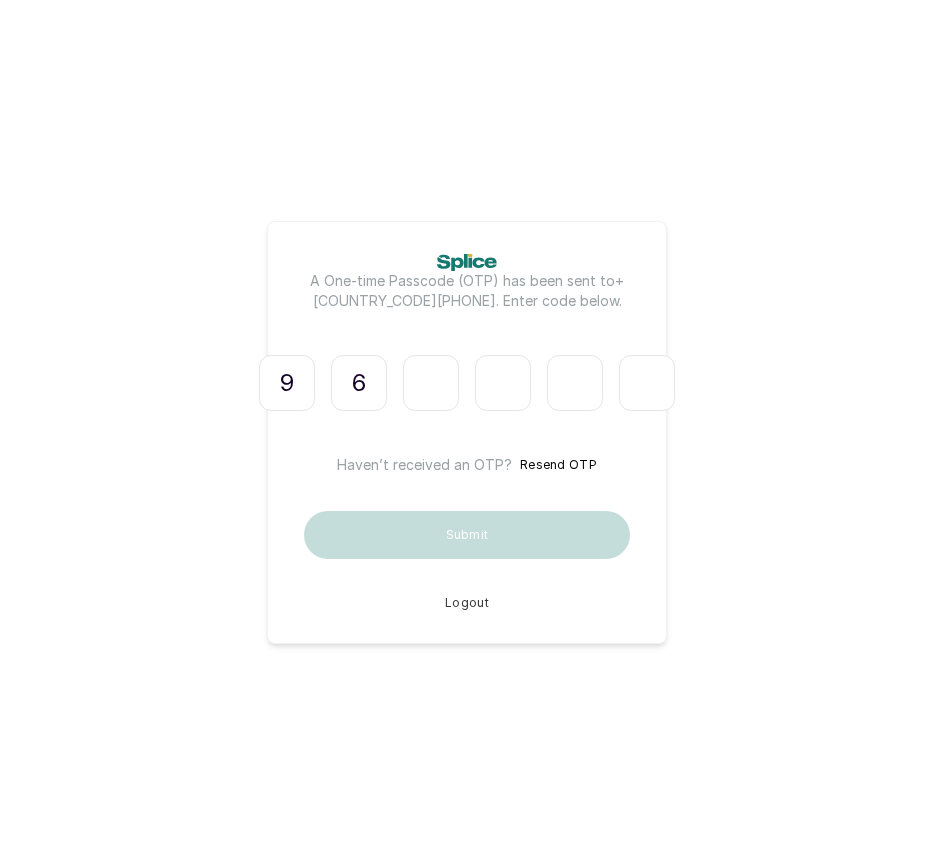 type on "7" 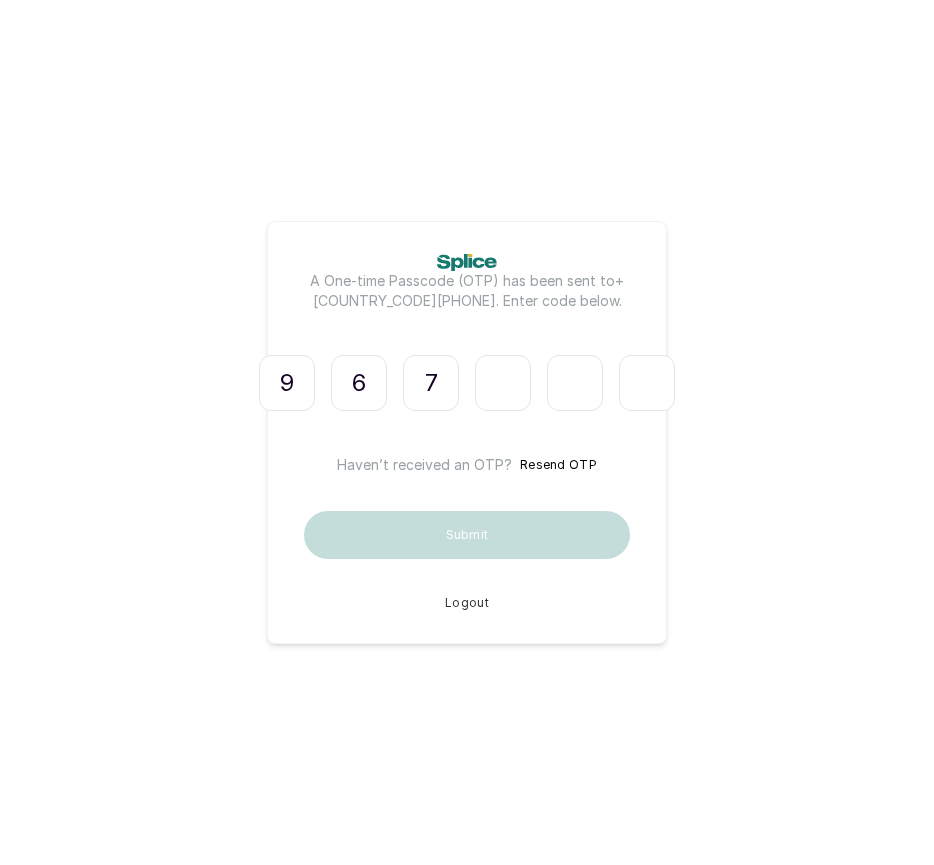 type on "6" 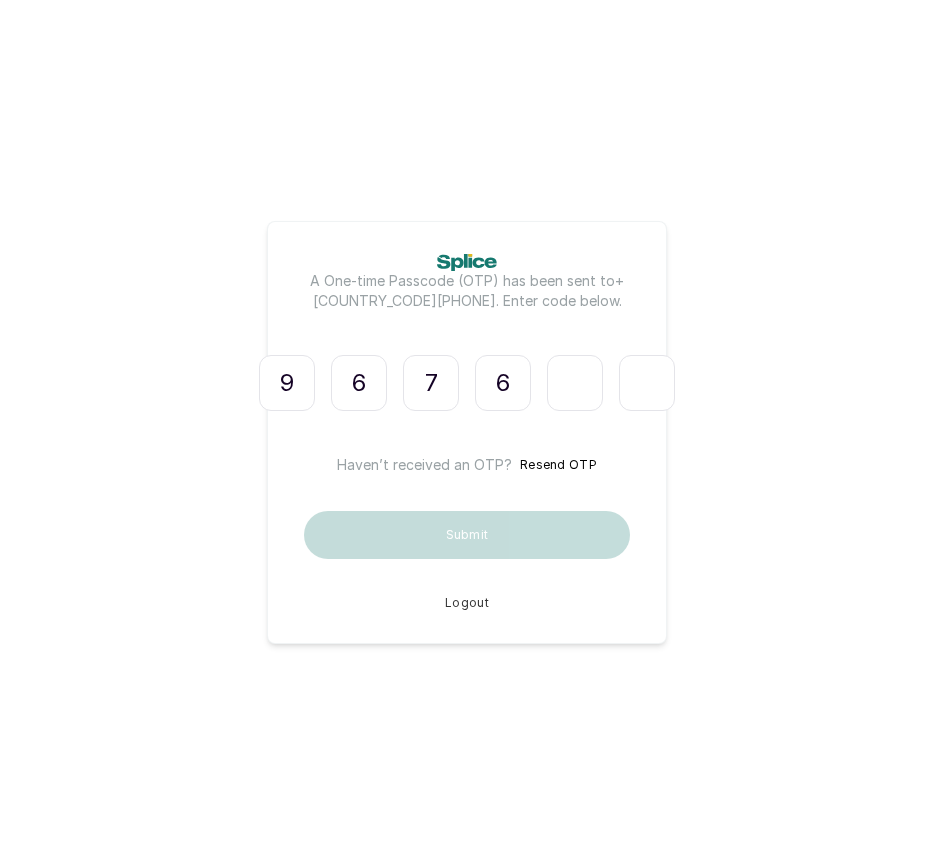 type on "2" 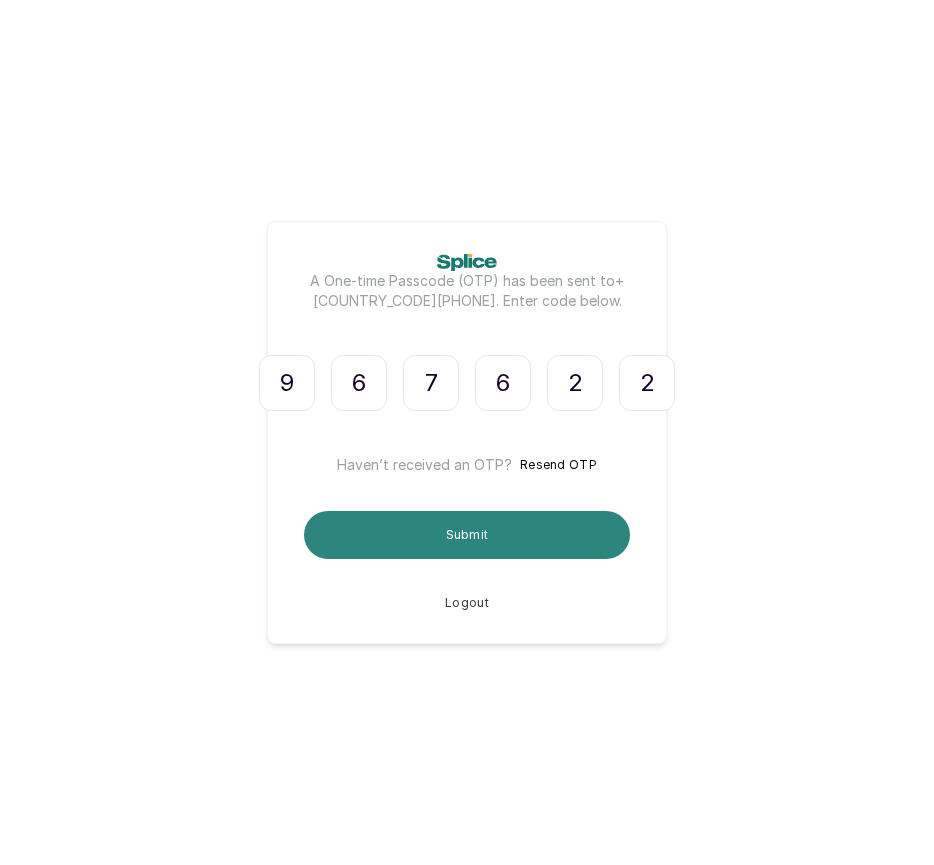 type on "2" 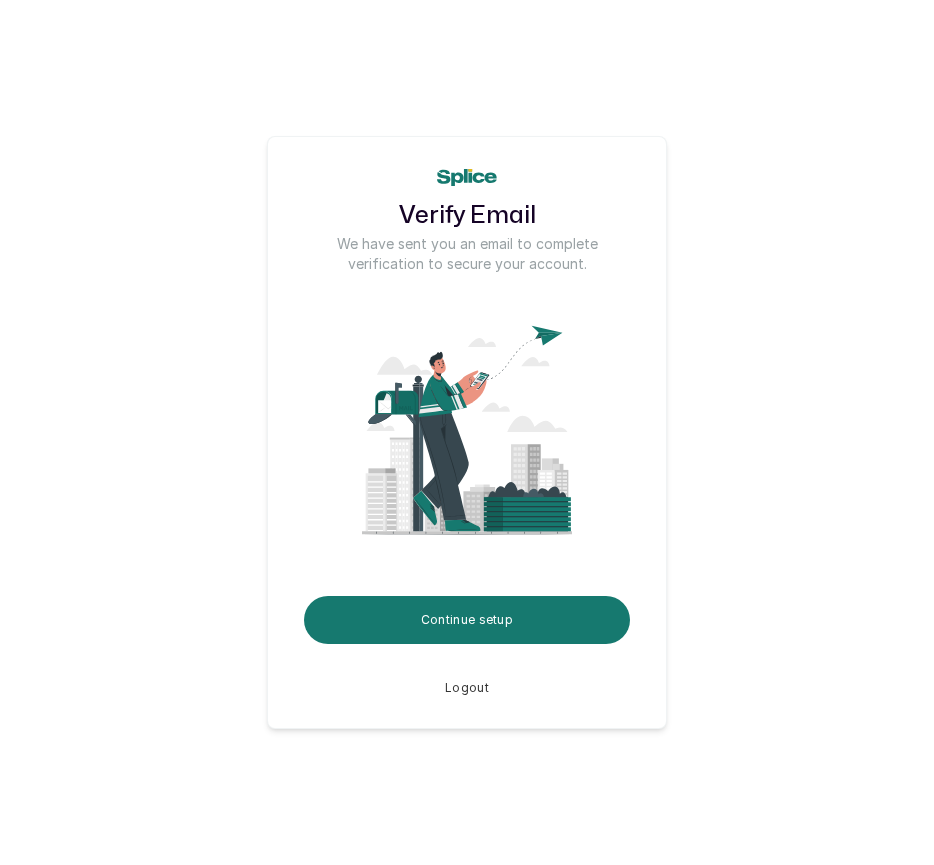 click on "Verify Email We have sent you an email to complete verification to secure your account. Continue setup Logout" at bounding box center [467, 432] 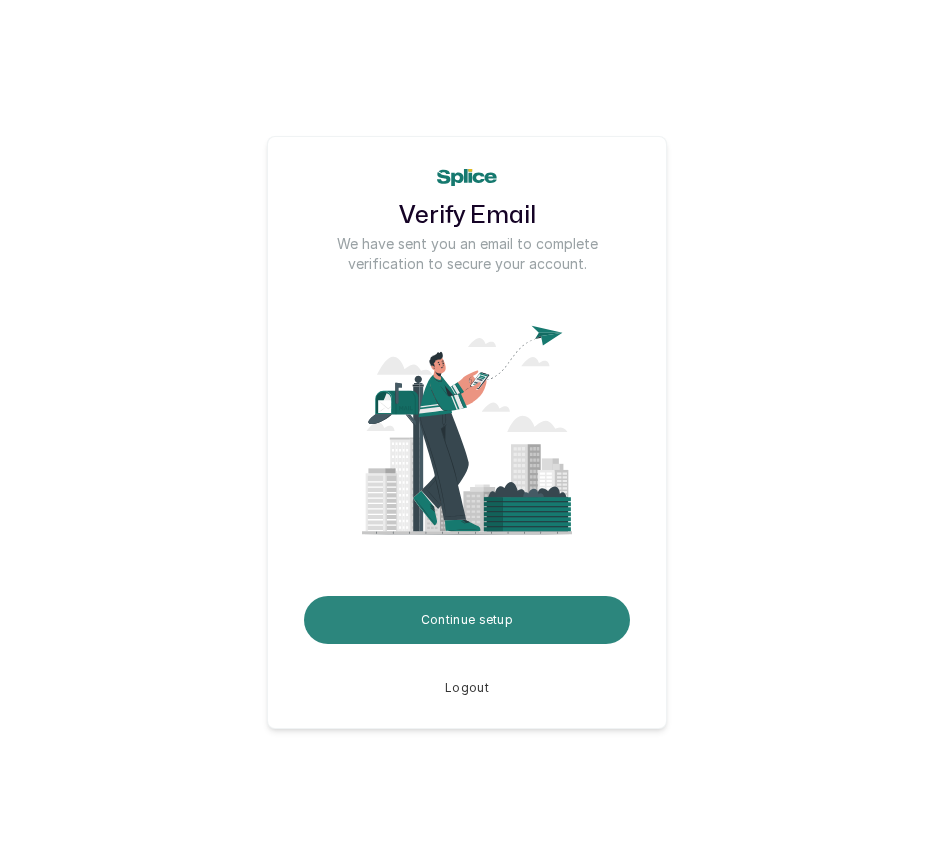 click on "Continue setup" at bounding box center [467, 620] 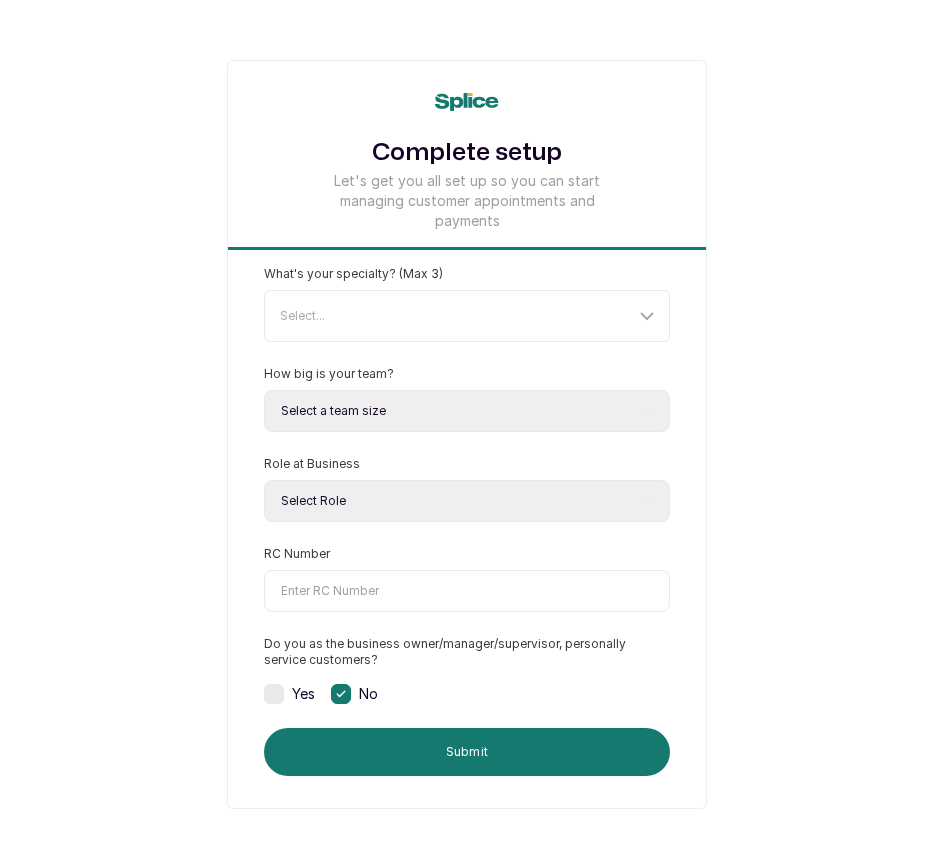 scroll, scrollTop: 4, scrollLeft: 0, axis: vertical 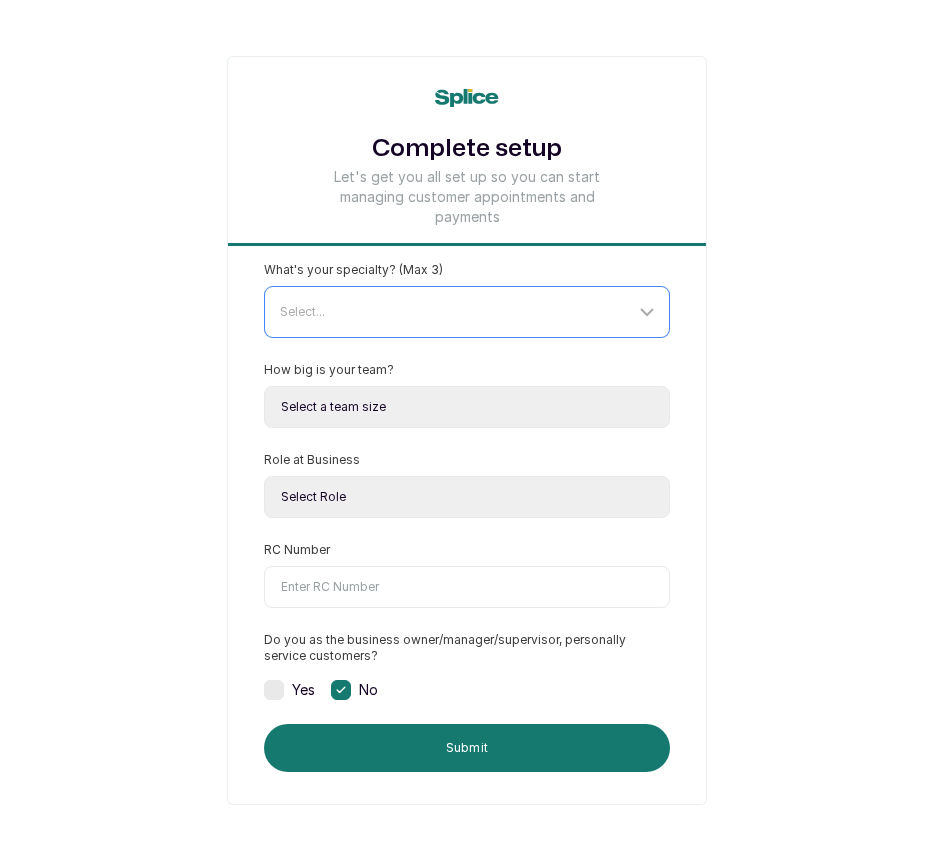 click on "Select..." at bounding box center (457, 312) 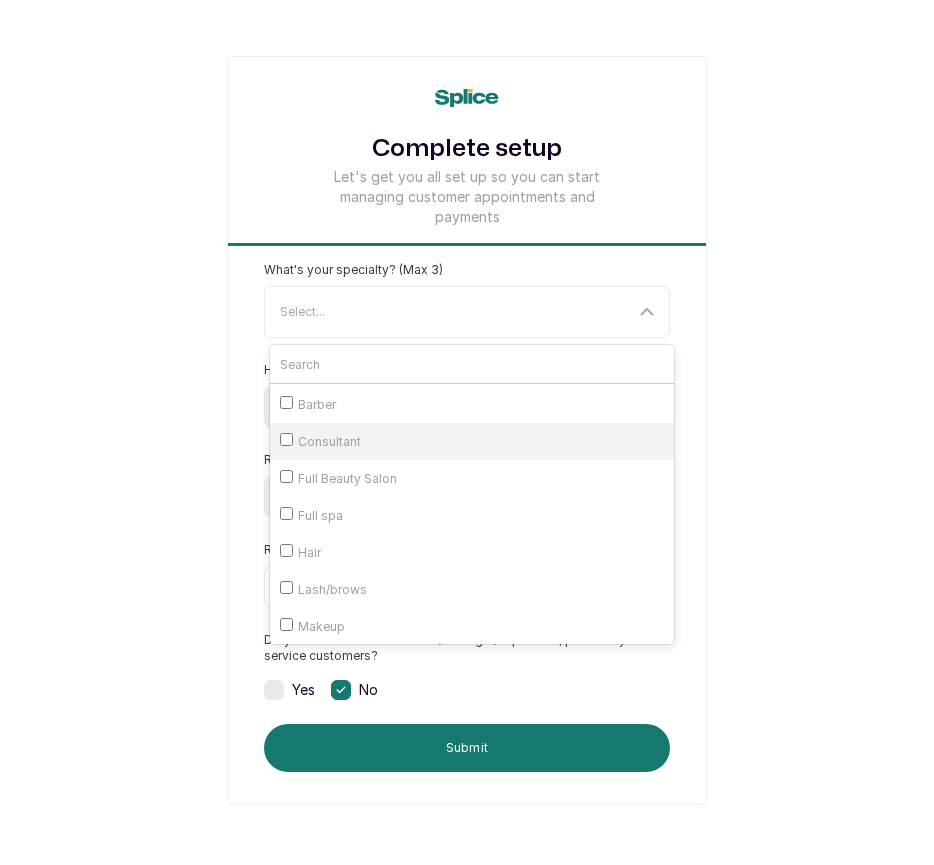 scroll, scrollTop: 0, scrollLeft: 0, axis: both 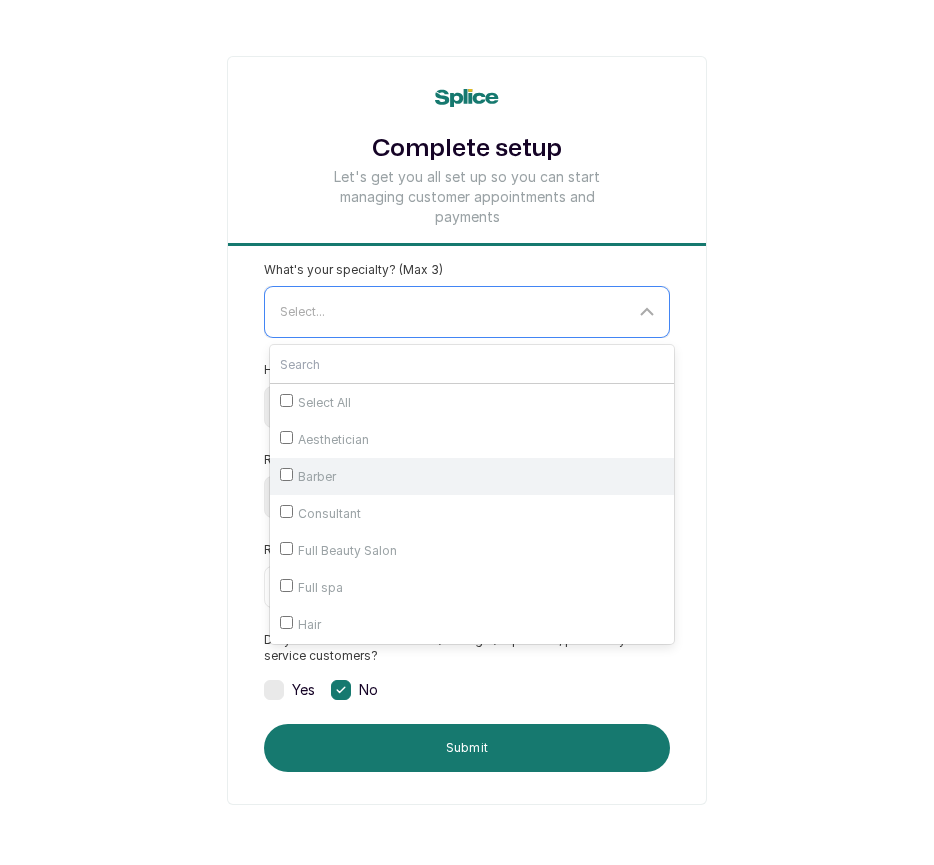click on "Barber" at bounding box center [472, 476] 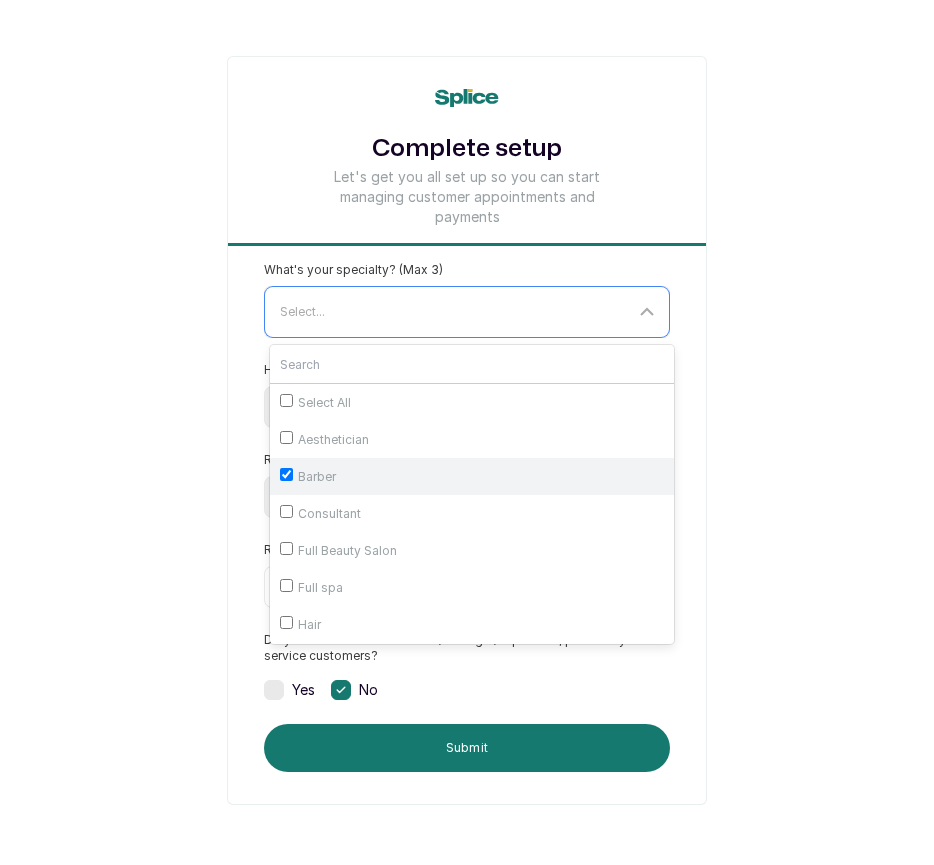 checkbox on "true" 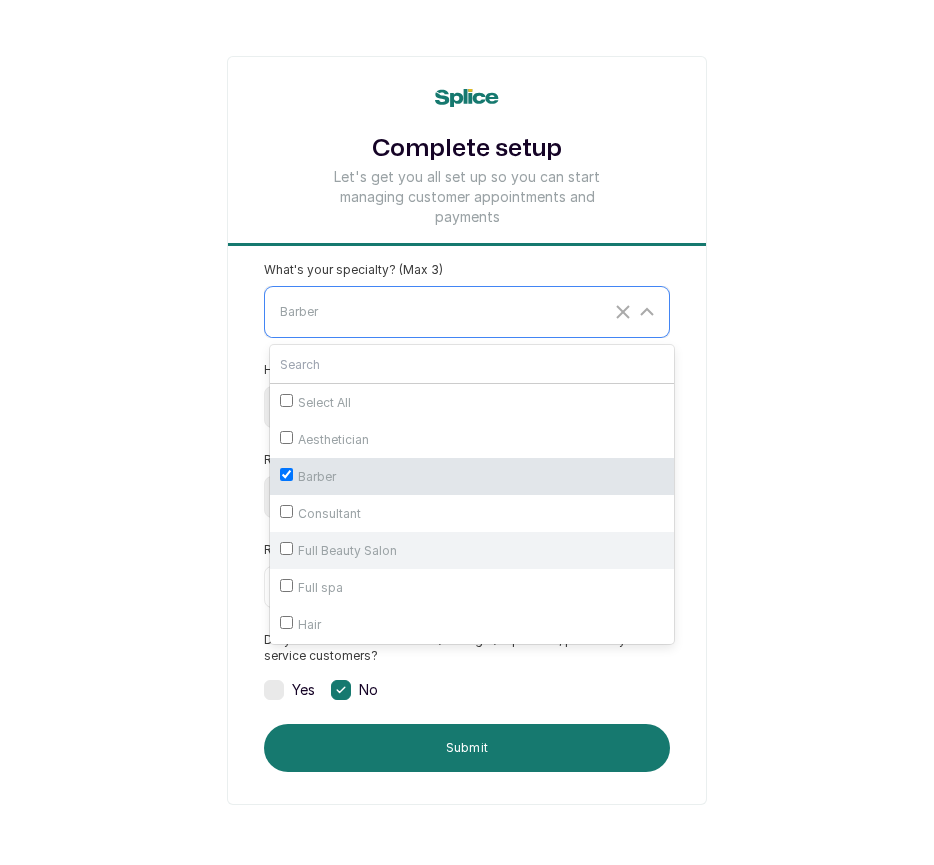 click on "Full Beauty Salon" at bounding box center (472, 550) 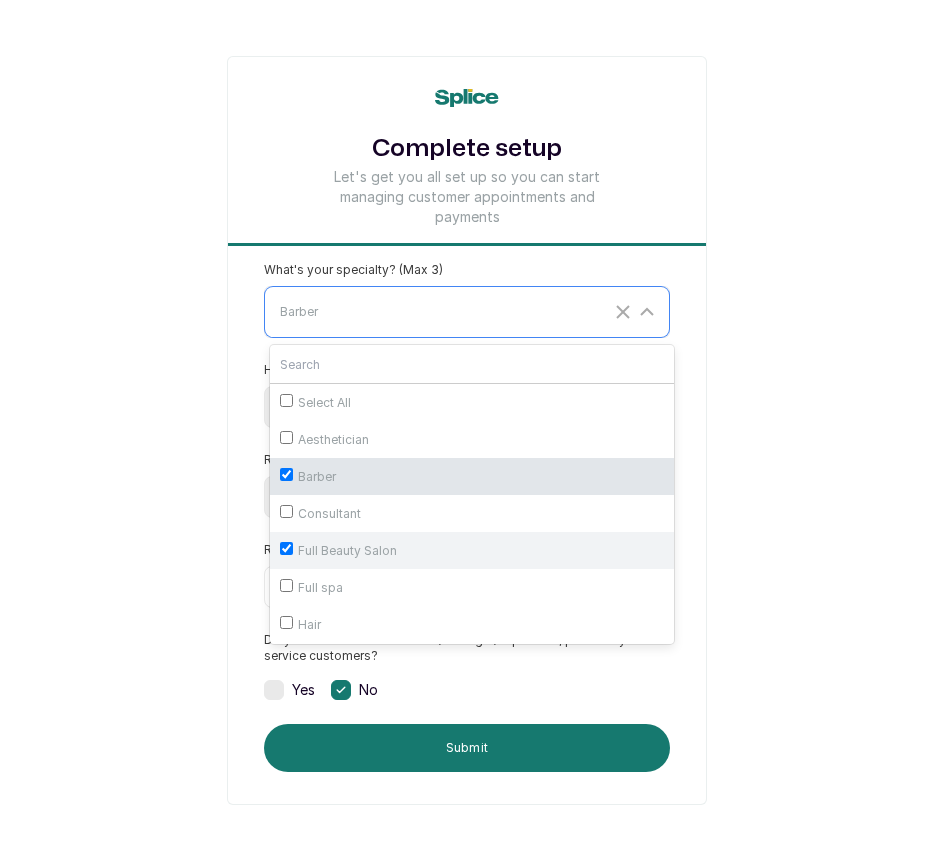 checkbox on "true" 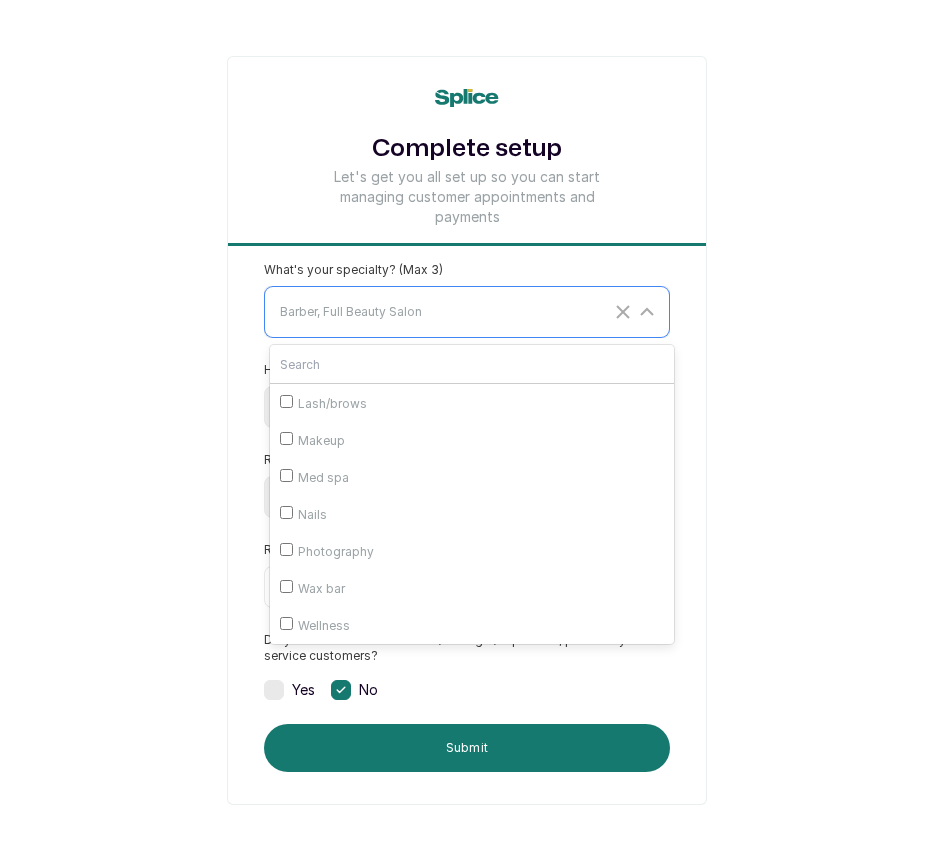 scroll, scrollTop: 227, scrollLeft: 0, axis: vertical 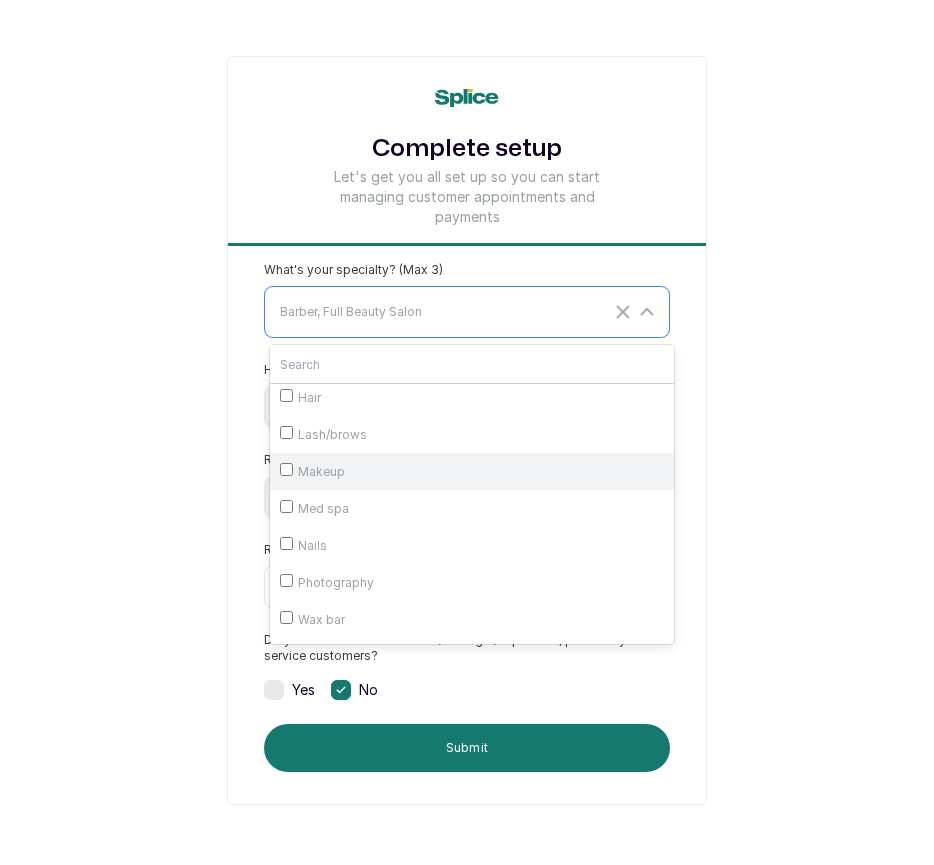 click on "Makeup" at bounding box center [472, 471] 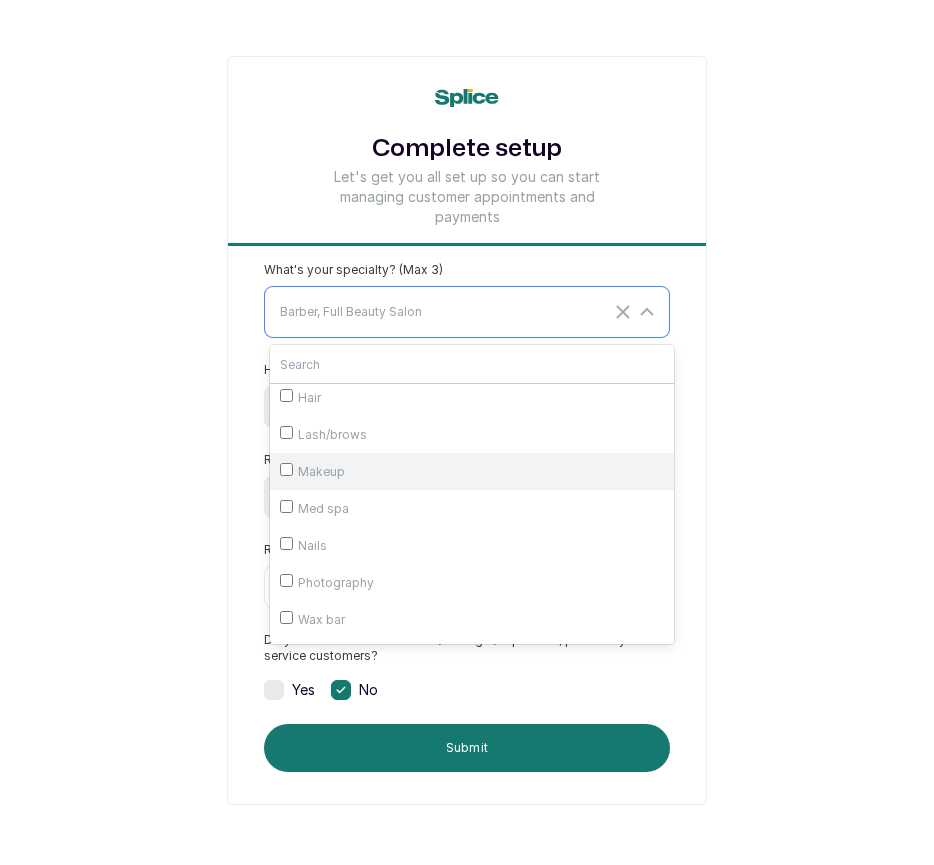 click on "Makeup" at bounding box center (286, 469) 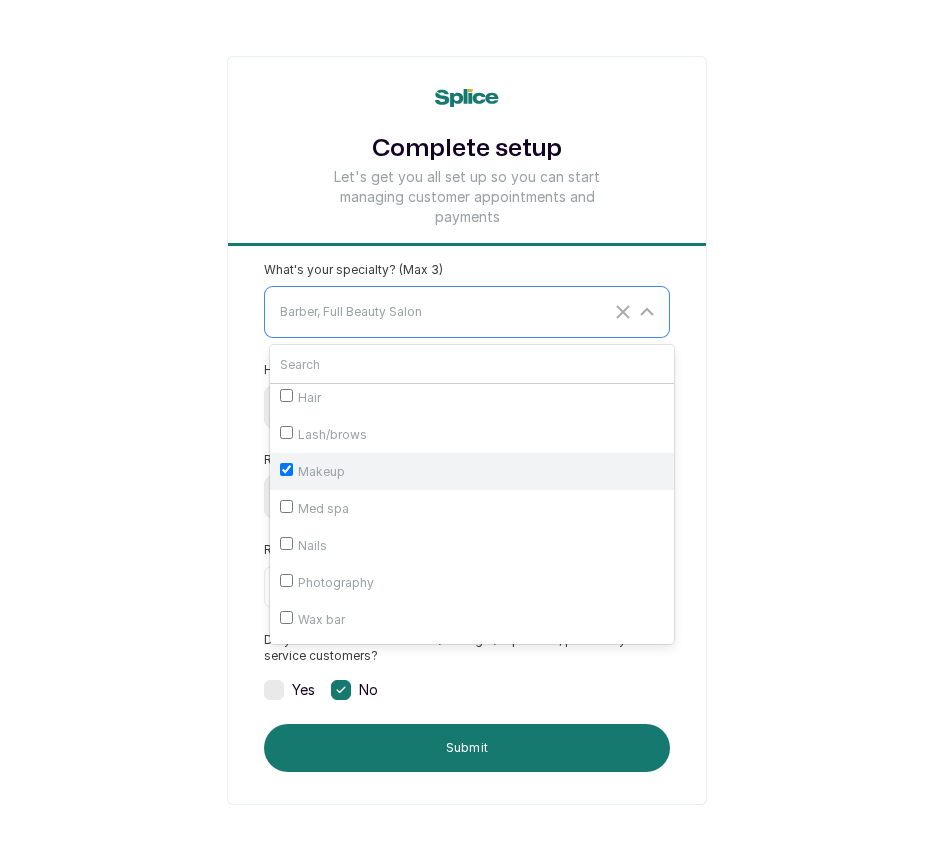 checkbox on "true" 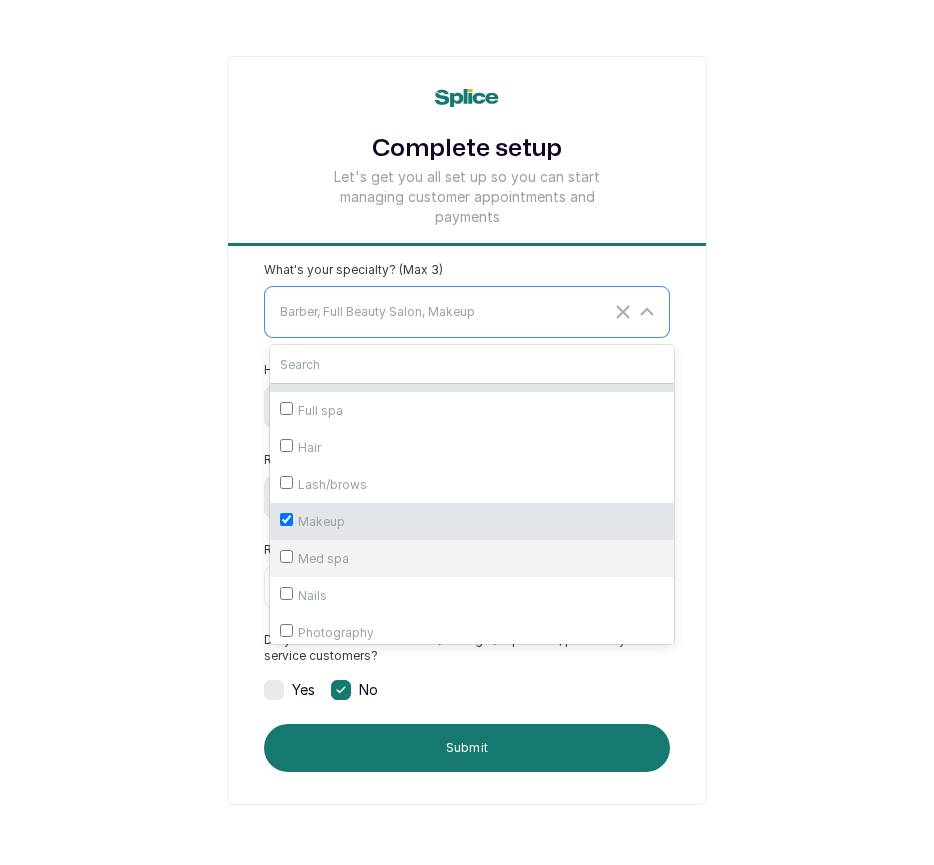 scroll, scrollTop: 258, scrollLeft: 0, axis: vertical 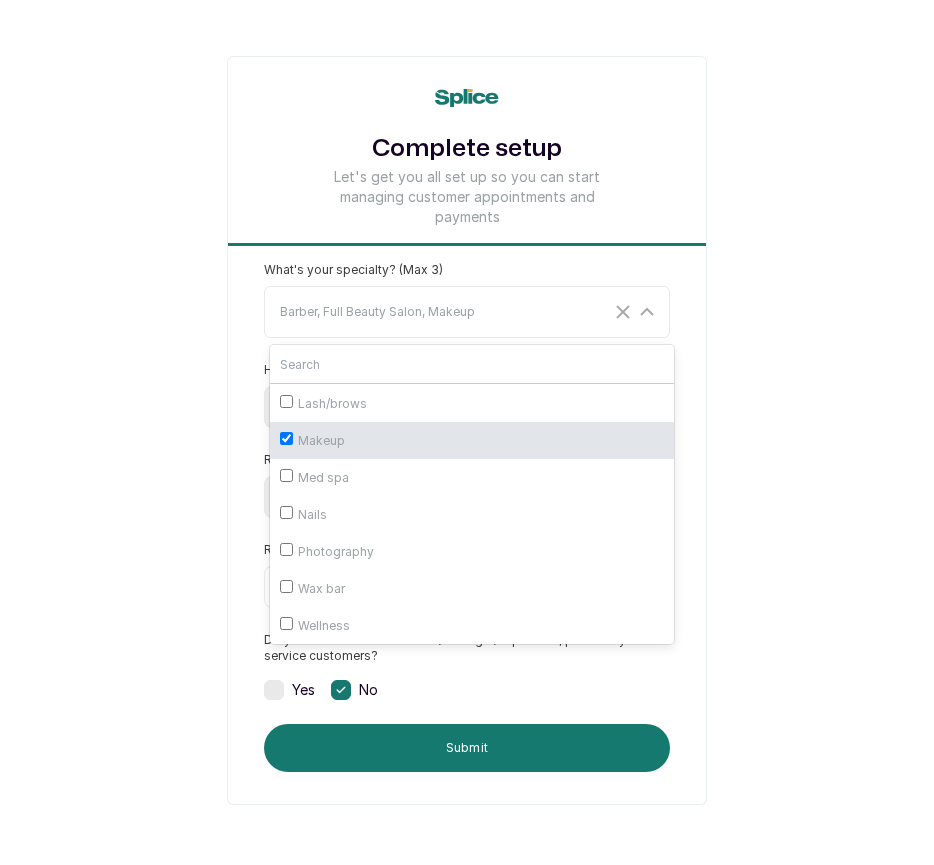 click on "Complete setup Let's get you all set up so you can start managing customer appointments and payments What's your specialty? (Max 3) Barber, Full Beauty Salon, Makeup Select All Aesthetician Barber Consultant Full Beauty Salon Full spa Hair Lash/brows Makeup Med spa Nails Photography Wax bar Wellness How big is your team? Select a team size Just me 2-5 6-10 10+ Role at Business Select Role Owner Manager RC Number   Do you as the business owner/manager/supervisor, personally service customers? Yes No Submit" at bounding box center [467, 430] 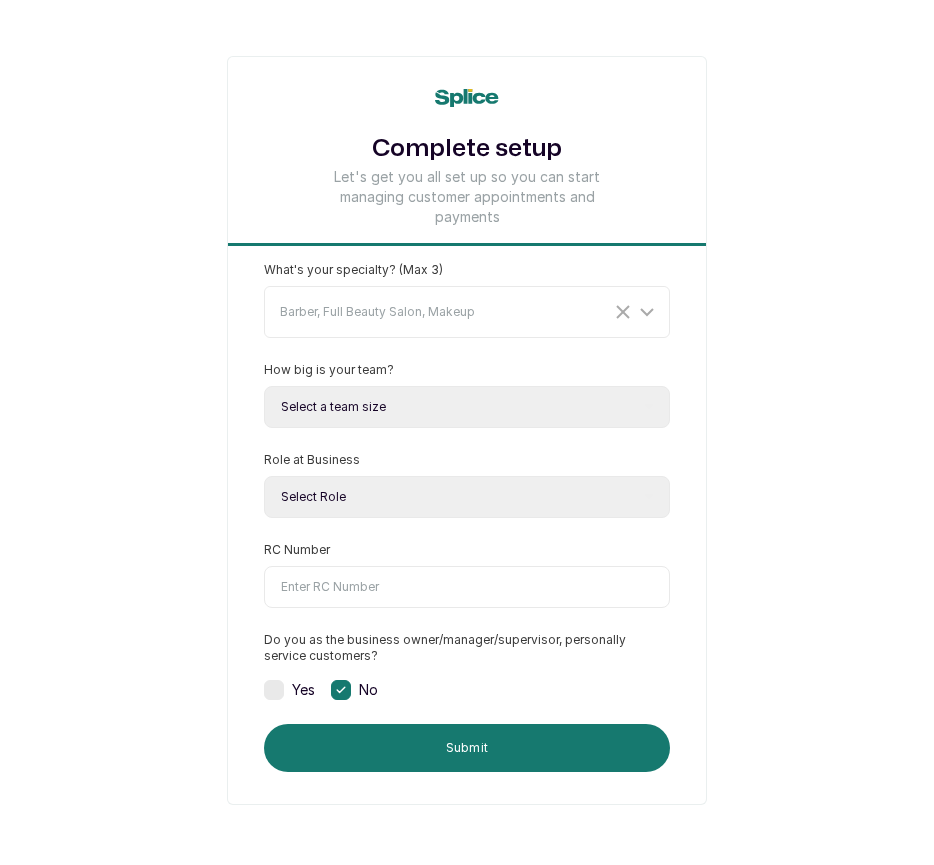 click on "Select a team size Just me 2-5 6-10 10+" at bounding box center (467, 407) 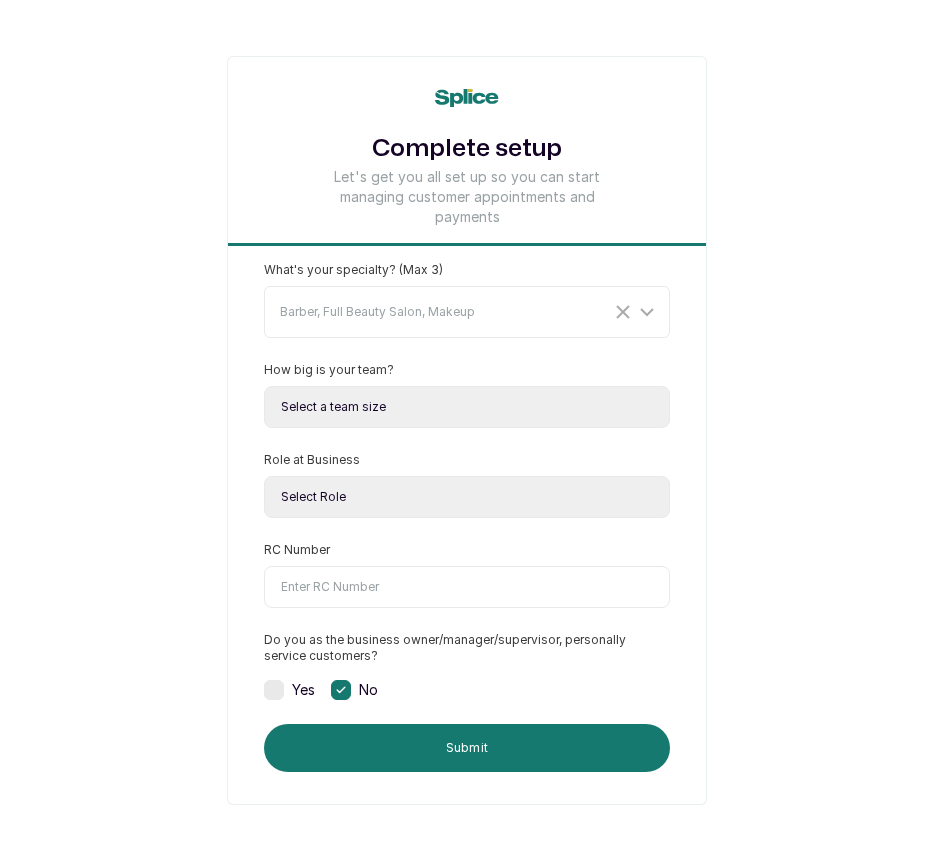 select on "two_to_five" 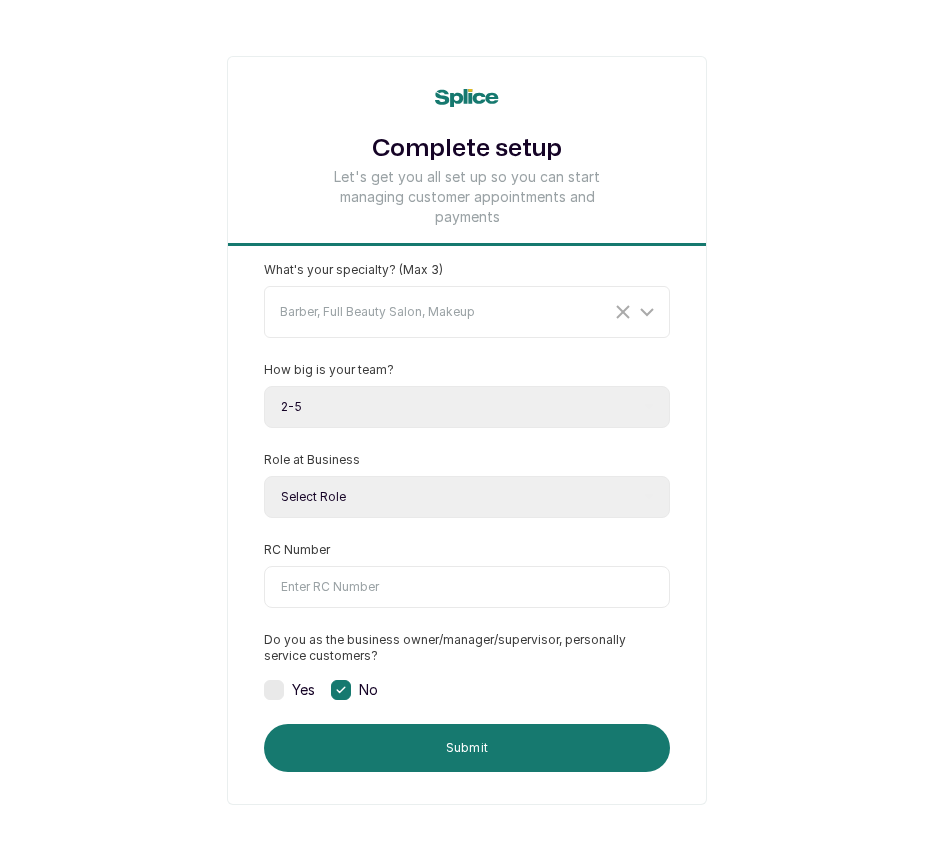 click on "Select Role Owner Manager" at bounding box center (467, 497) 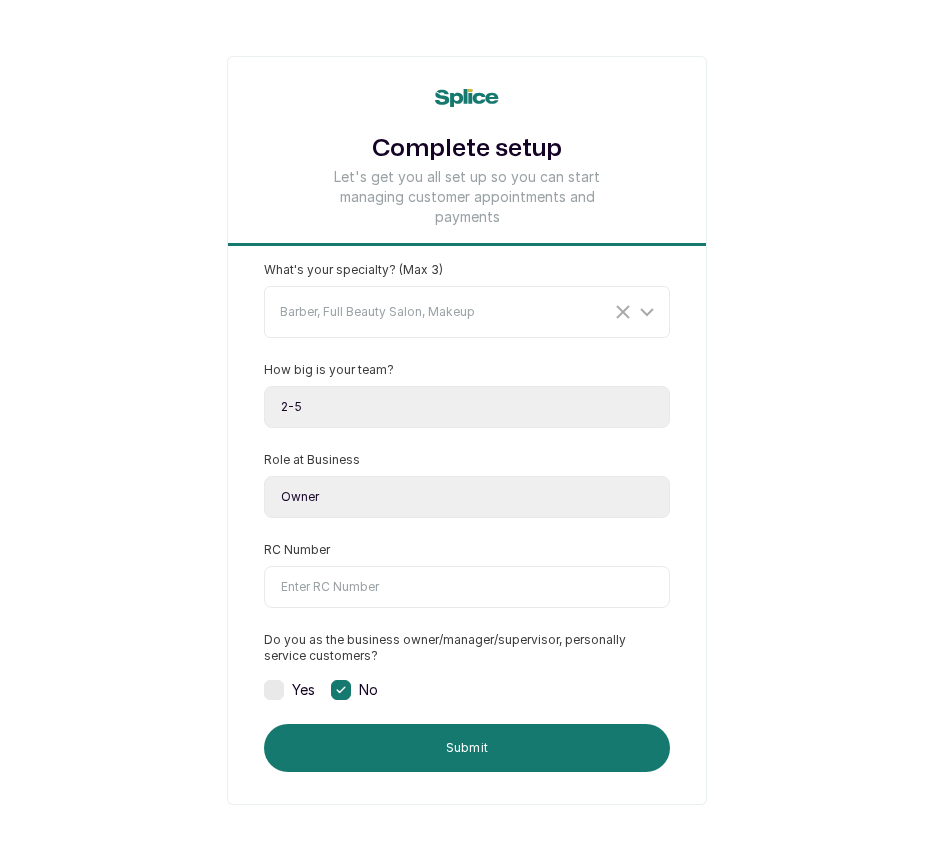 click on "What's your specialty? (Max 3) Barber, Full Beauty Salon, Makeup How big is your team? Select a team size Just me 2-5 6-10 10+ Role at Business Select Role Owner Manager RC Number   Do you as the business owner/manager/supervisor, personally service customers? Yes No Submit" at bounding box center (467, 517) 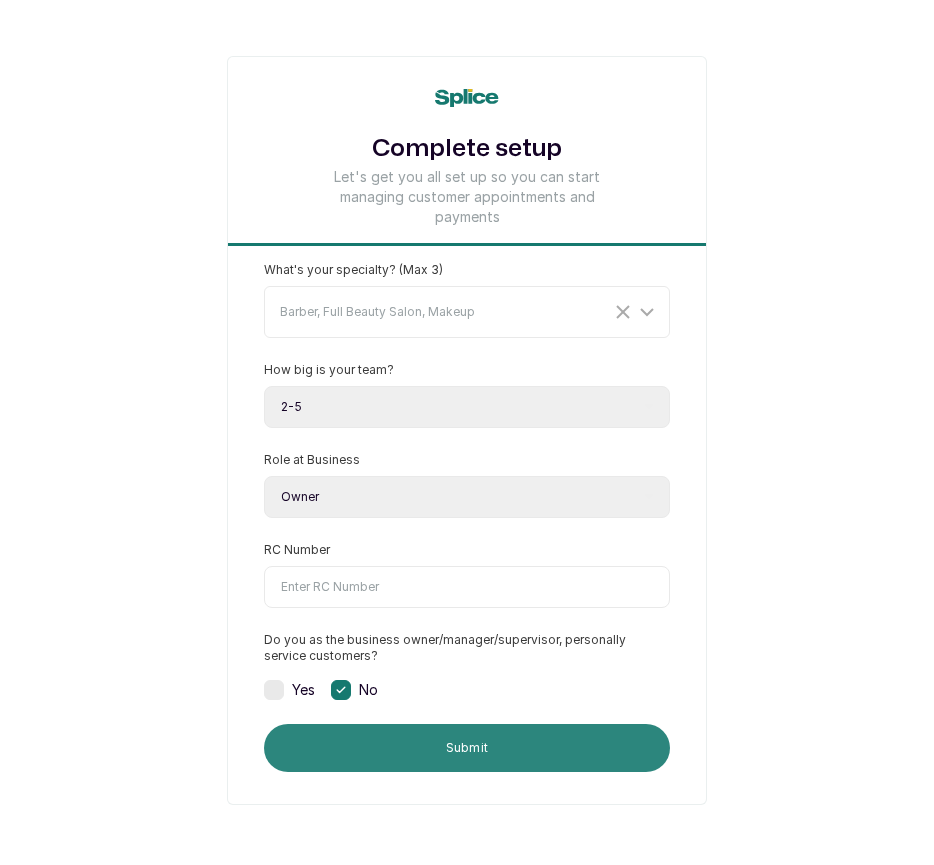 click on "Submit" at bounding box center (467, 748) 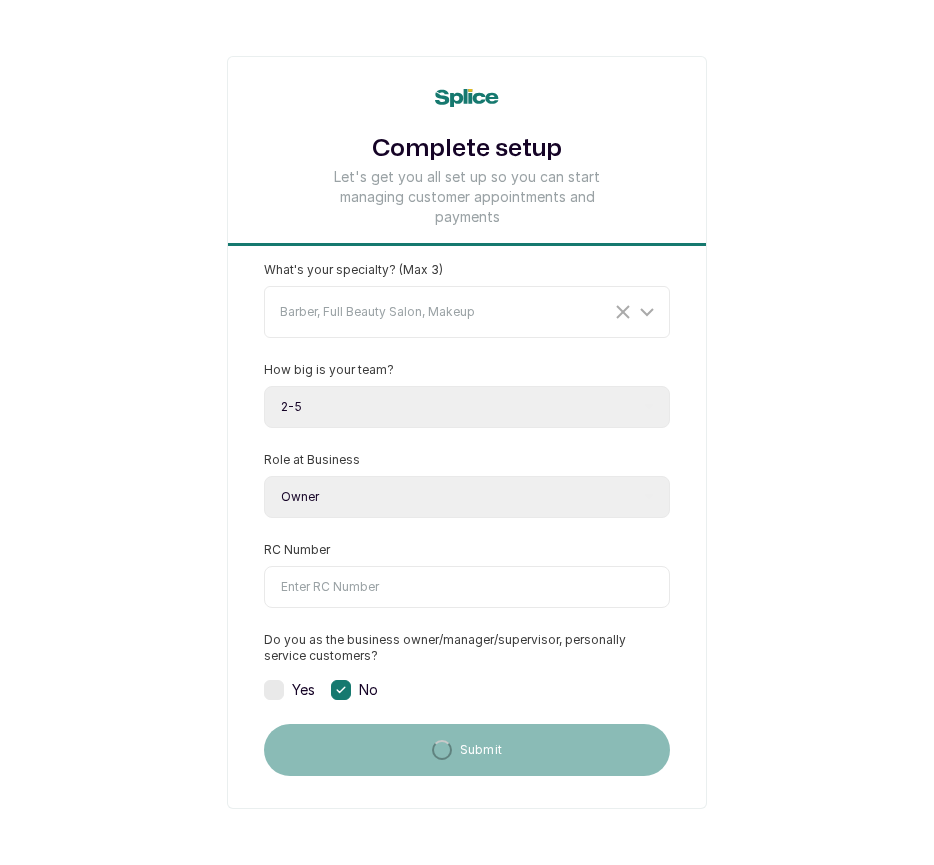 scroll, scrollTop: 0, scrollLeft: 0, axis: both 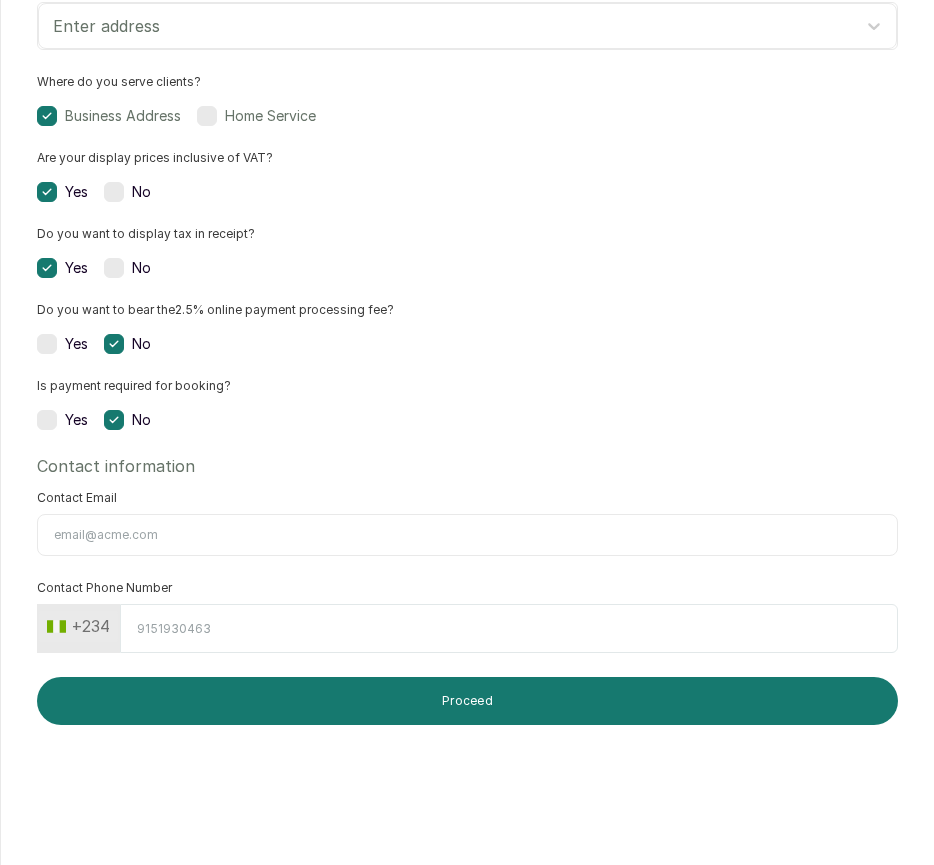 click on "Welcome,  Enter your address and set where you want to serve your clients Upload Business Logo Kindly upload a logo with dimensions not exceeding 250px by 150px Branch name   Business Address Enter address Where do you serve clients? Business Address Home Service Are your display prices inclusive of VAT? Yes No Do you want to display tax in receipt? Yes No Do you want to bear the  2.5 % online payment processing fee? Yes No Is payment required for booking? Yes No Contact information Contact Email   Contact Phone Number +234 Proceed" at bounding box center (467, 432) 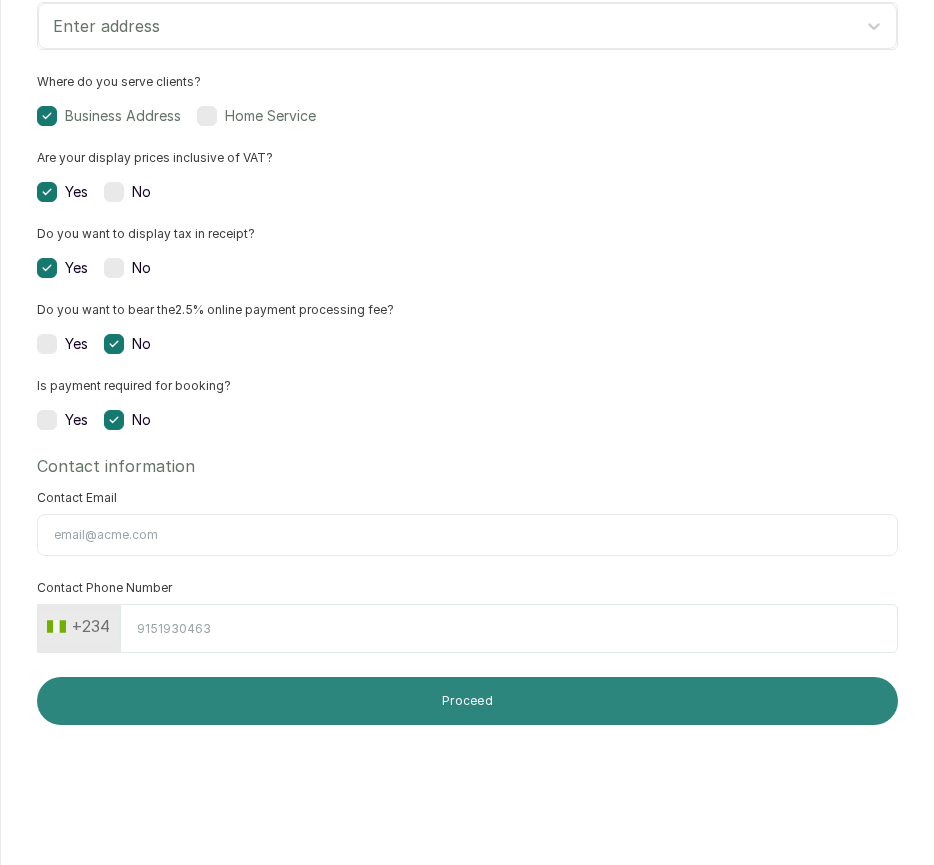 click on "Proceed" at bounding box center (467, 701) 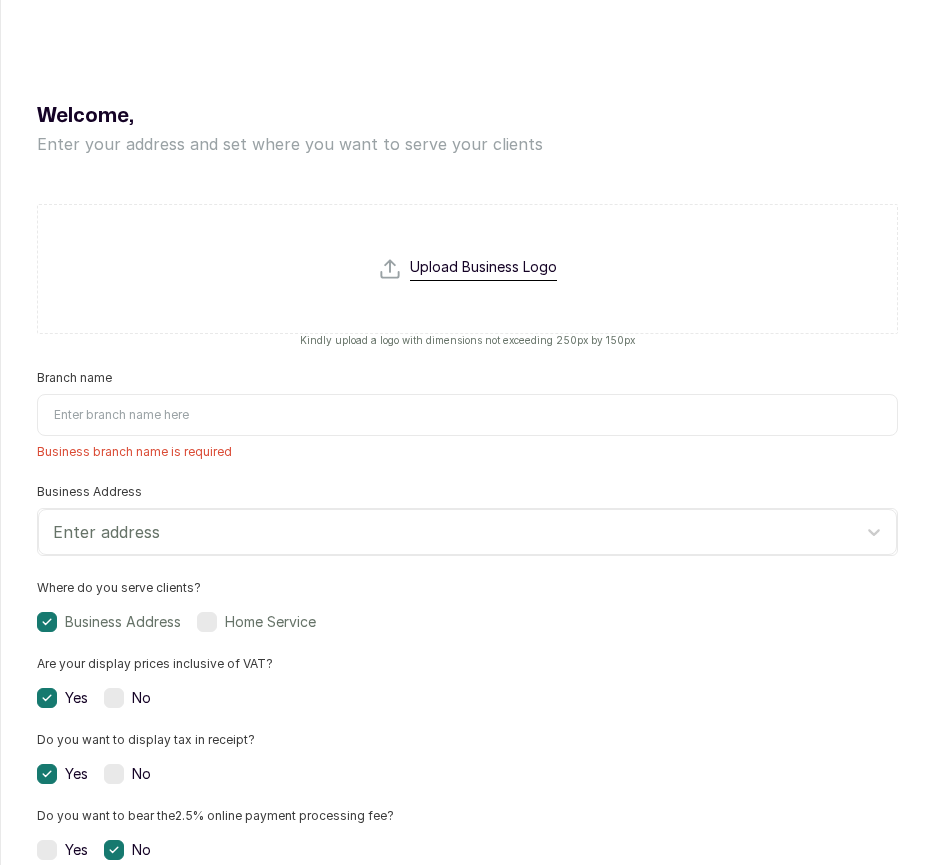 click on "Branch name" at bounding box center [467, 415] 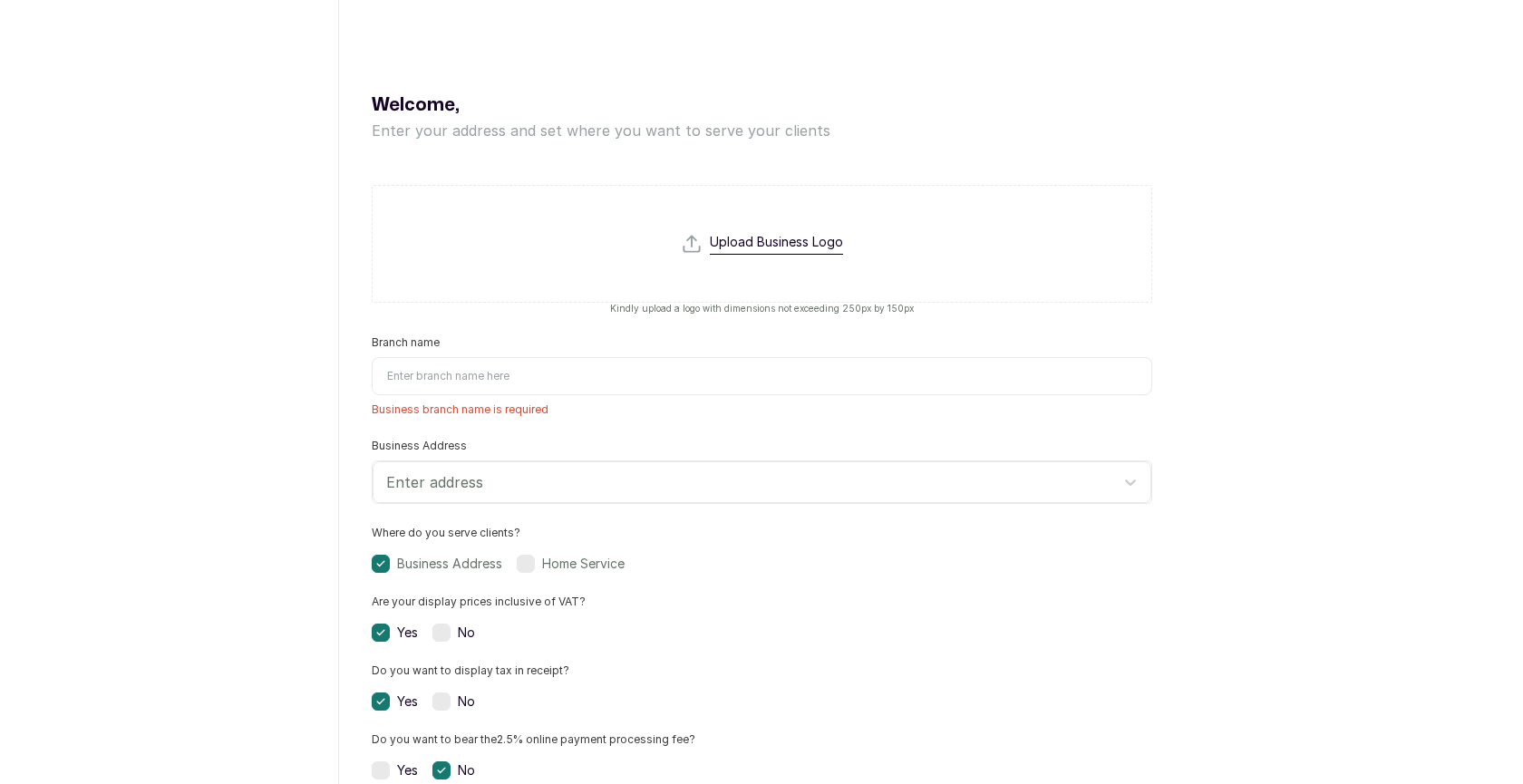 scroll, scrollTop: 0, scrollLeft: 0, axis: both 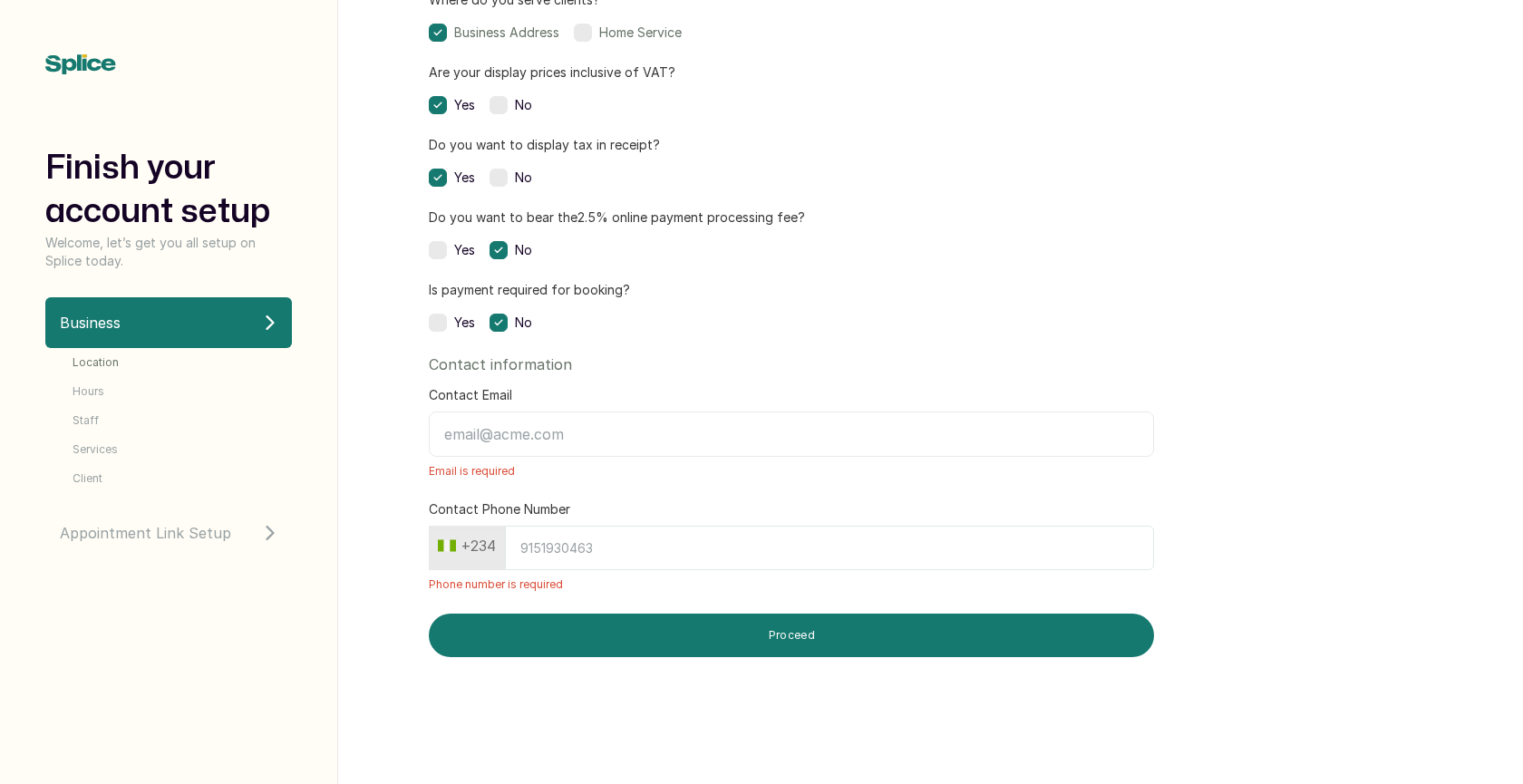 type on "Eivo Wellness HQ" 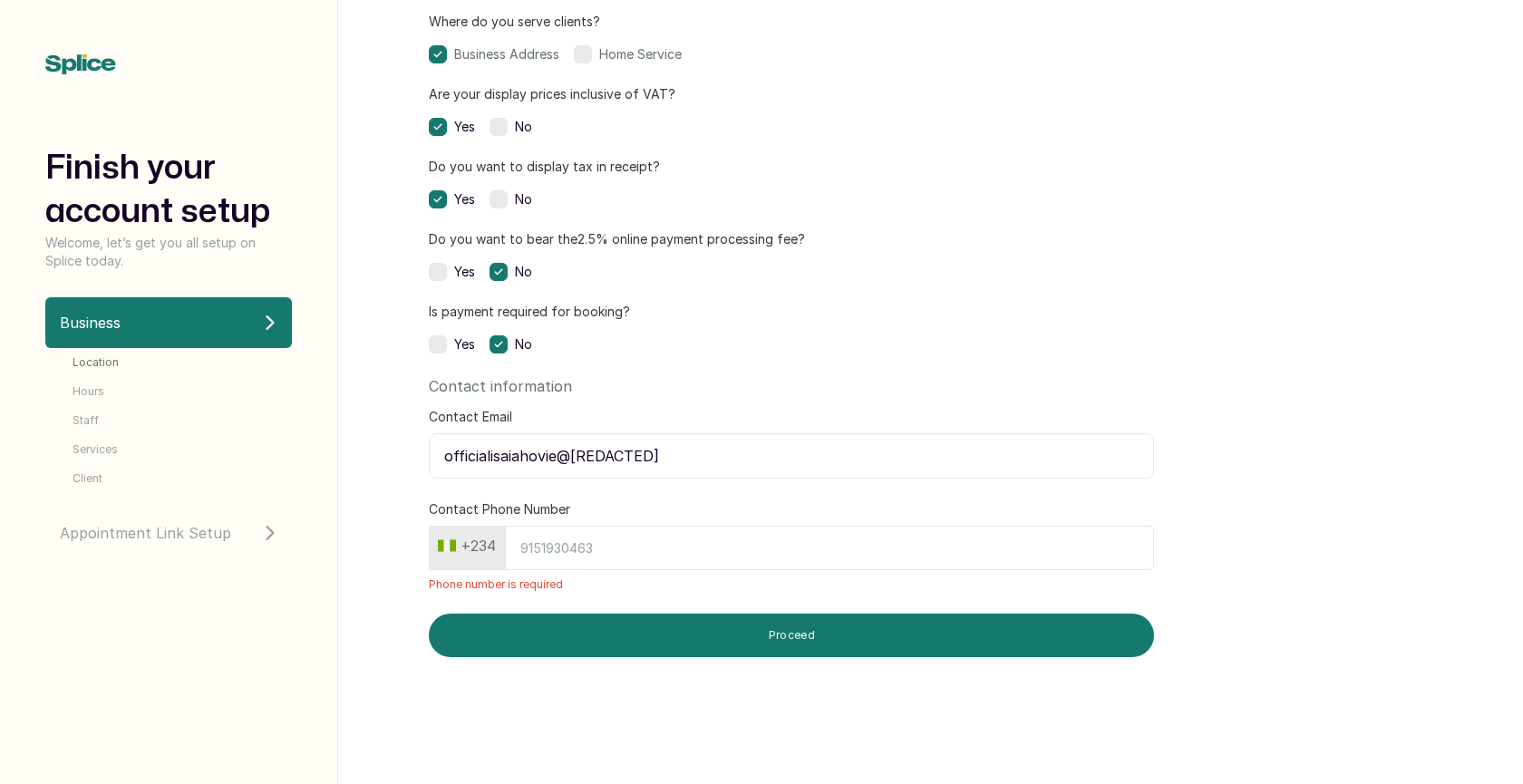 scroll, scrollTop: 427, scrollLeft: 0, axis: vertical 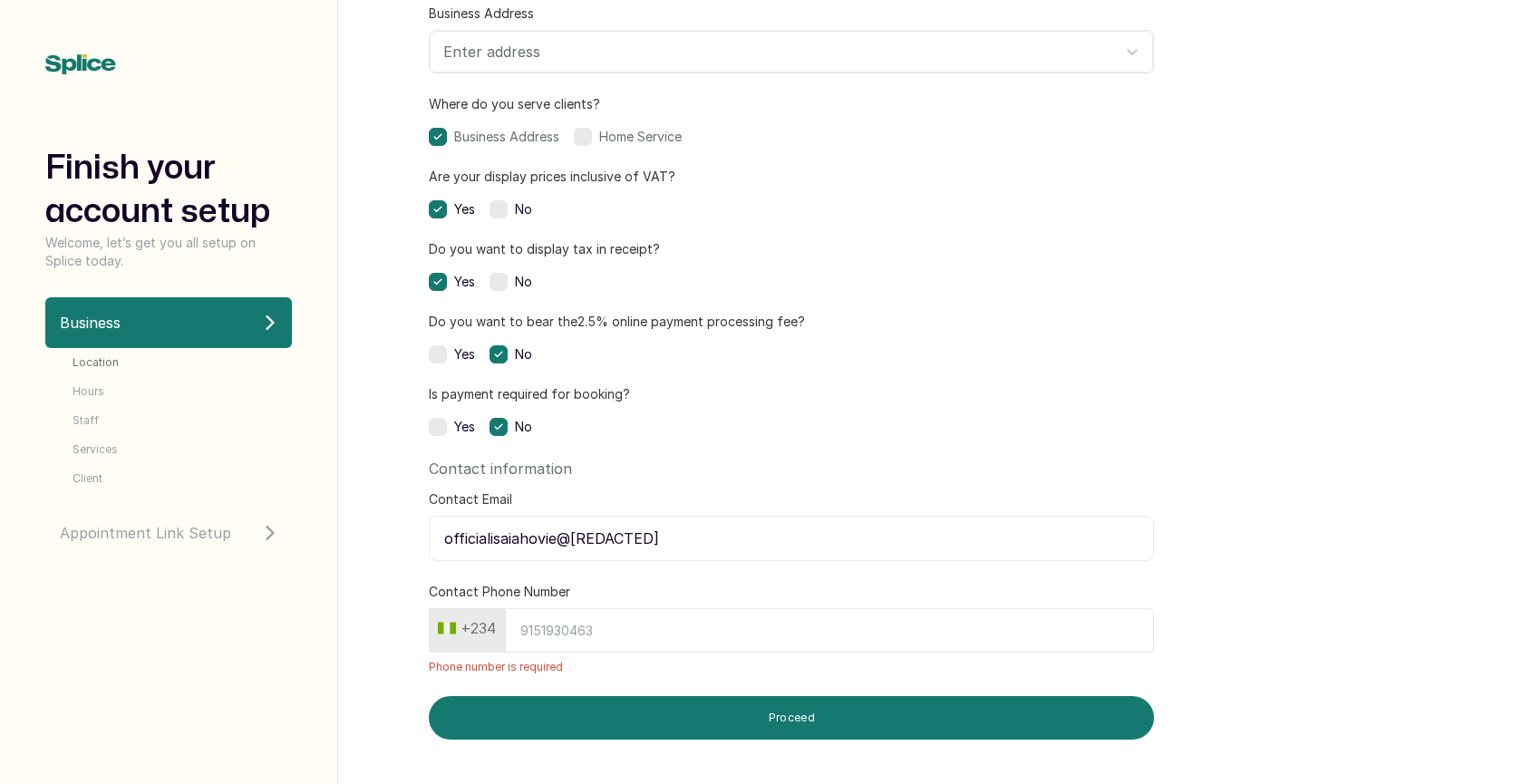 type on "officialisaiahovie@gmail.com" 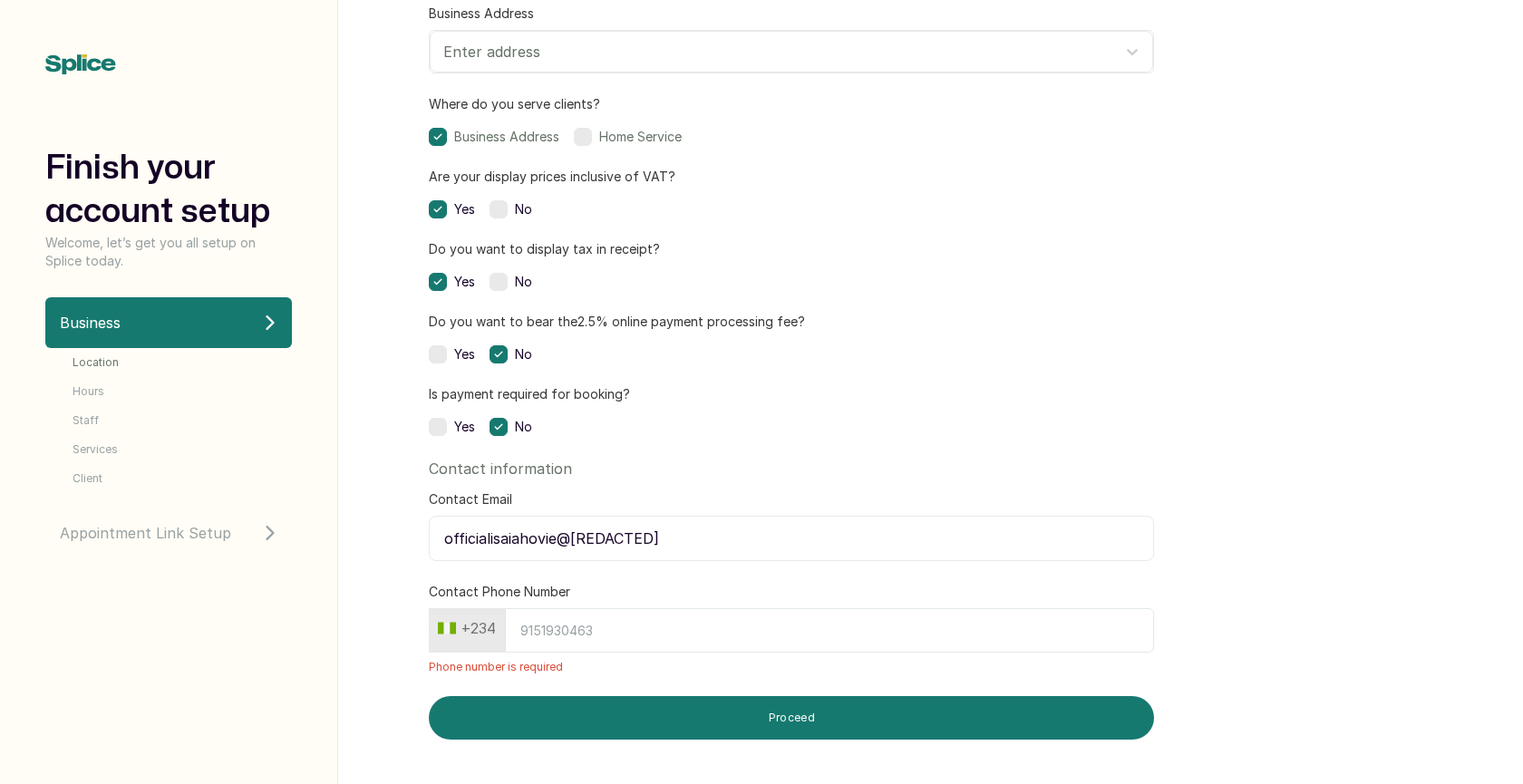 click on "Welcome,  Enter your address and set where you want to serve your clients Upload Business Logo Kindly upload a logo with dimensions not exceeding 250px by 150px Branch name   Eivo Wellness HQ Business Address Enter address Where do you serve clients? Business Address Home Service Are your display prices inclusive of VAT? Yes No Do you want to display tax in receipt? Yes No Do you want to bear the  2.5 % online payment processing fee? Yes No Is payment required for booking? Yes No Contact information Contact Email   officialisaiahovie@gmail.com Contact Phone Number +234 Phone number is required Proceed" at bounding box center (791, 392) 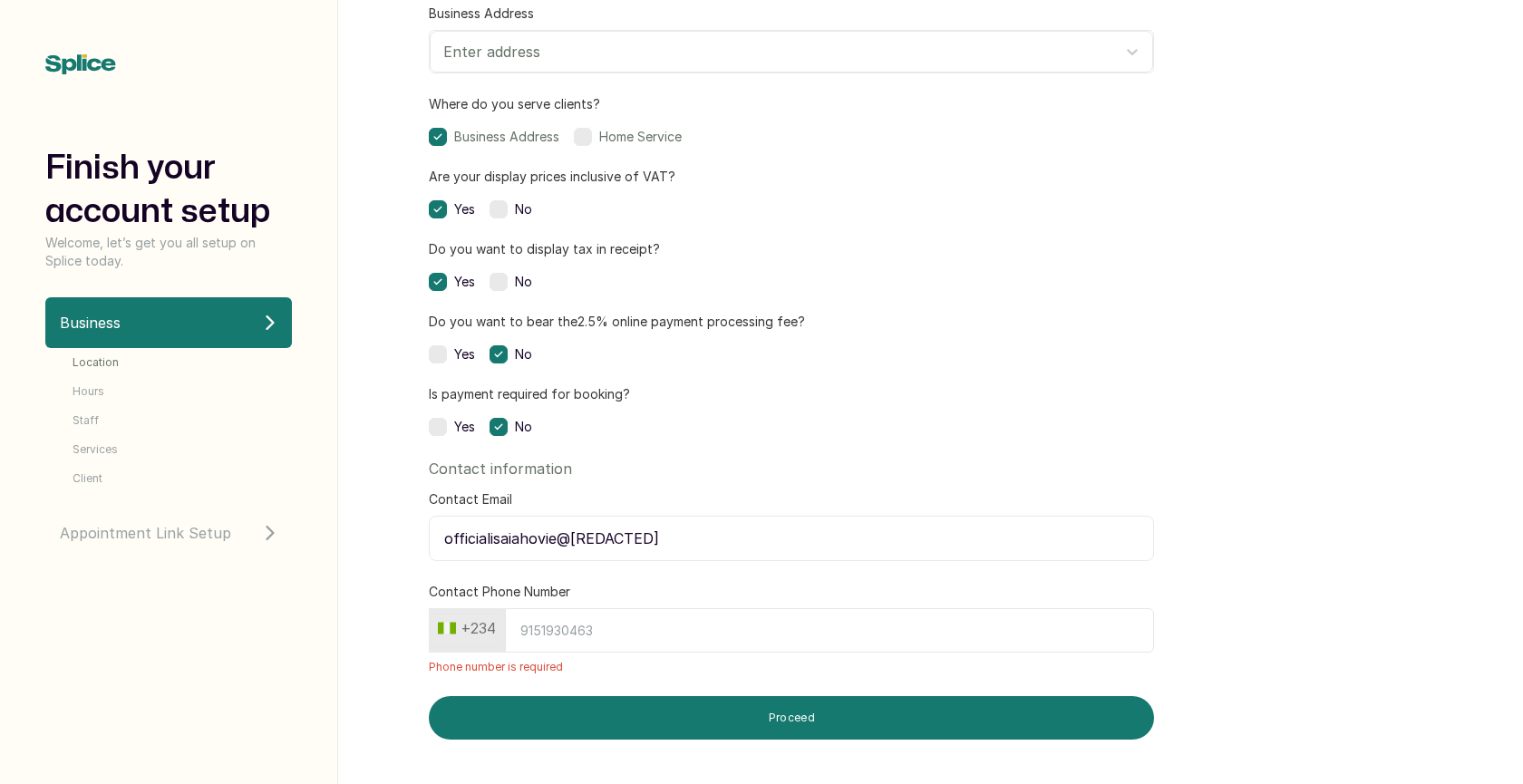 click on "Contact Phone Number" at bounding box center (829, 630) 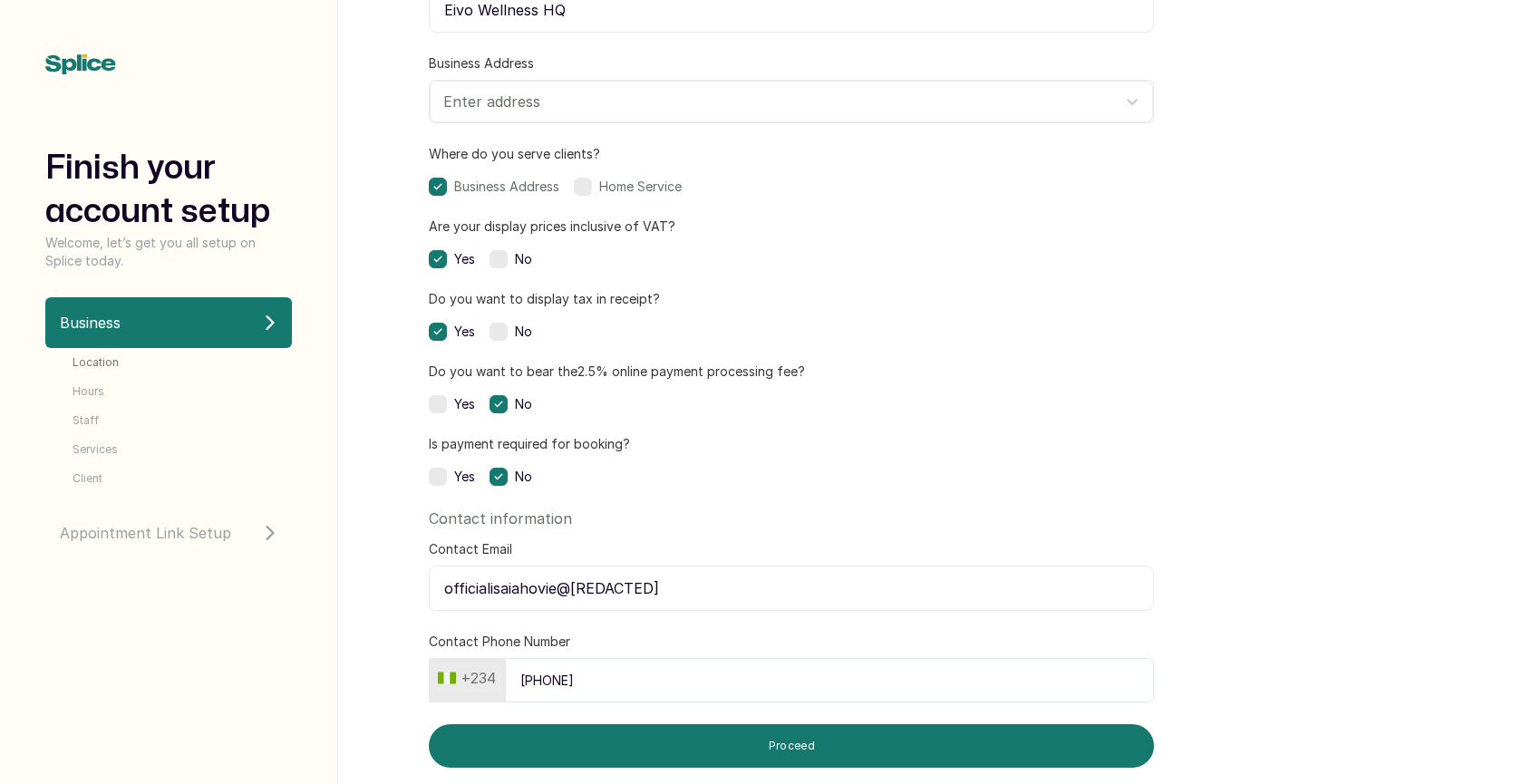 scroll, scrollTop: 353, scrollLeft: 0, axis: vertical 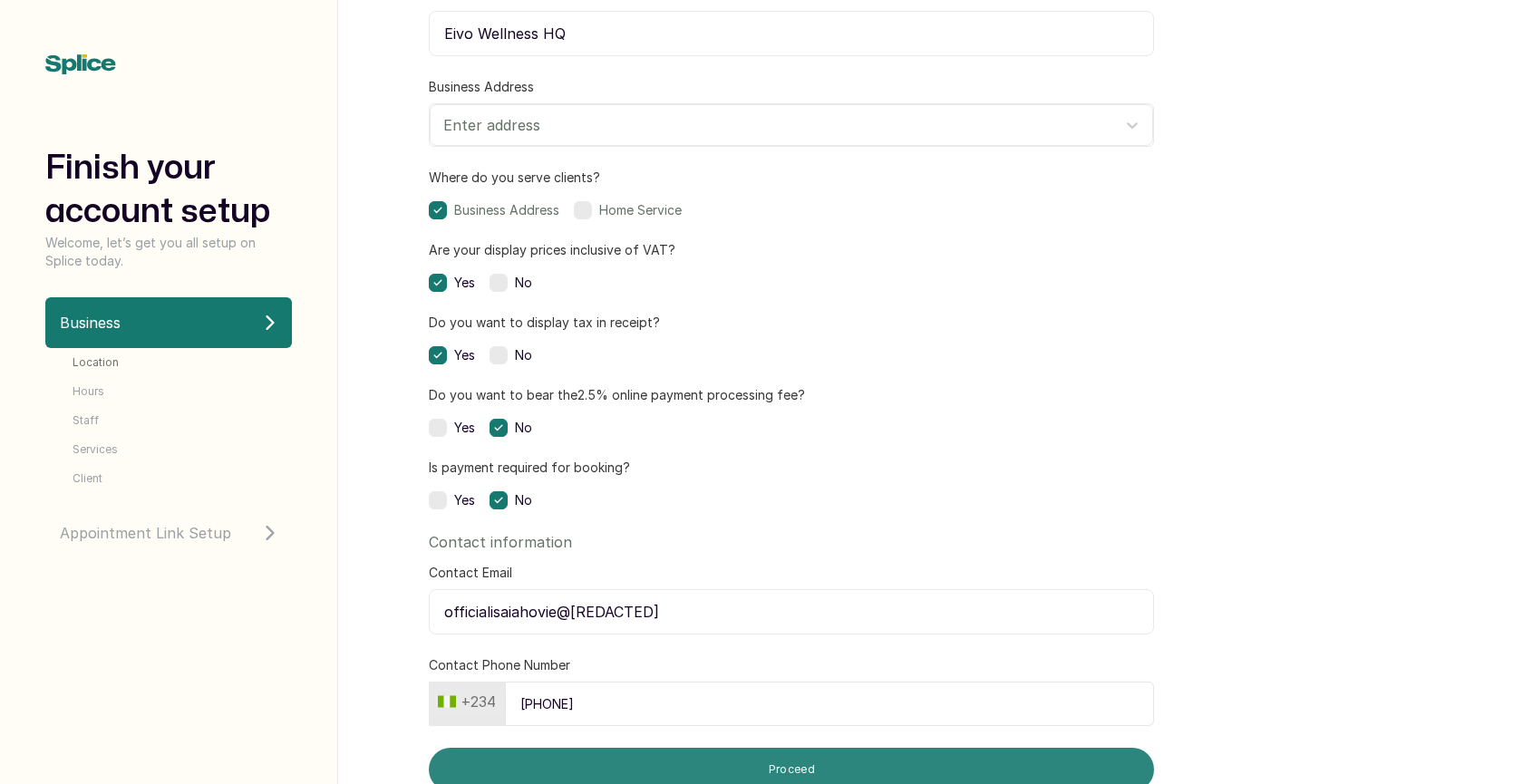 type on "7064345065" 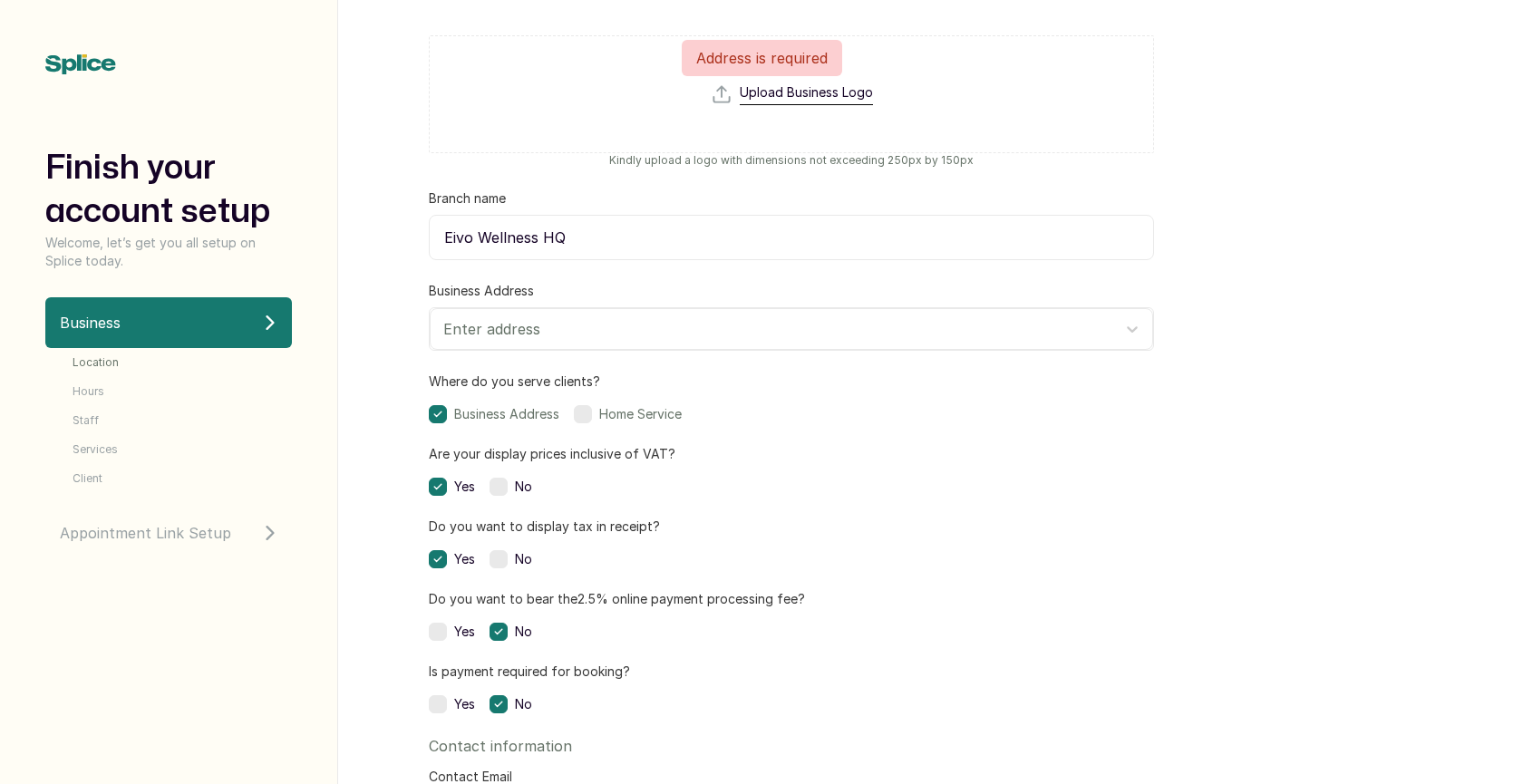 scroll, scrollTop: 84, scrollLeft: 0, axis: vertical 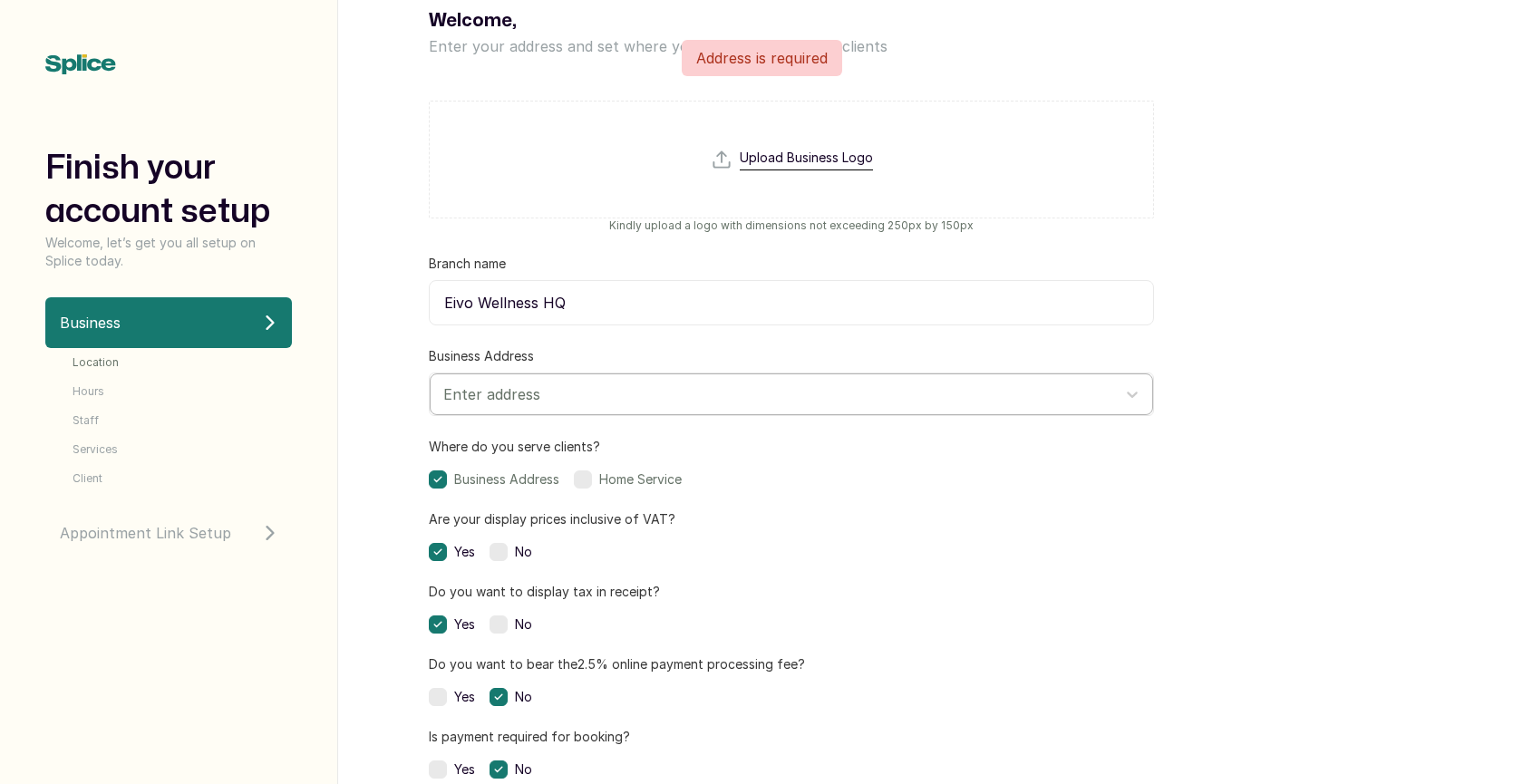 click at bounding box center [775, 394] 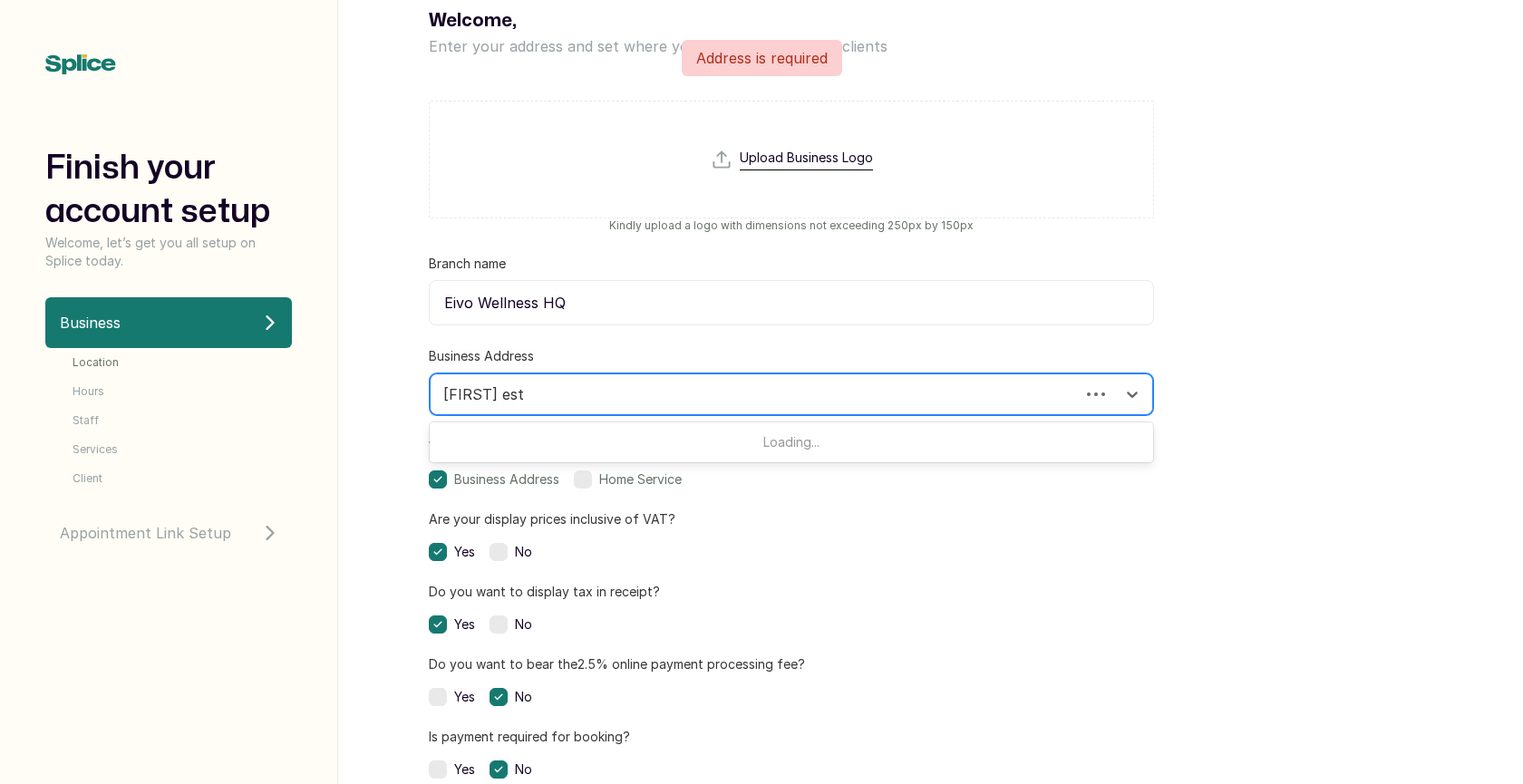 type on "Jefia estate" 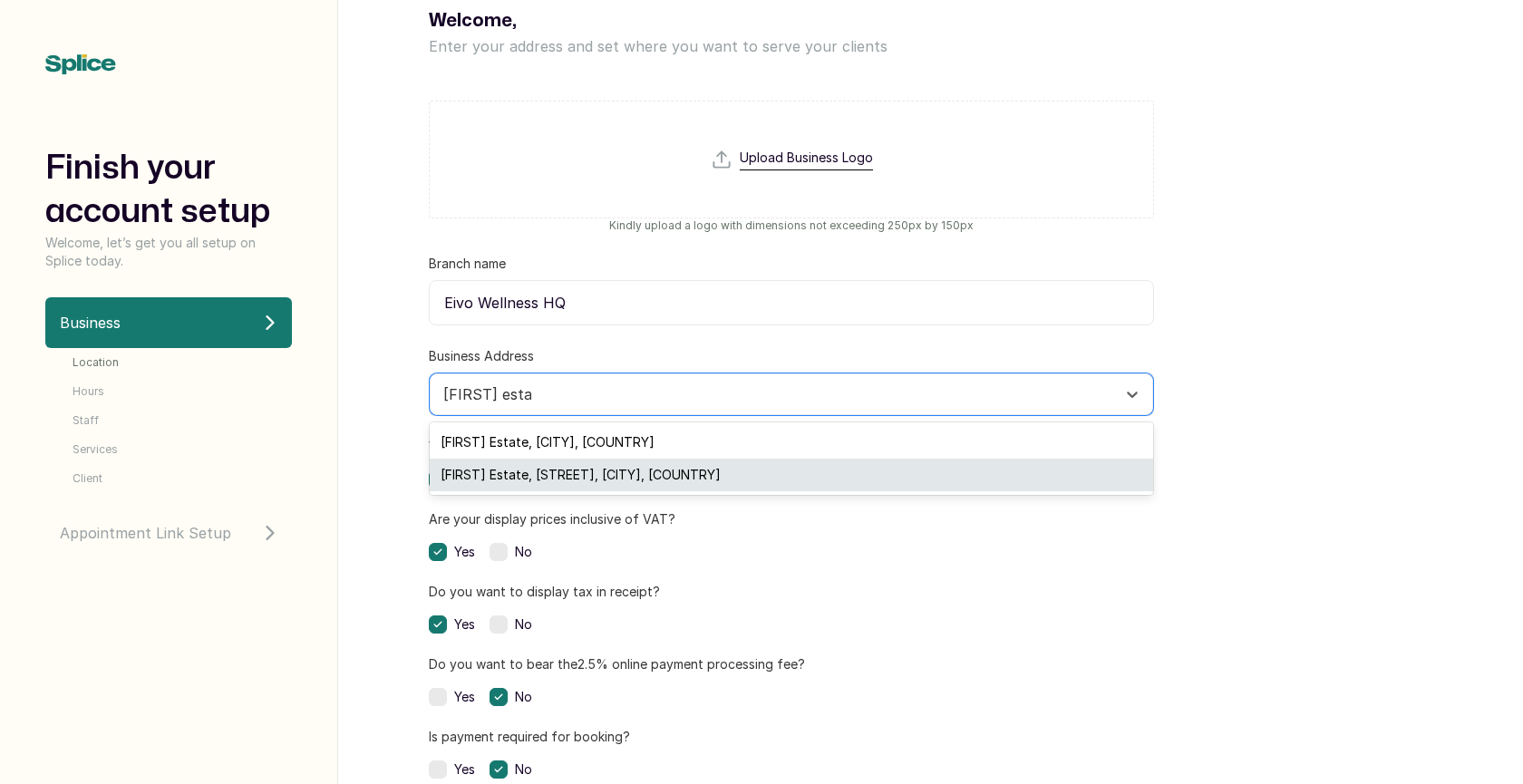 click on "Jefia Estate, Mbaise Close, Warri, Nigeria" at bounding box center (791, 475) 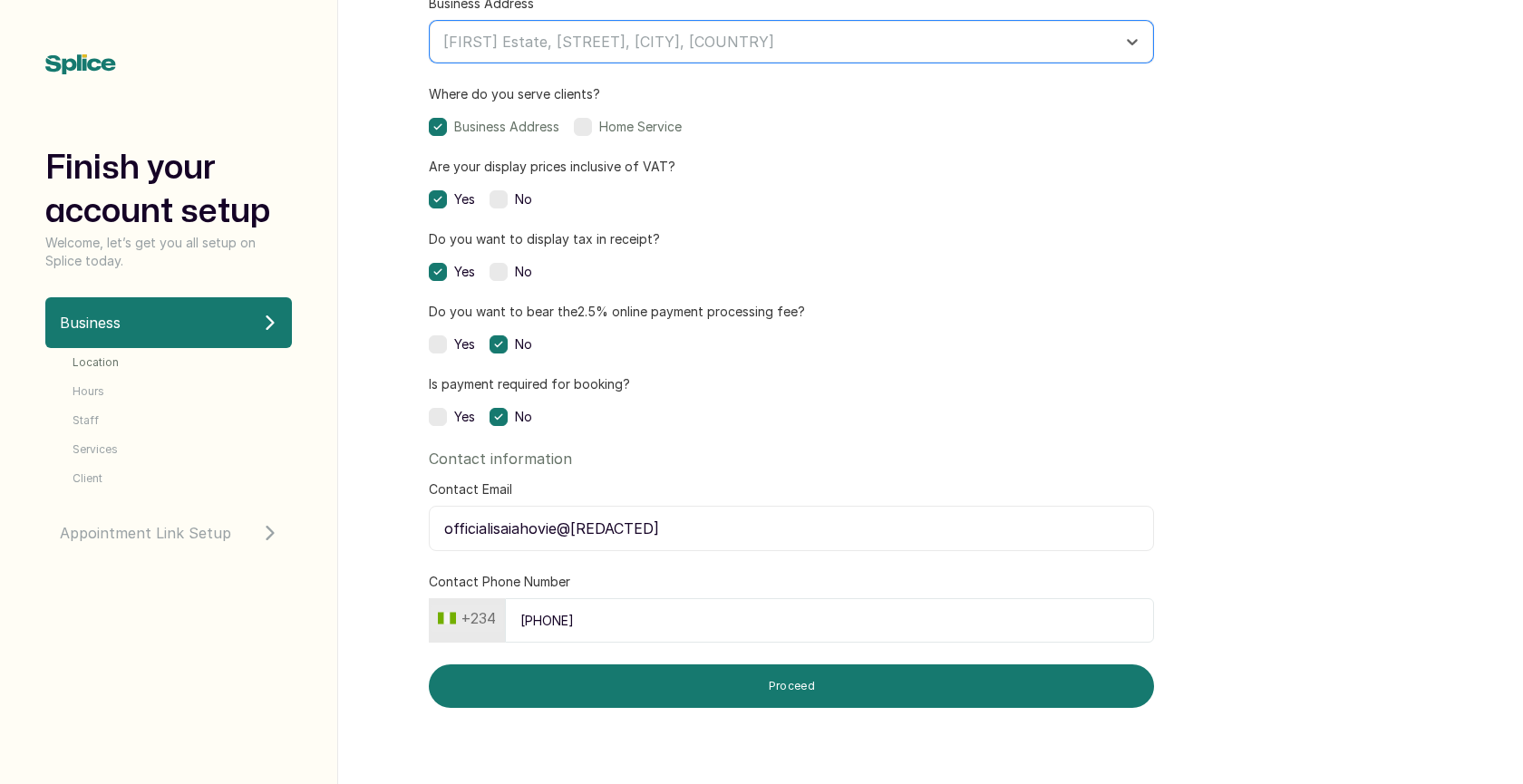 scroll, scrollTop: 482, scrollLeft: 0, axis: vertical 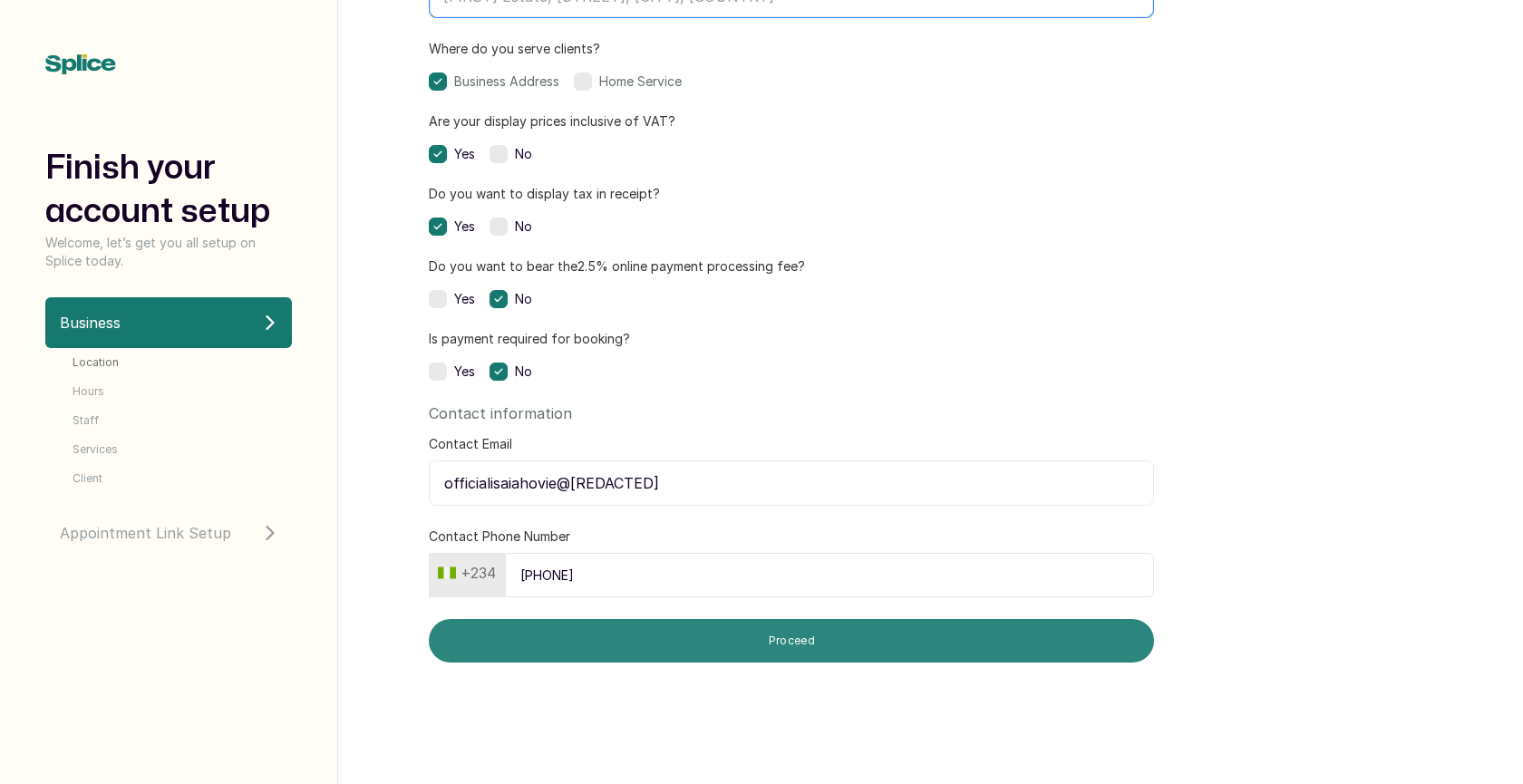 click on "Proceed" at bounding box center (791, 641) 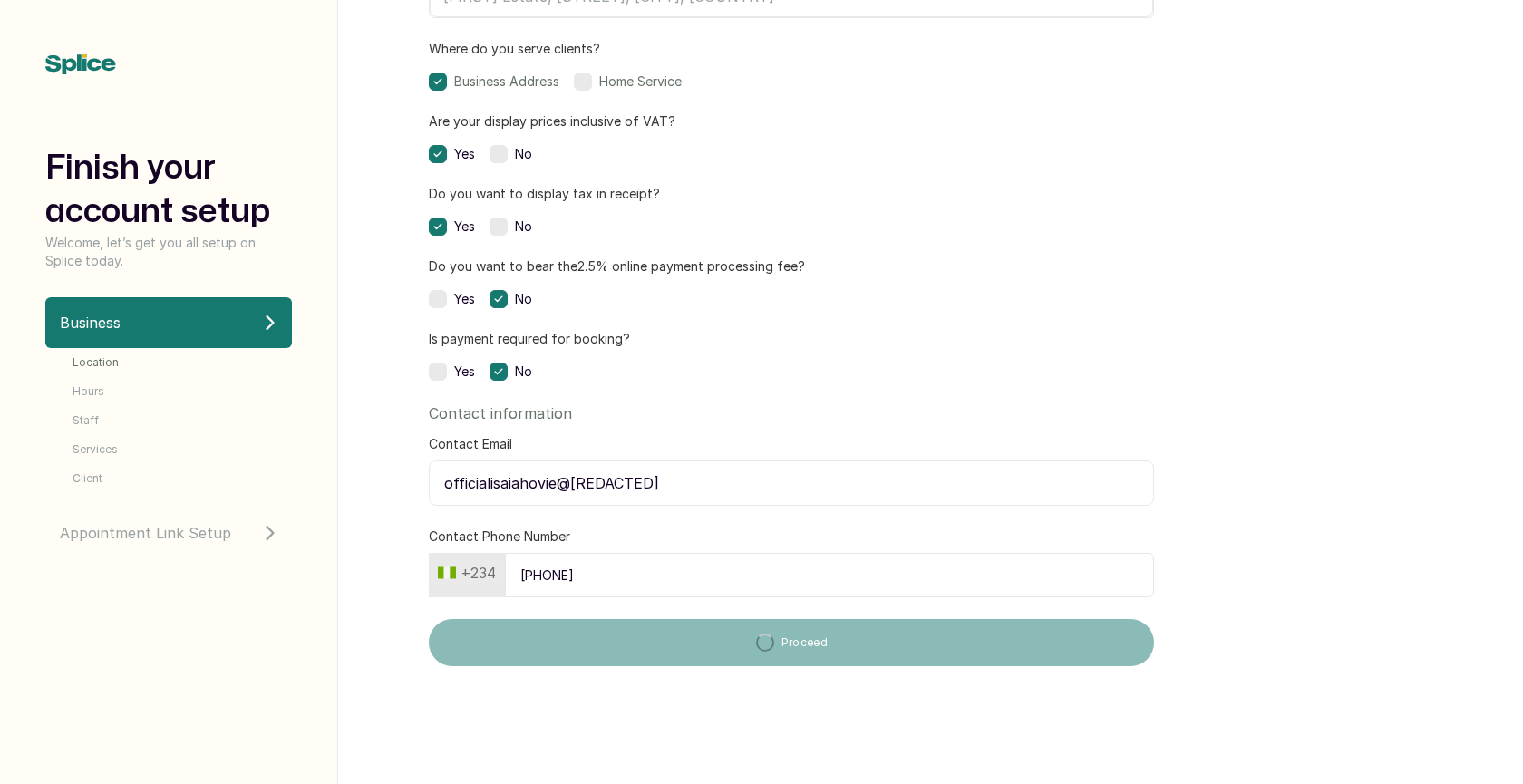 scroll, scrollTop: 0, scrollLeft: 0, axis: both 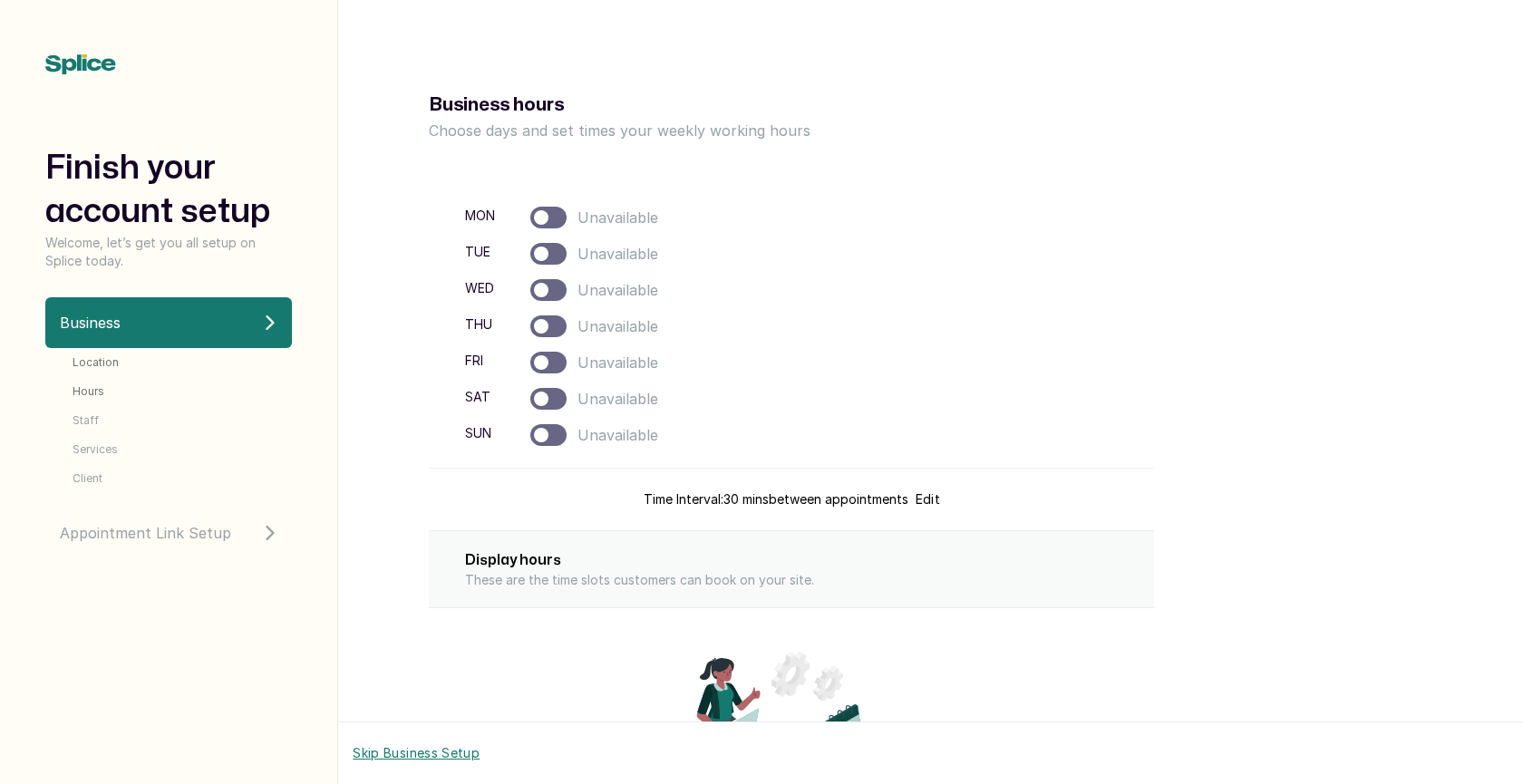 click on "Skip Business Setup" at bounding box center [416, 753] 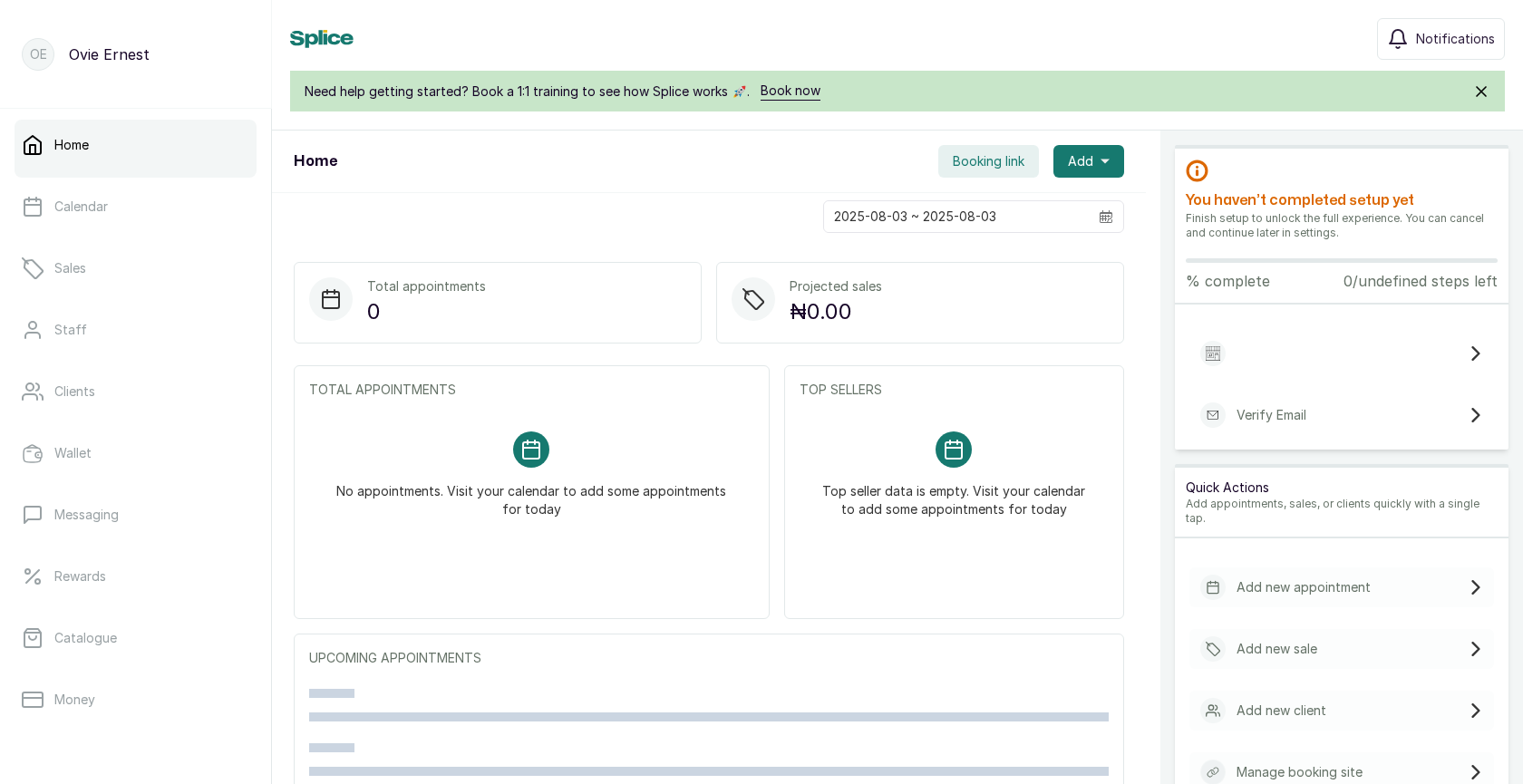 scroll, scrollTop: 0, scrollLeft: 0, axis: both 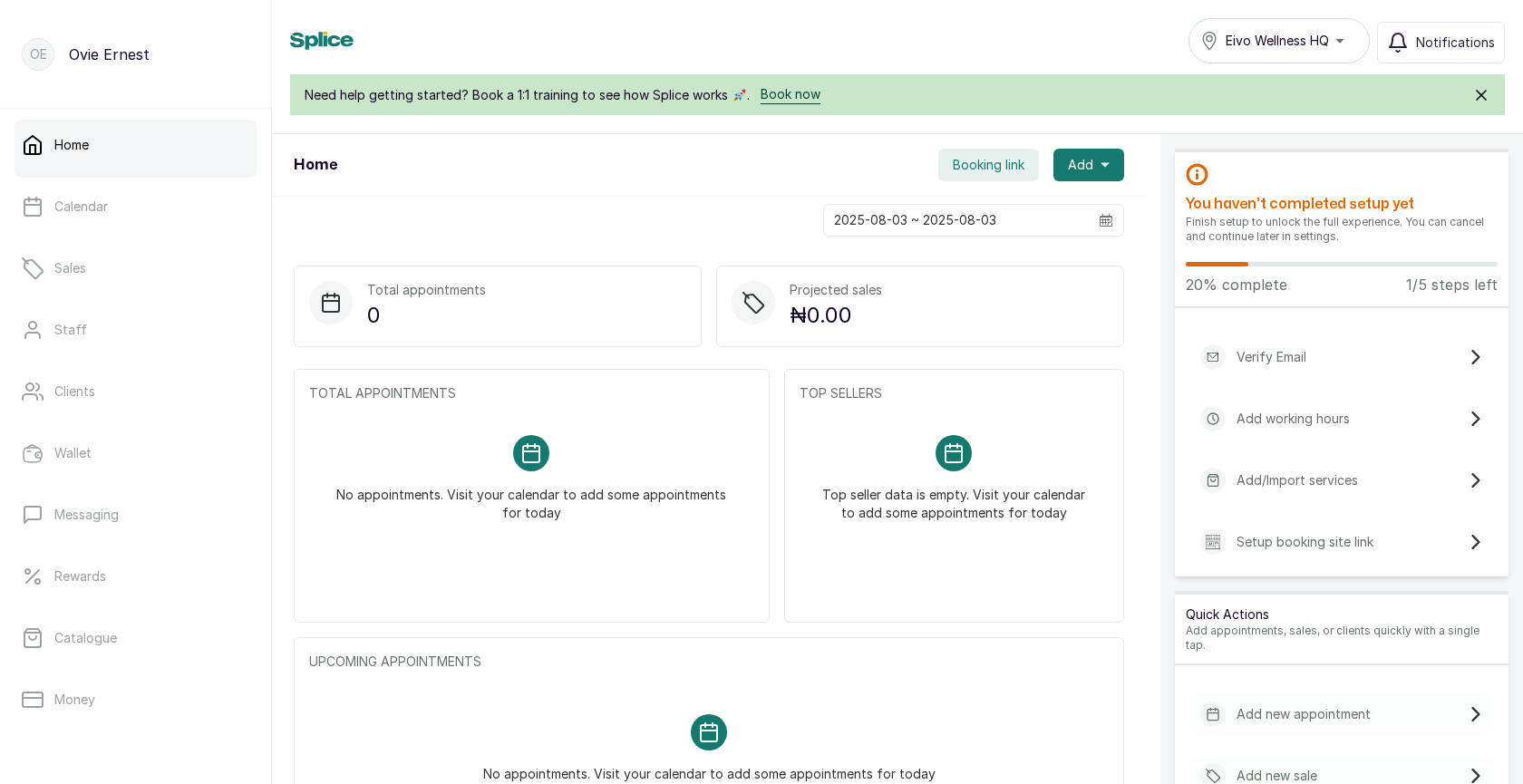 click on "Book now" at bounding box center [791, 94] 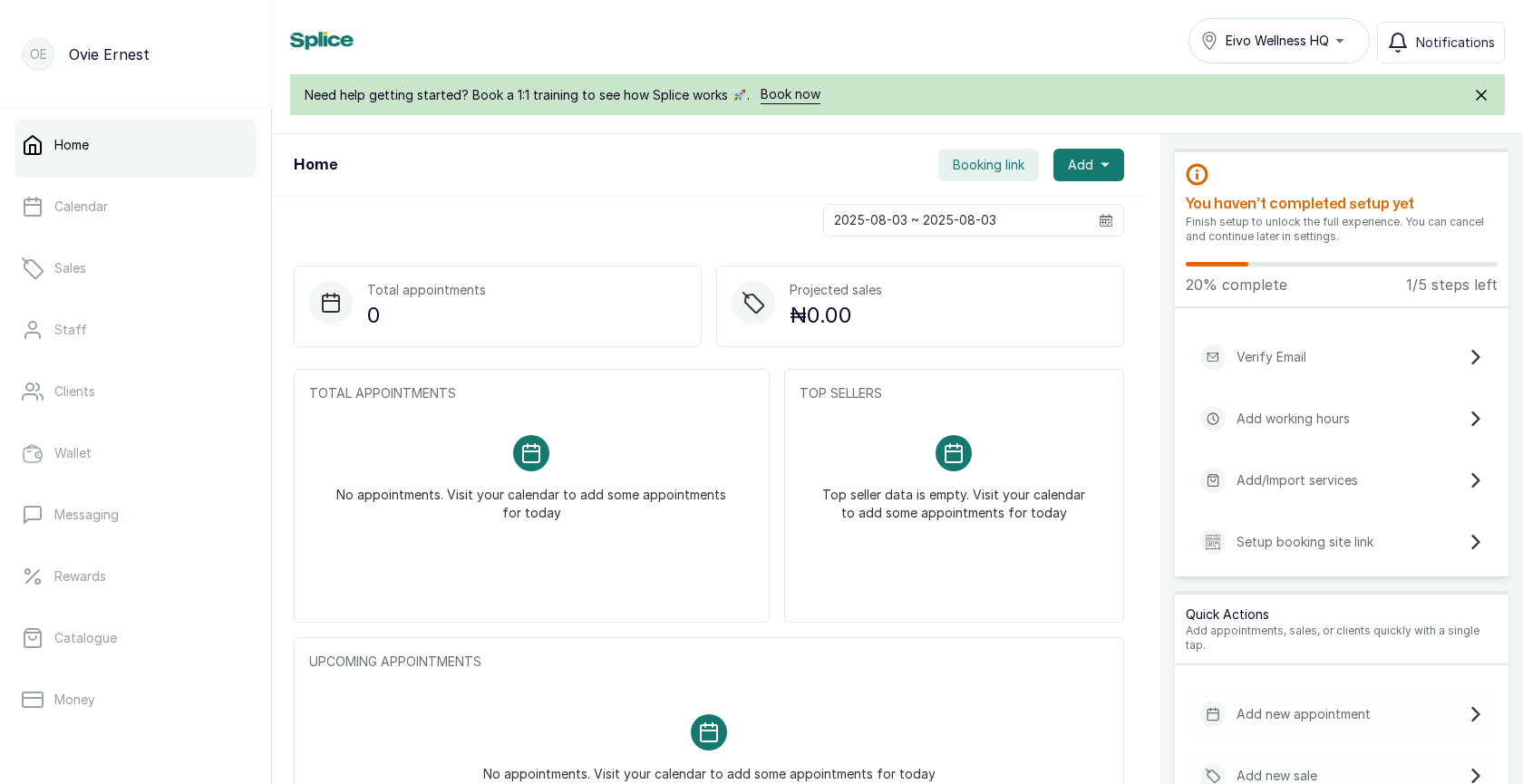 click on "Verify Email" at bounding box center (1342, 357) 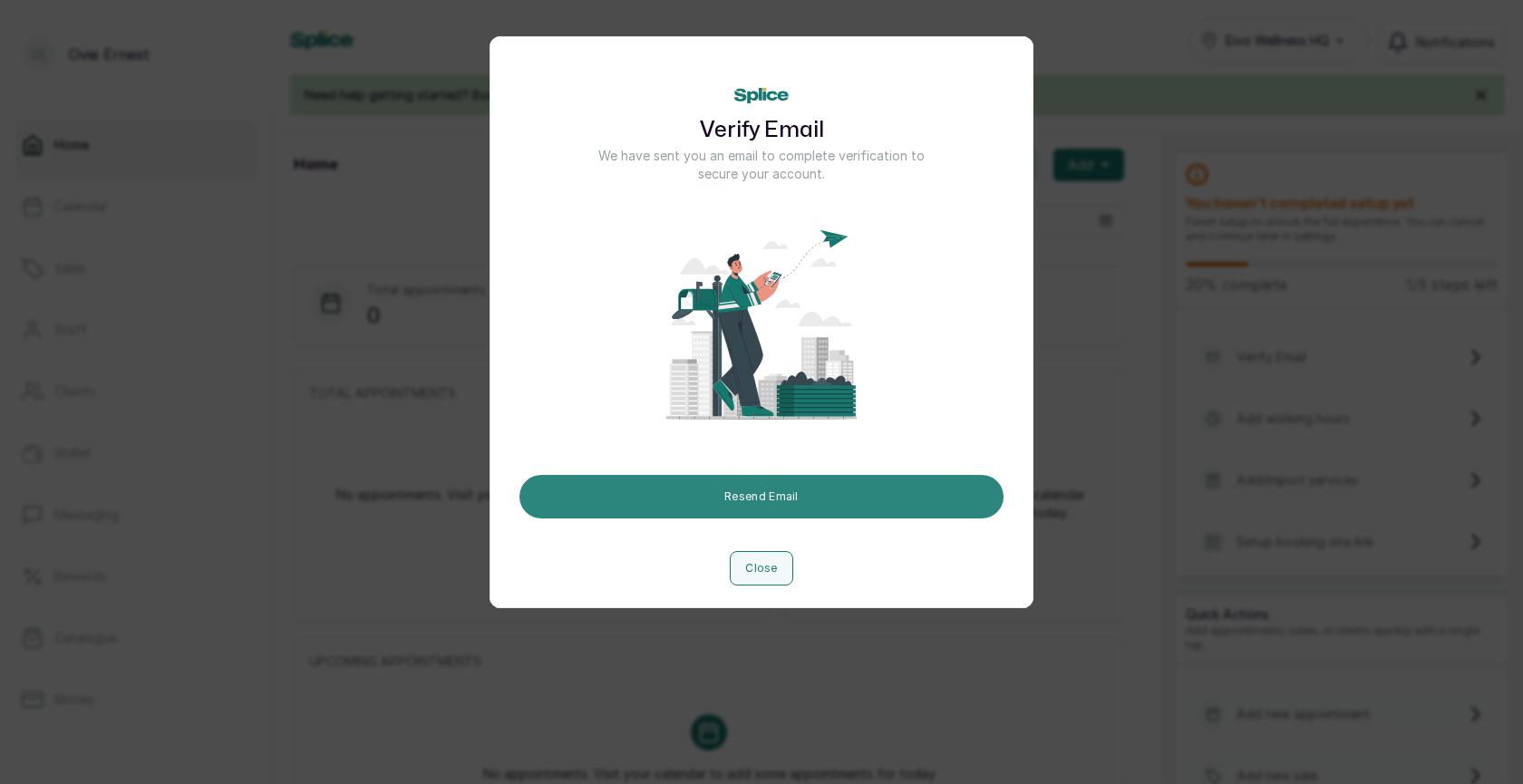 click on "Resend Email" at bounding box center (762, 497) 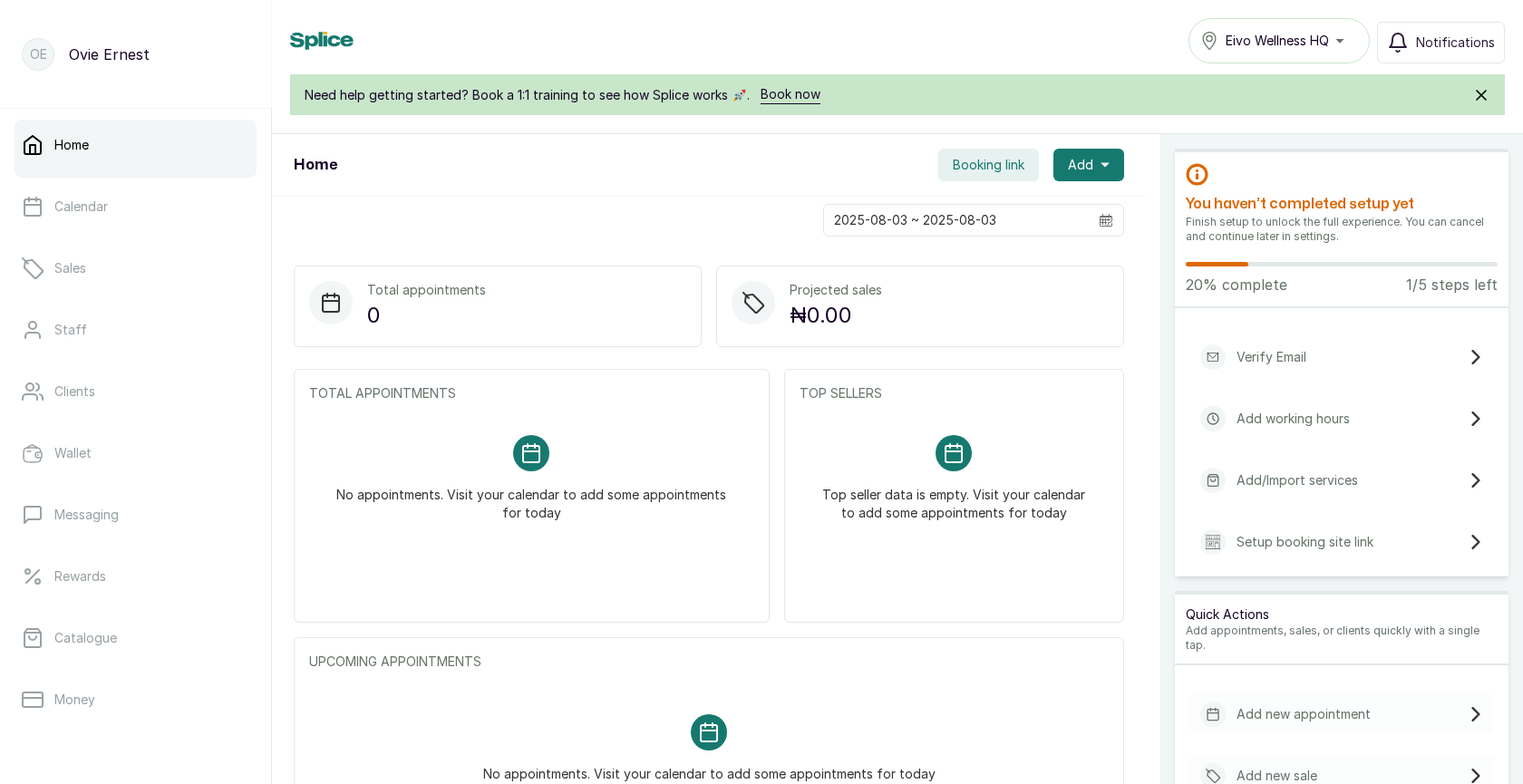 click on "Add working hours" at bounding box center (1275, 419) 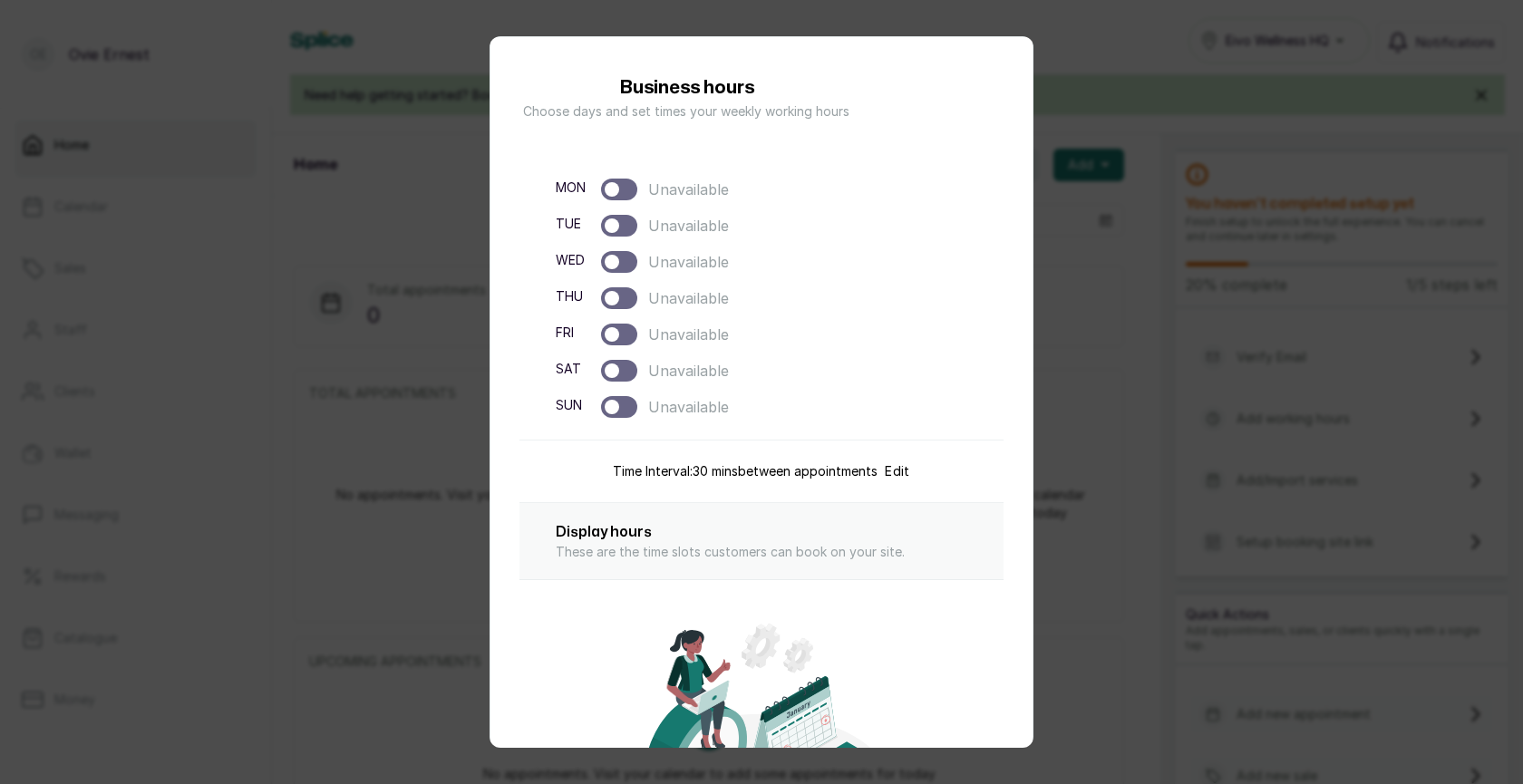 click at bounding box center (619, 189) 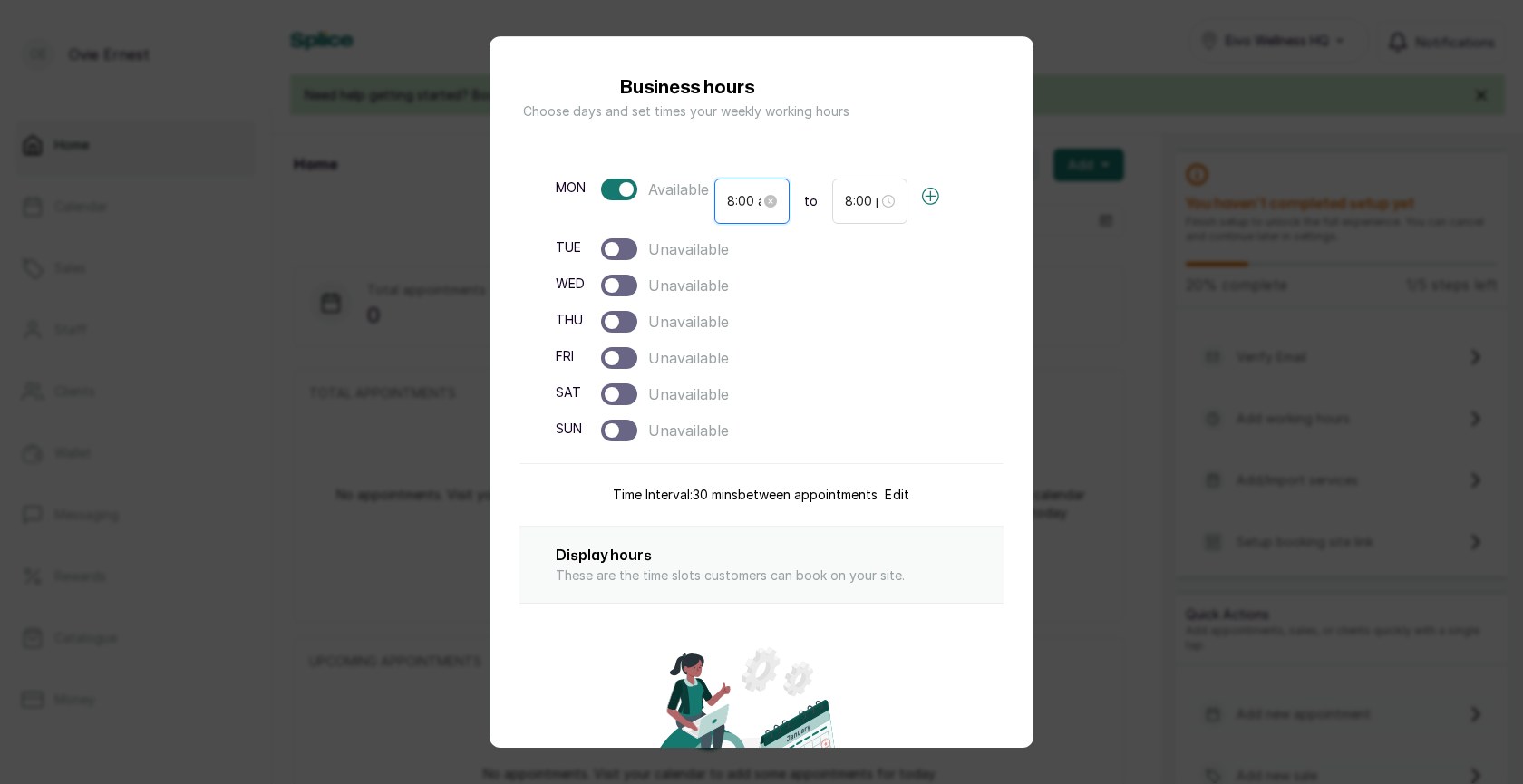 click on "8:00 am" at bounding box center (743, 201) 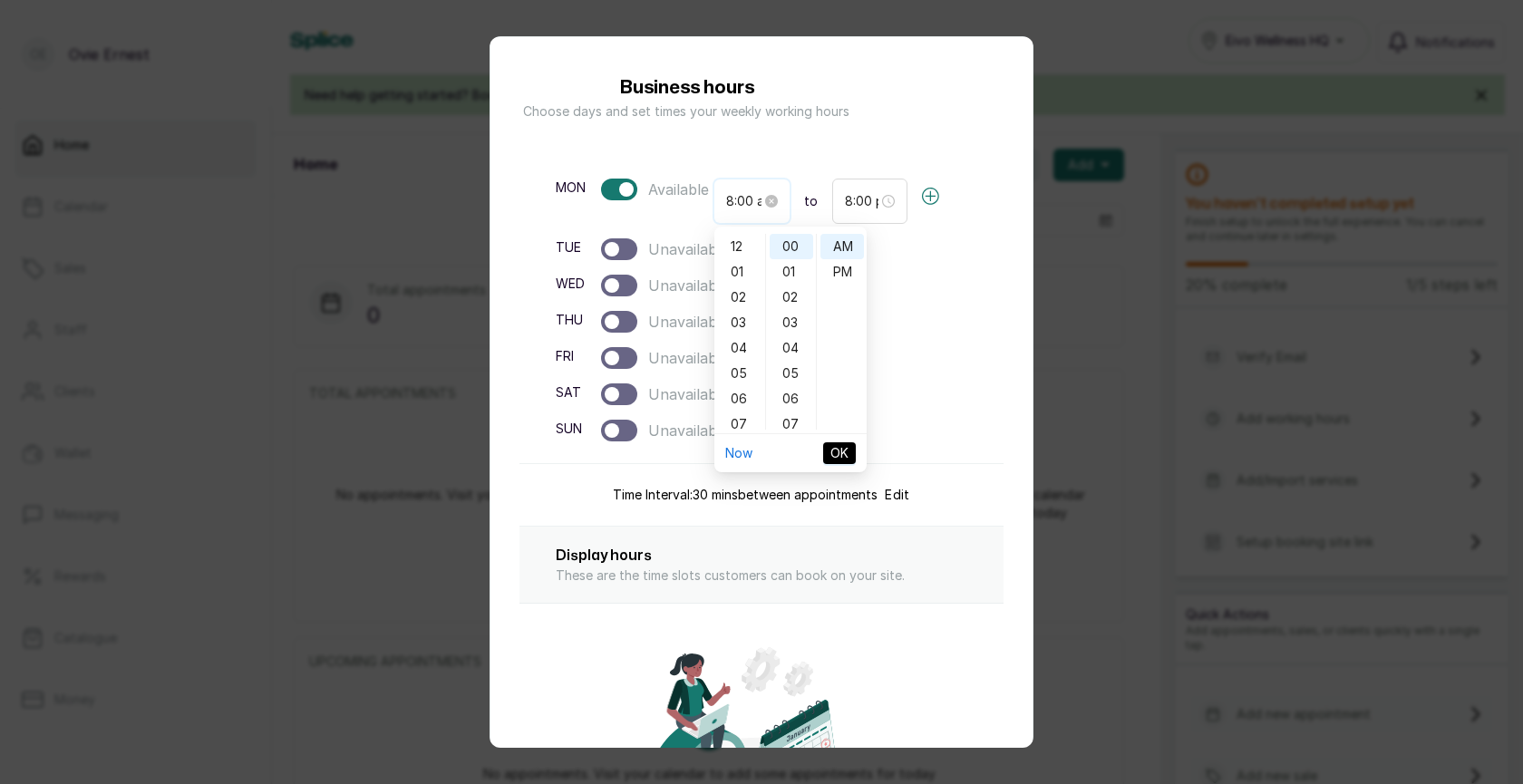 scroll, scrollTop: 109, scrollLeft: 0, axis: vertical 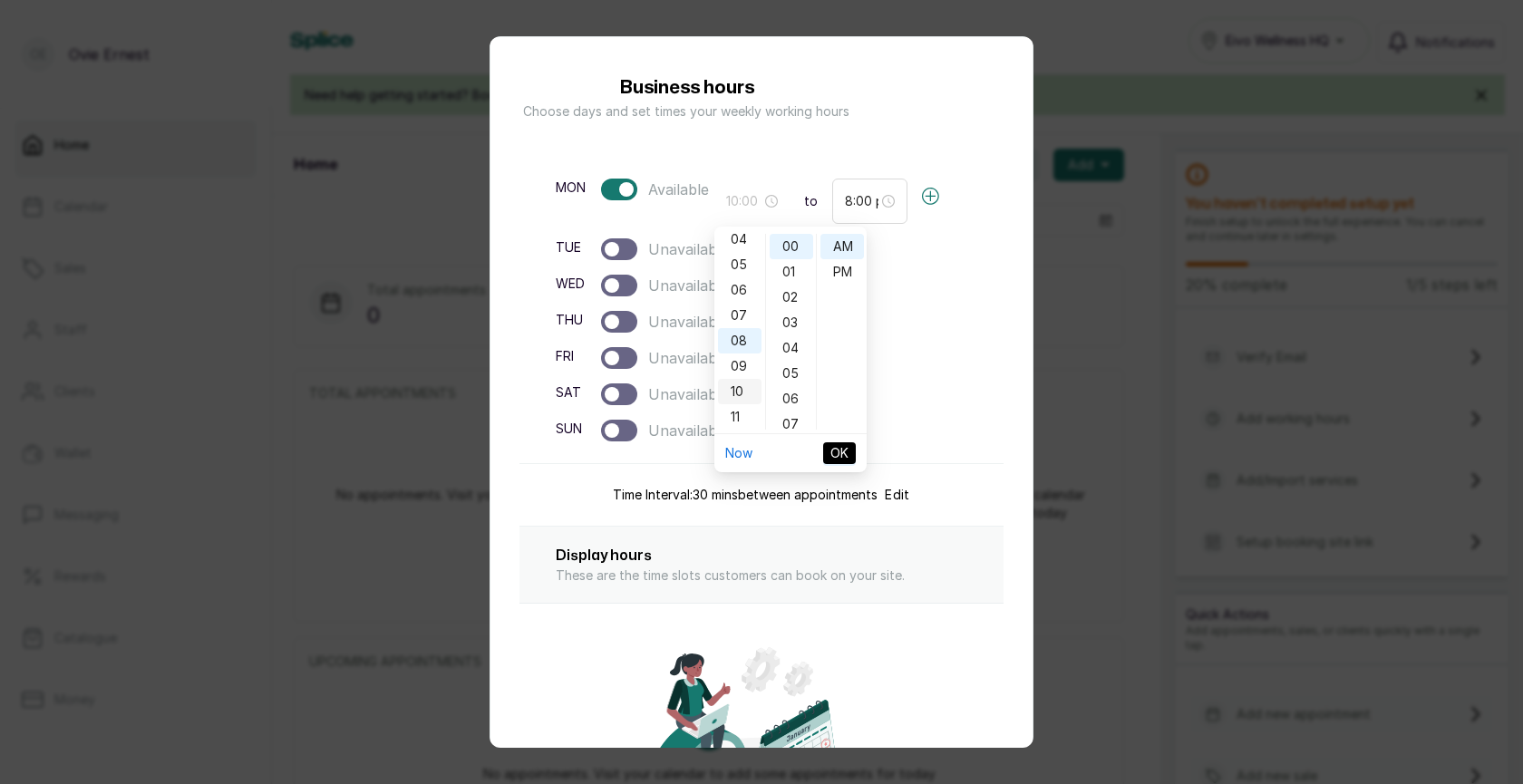 click on "10" at bounding box center [740, 392] 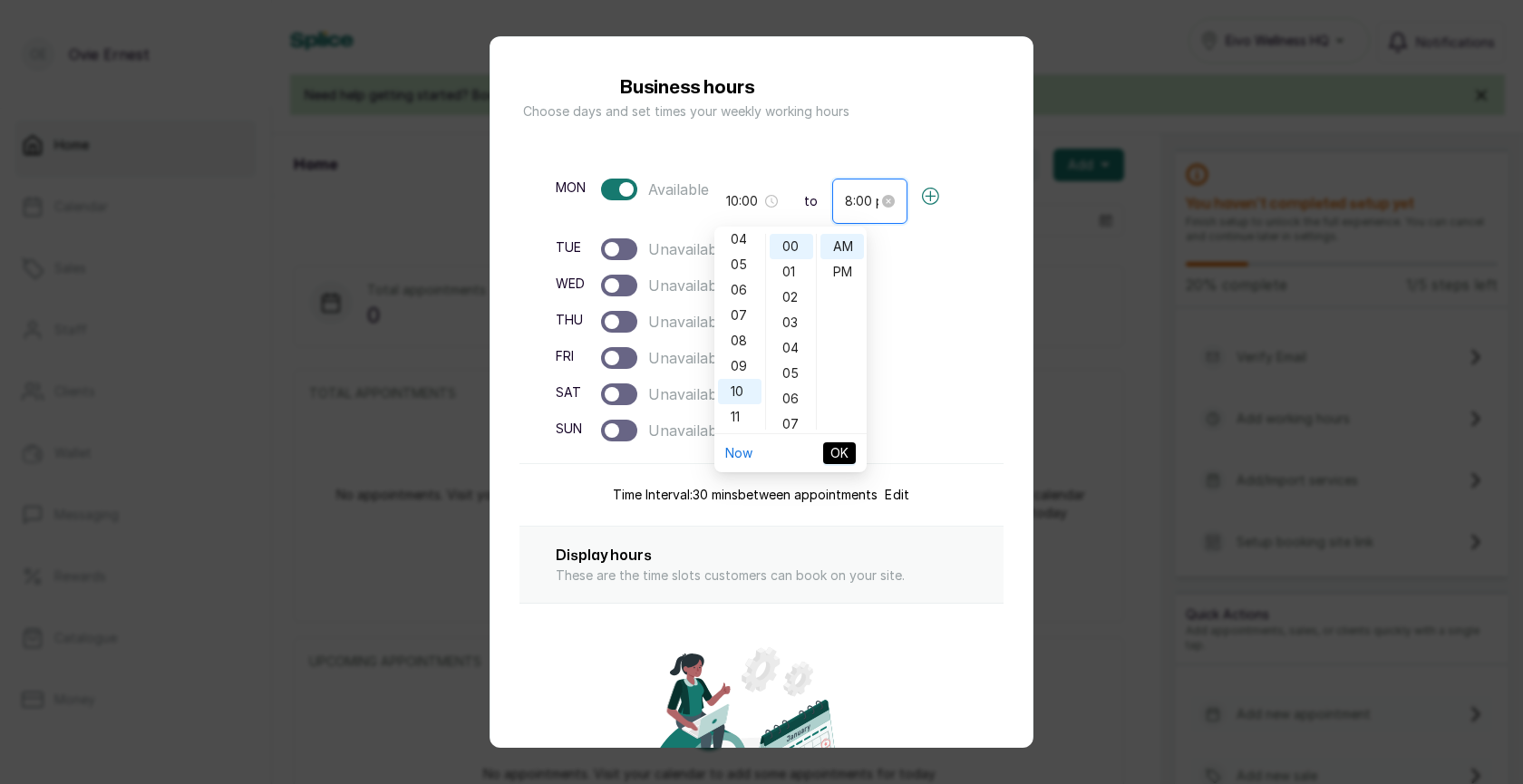 type on "8:00 am" 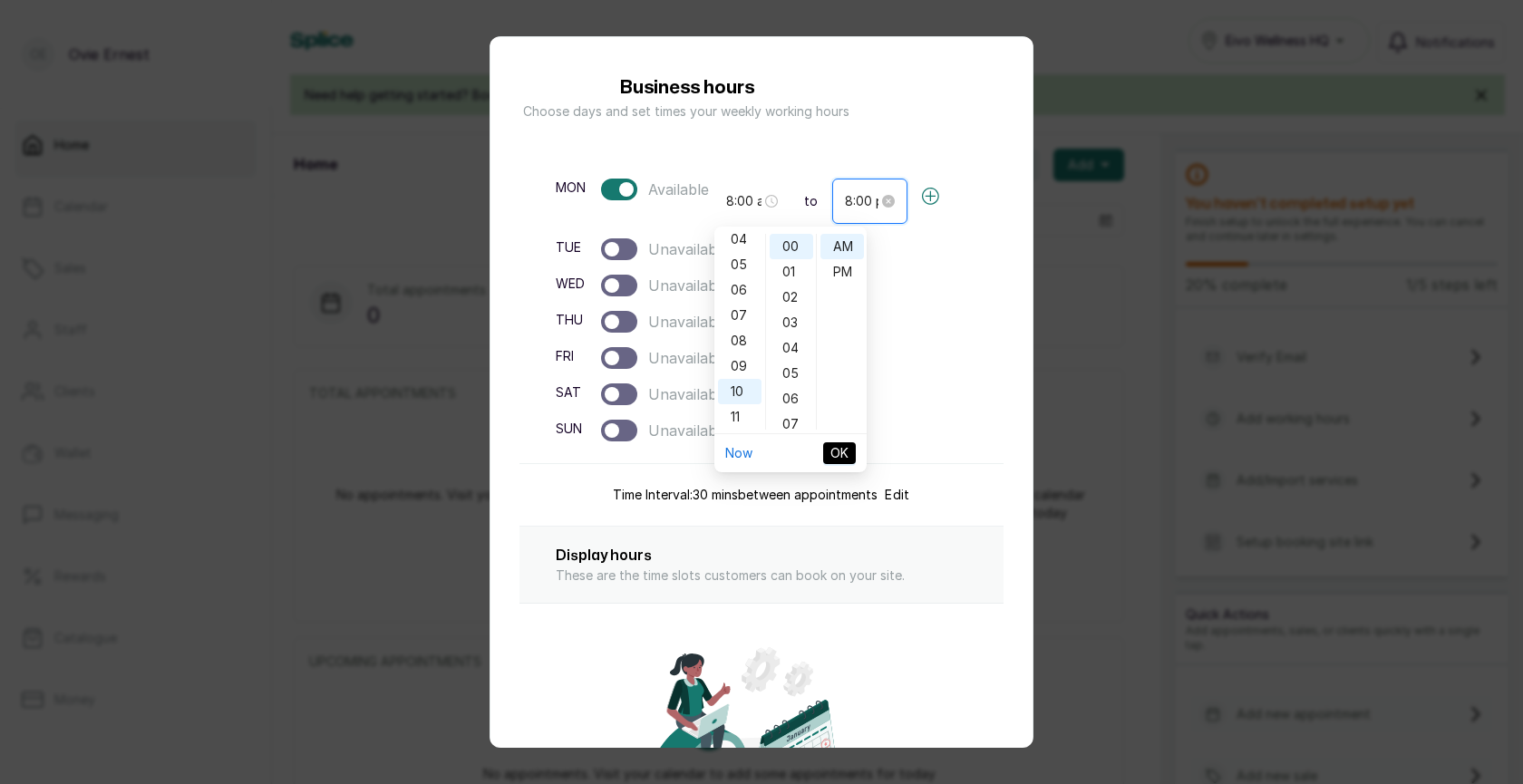 click on "8:00 pm" at bounding box center (861, 201) 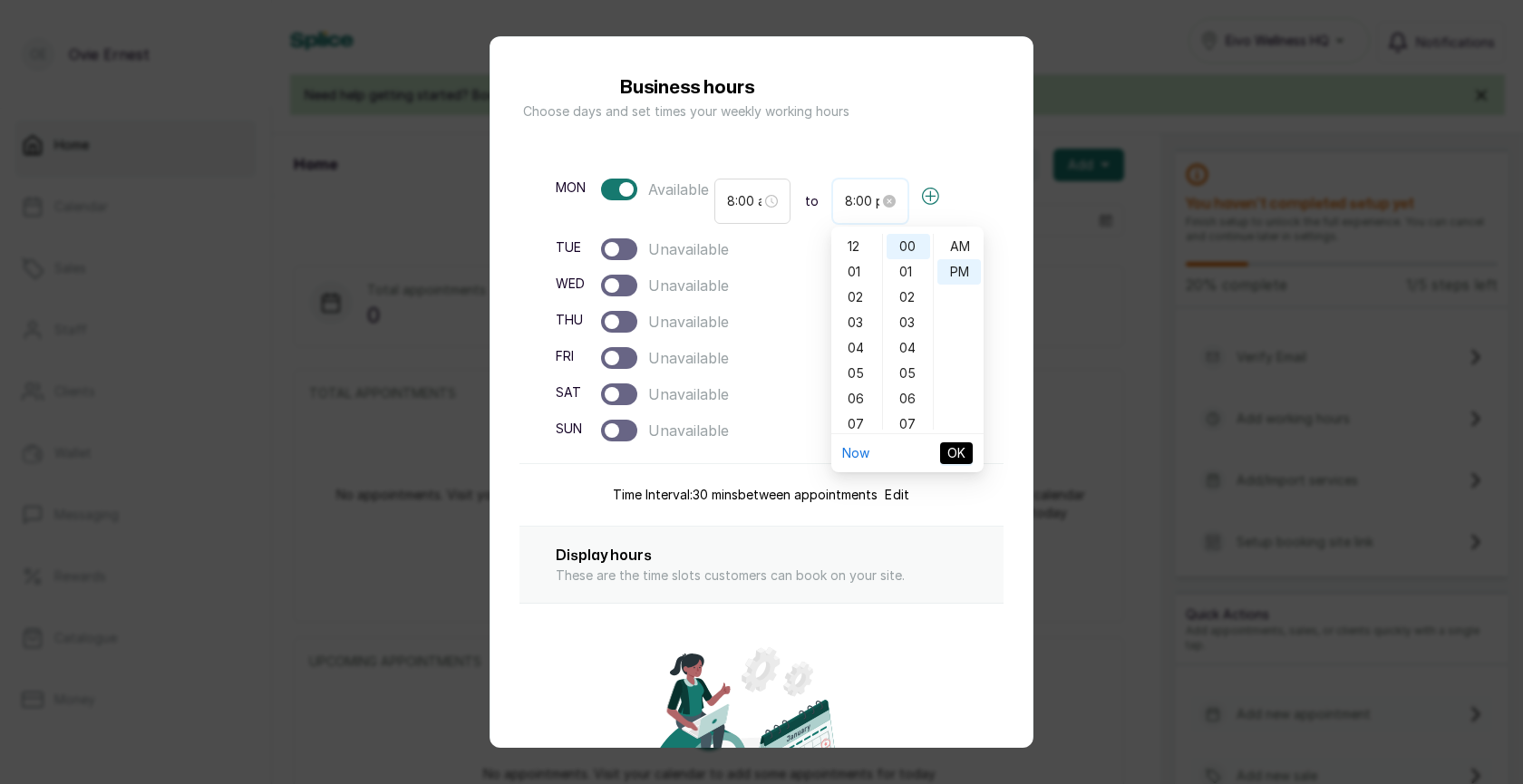 scroll, scrollTop: 109, scrollLeft: 0, axis: vertical 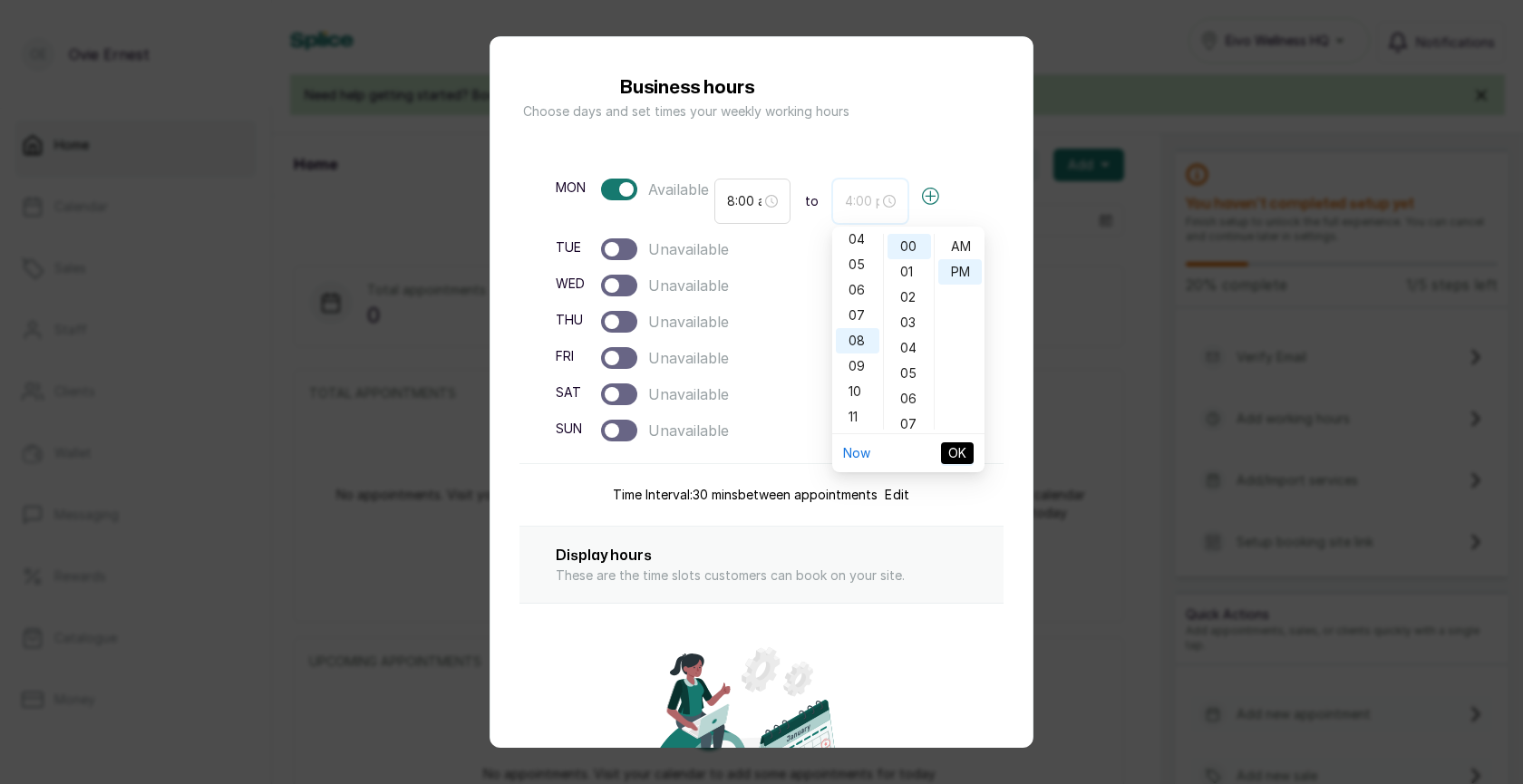 type on "8:00 pm" 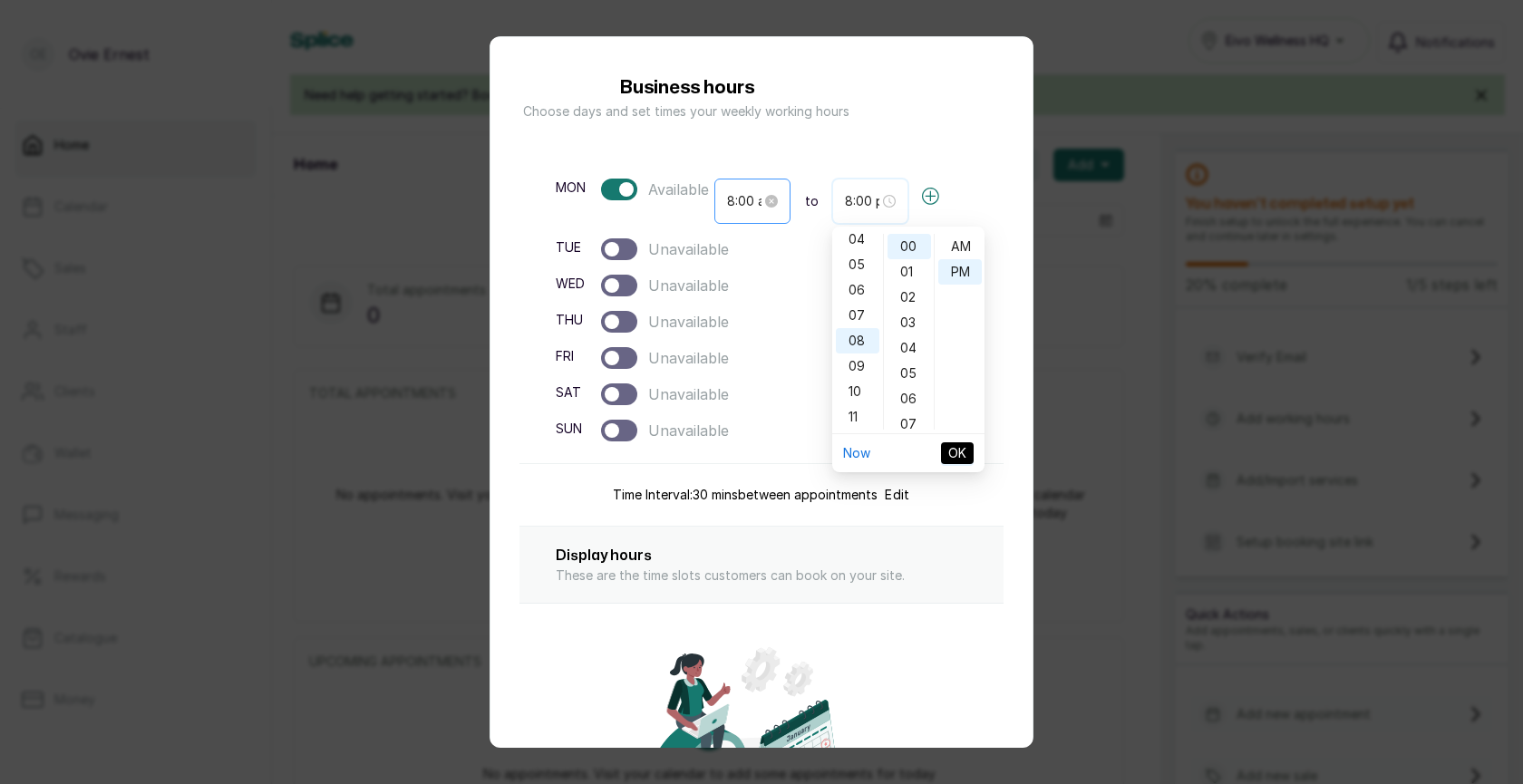 click on "8:00 am" at bounding box center [752, 201] 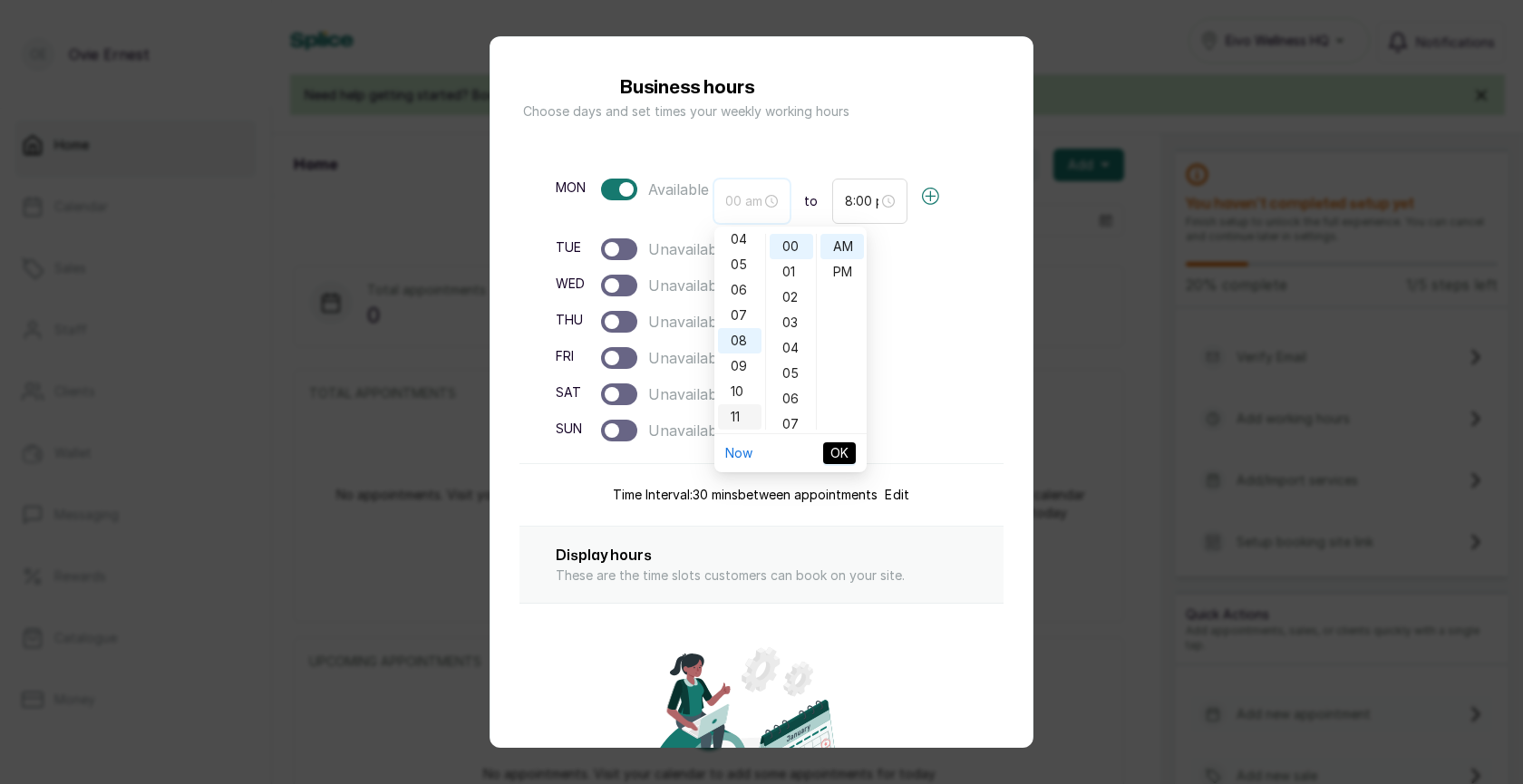 scroll, scrollTop: 0, scrollLeft: 12, axis: horizontal 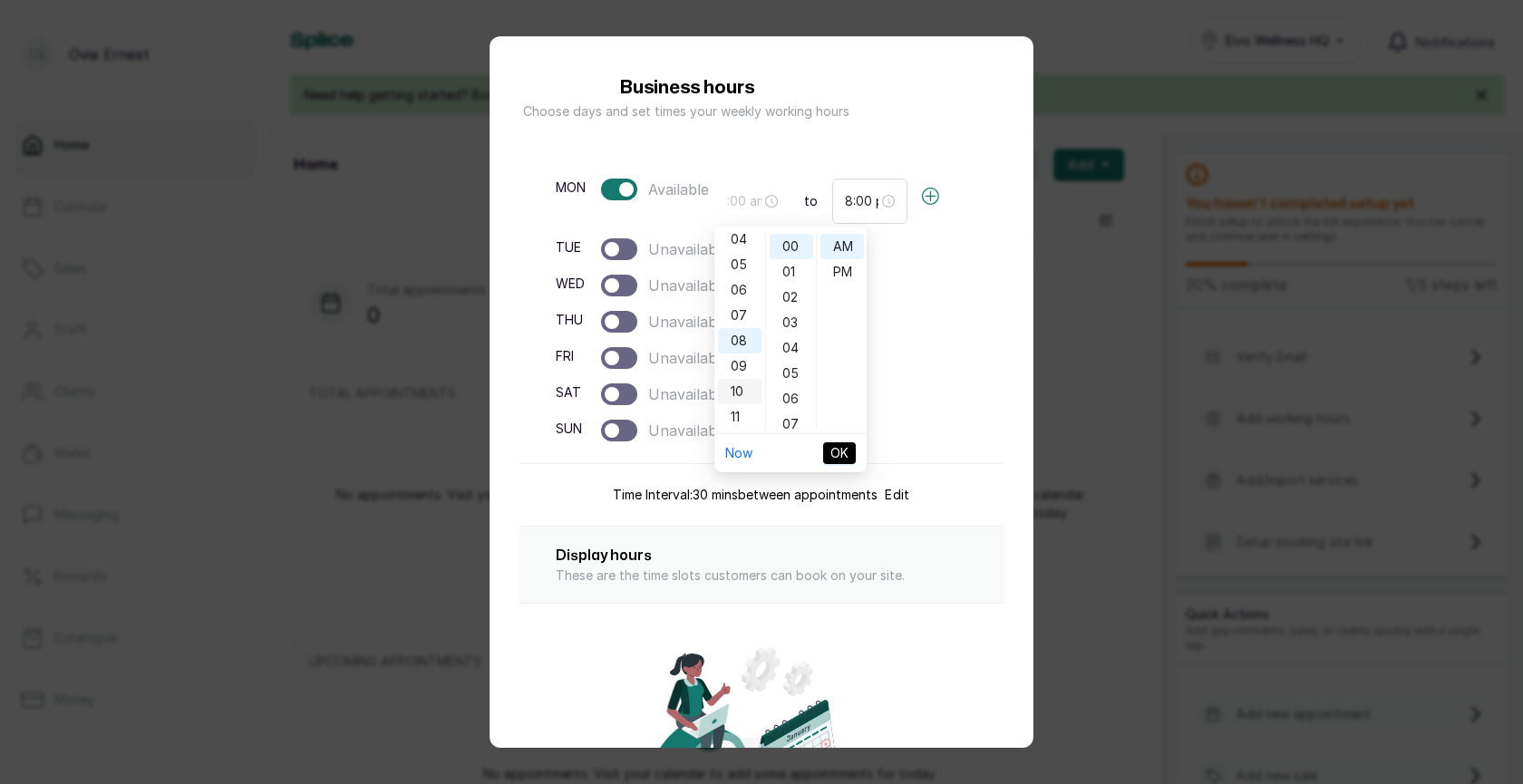 click on "10" at bounding box center [740, 392] 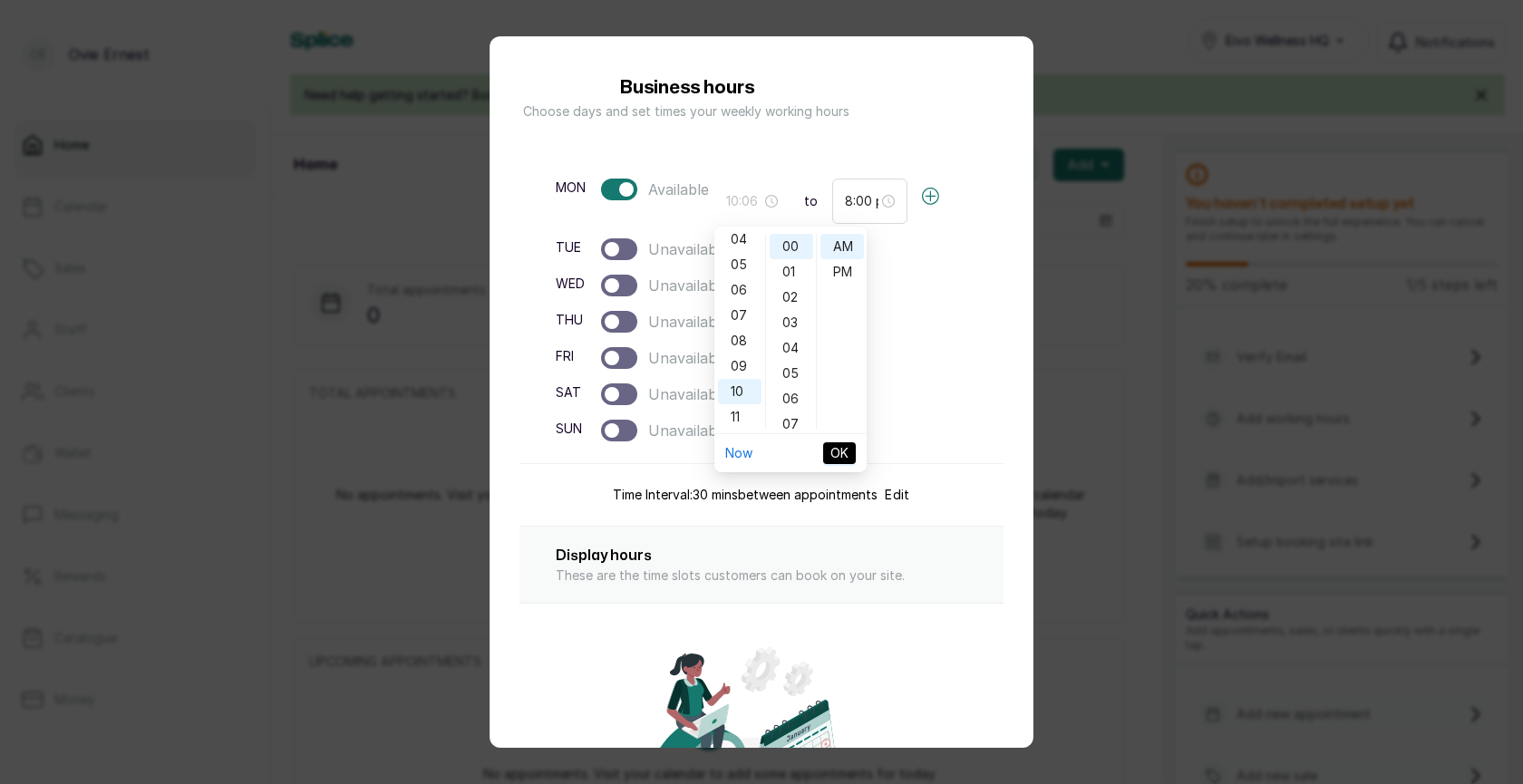 type on "10:00 am" 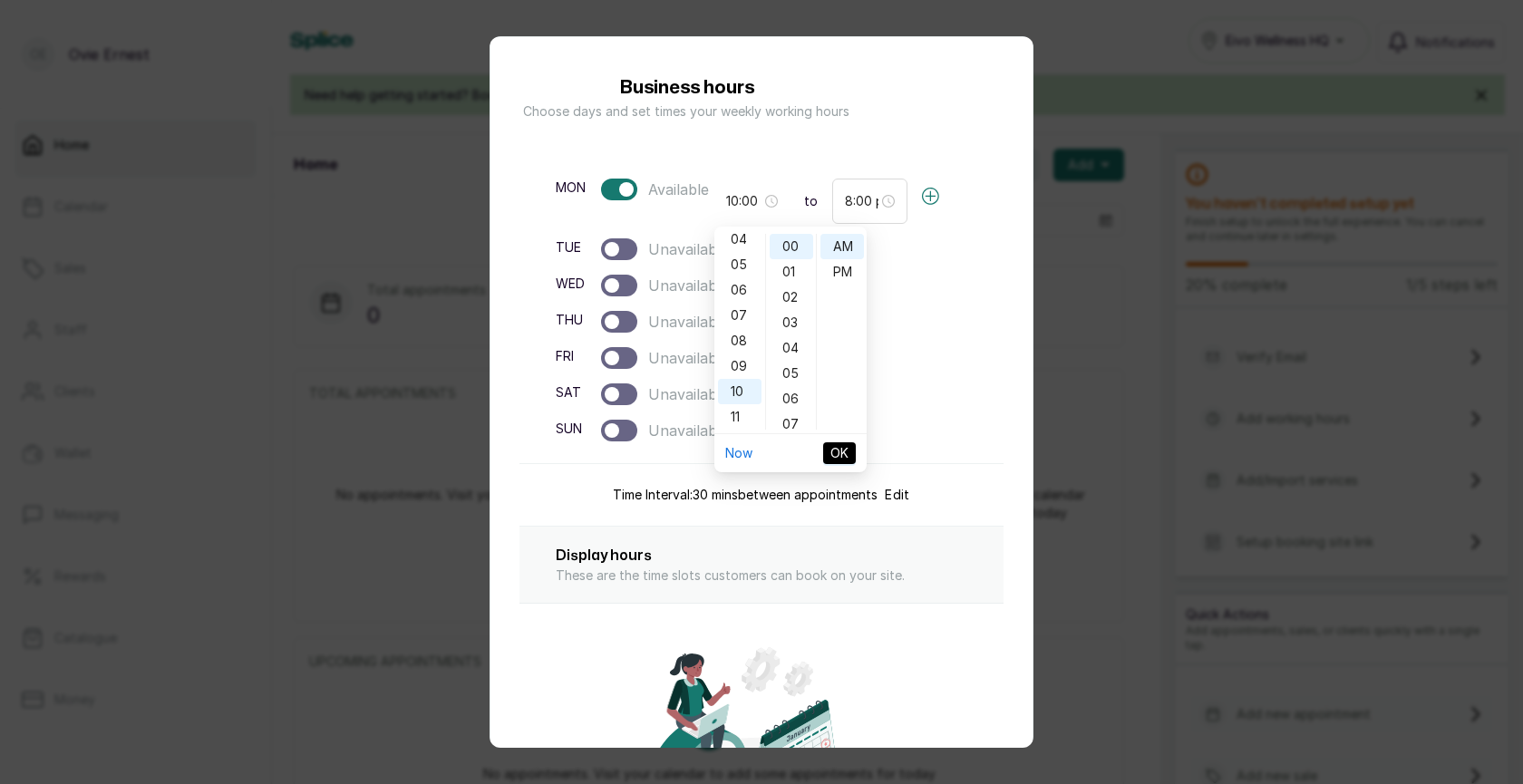 click on "OK" at bounding box center (839, 453) 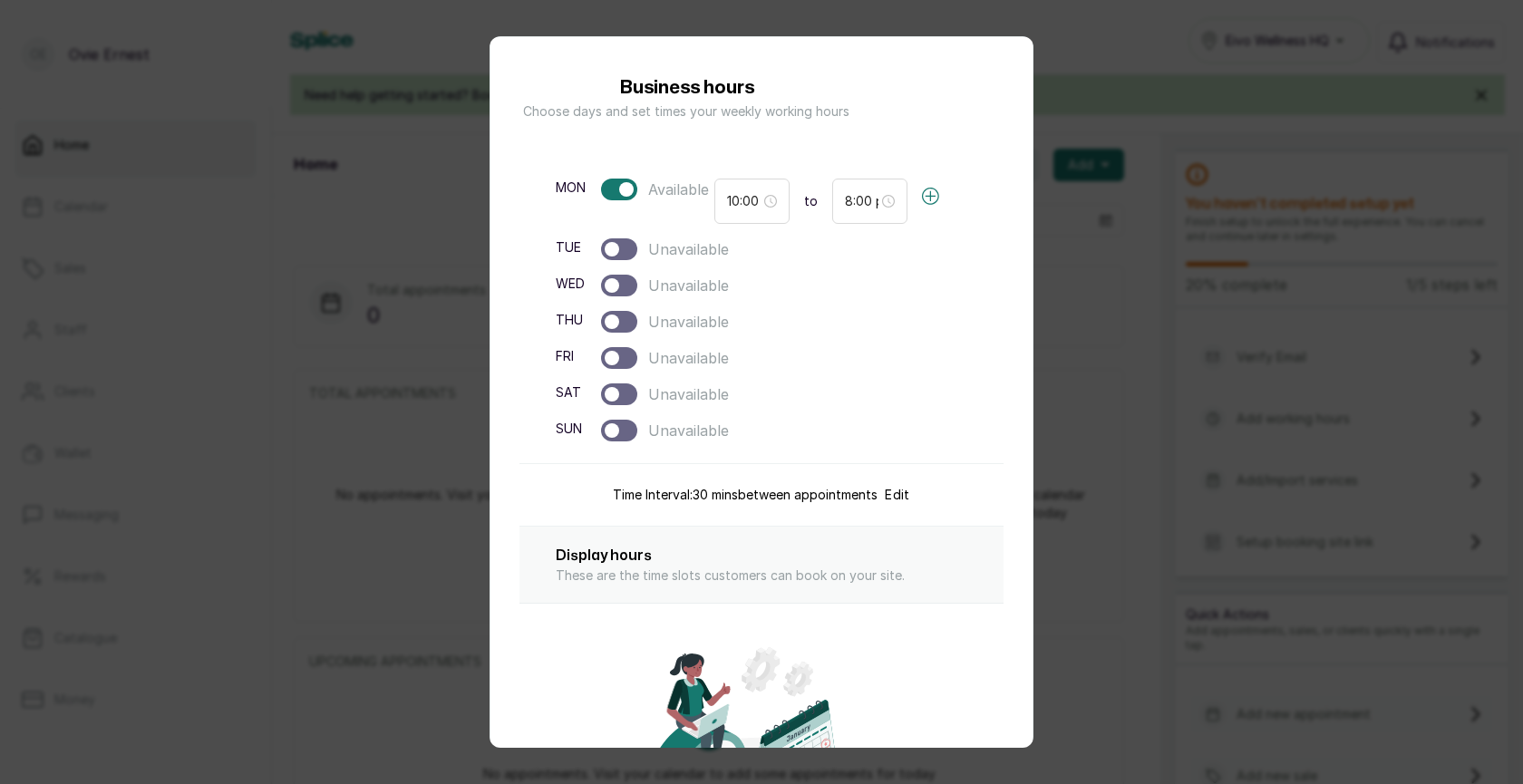 click at bounding box center (619, 249) 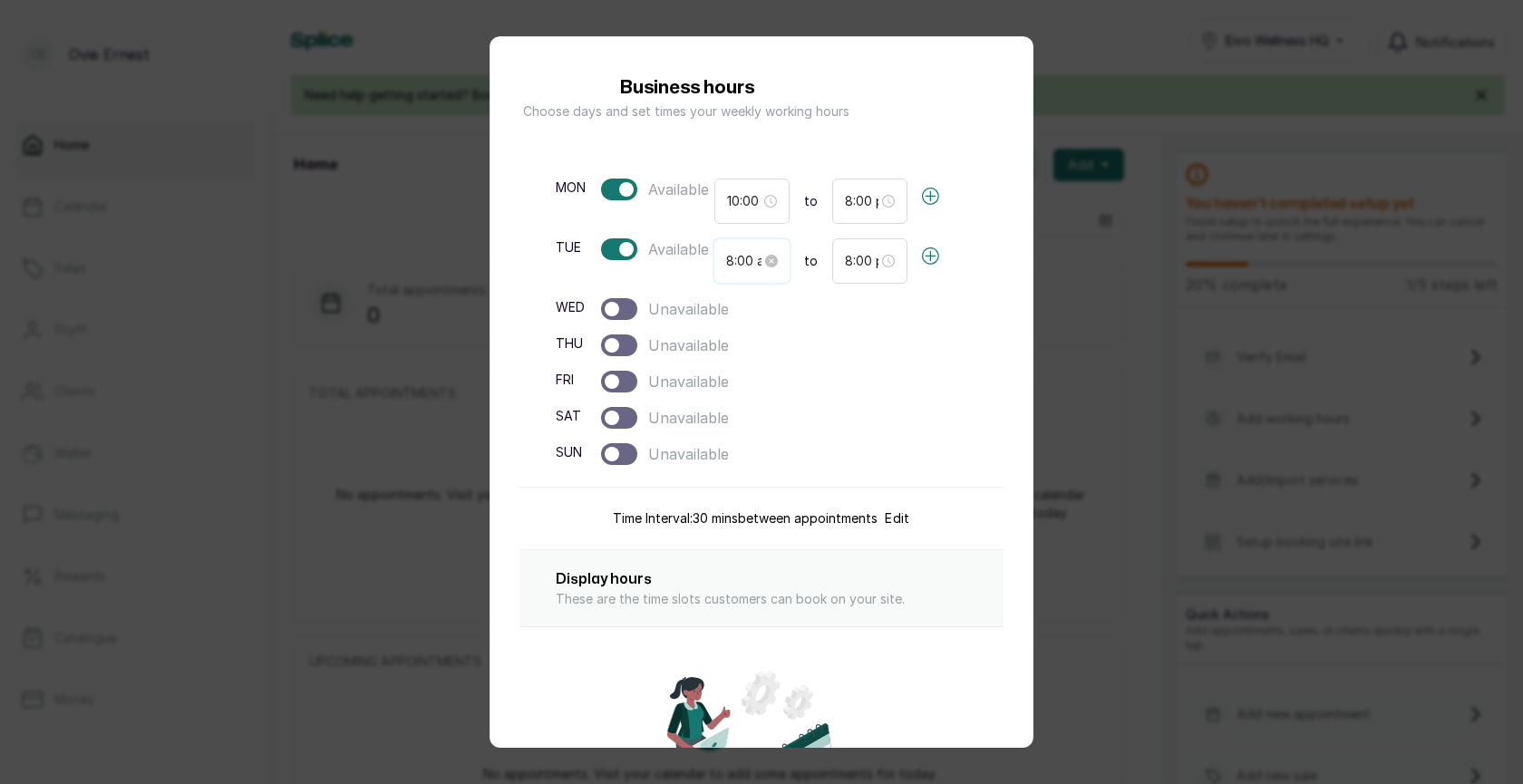 click on "8:00 am" at bounding box center (743, 261) 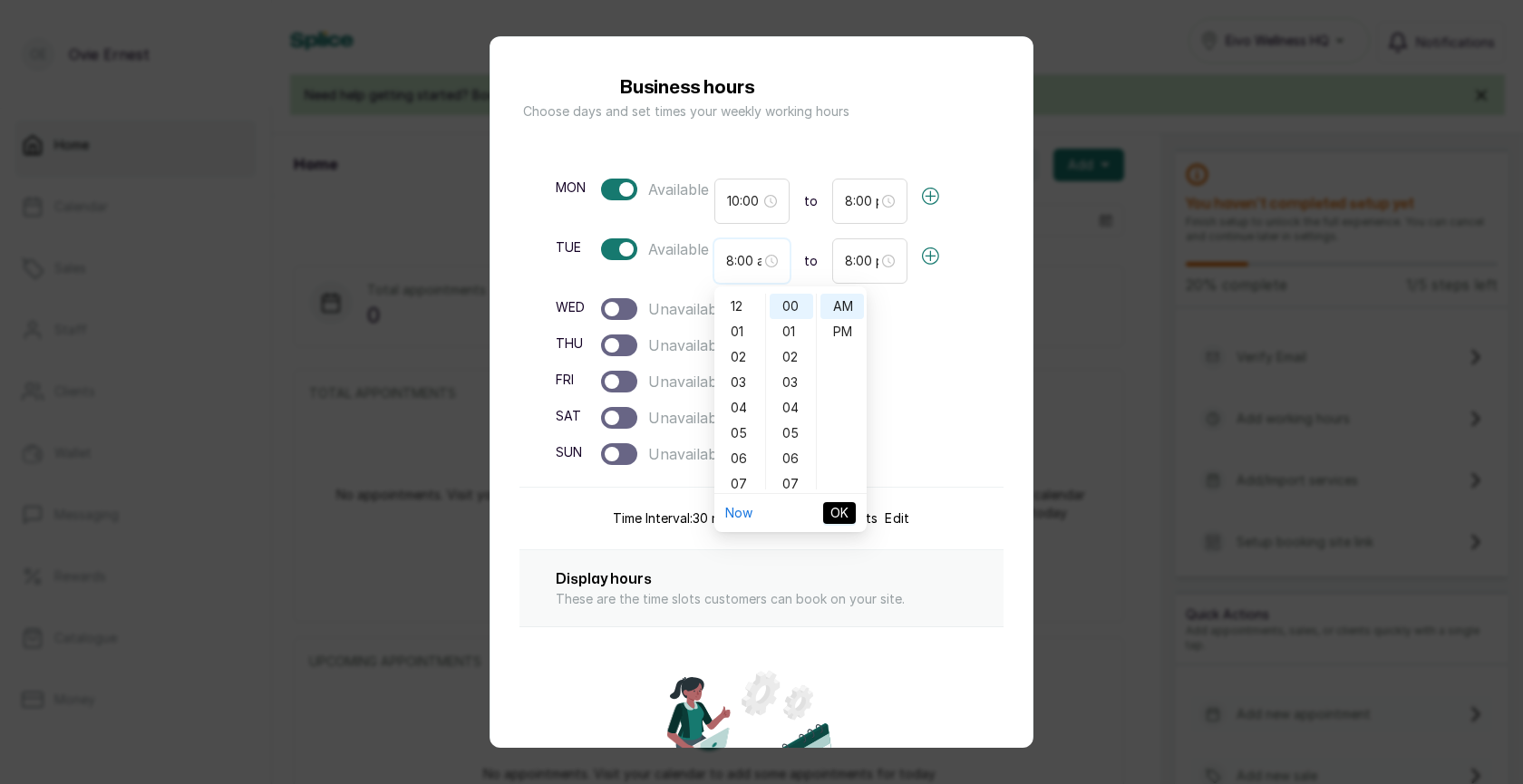 scroll, scrollTop: 109, scrollLeft: 0, axis: vertical 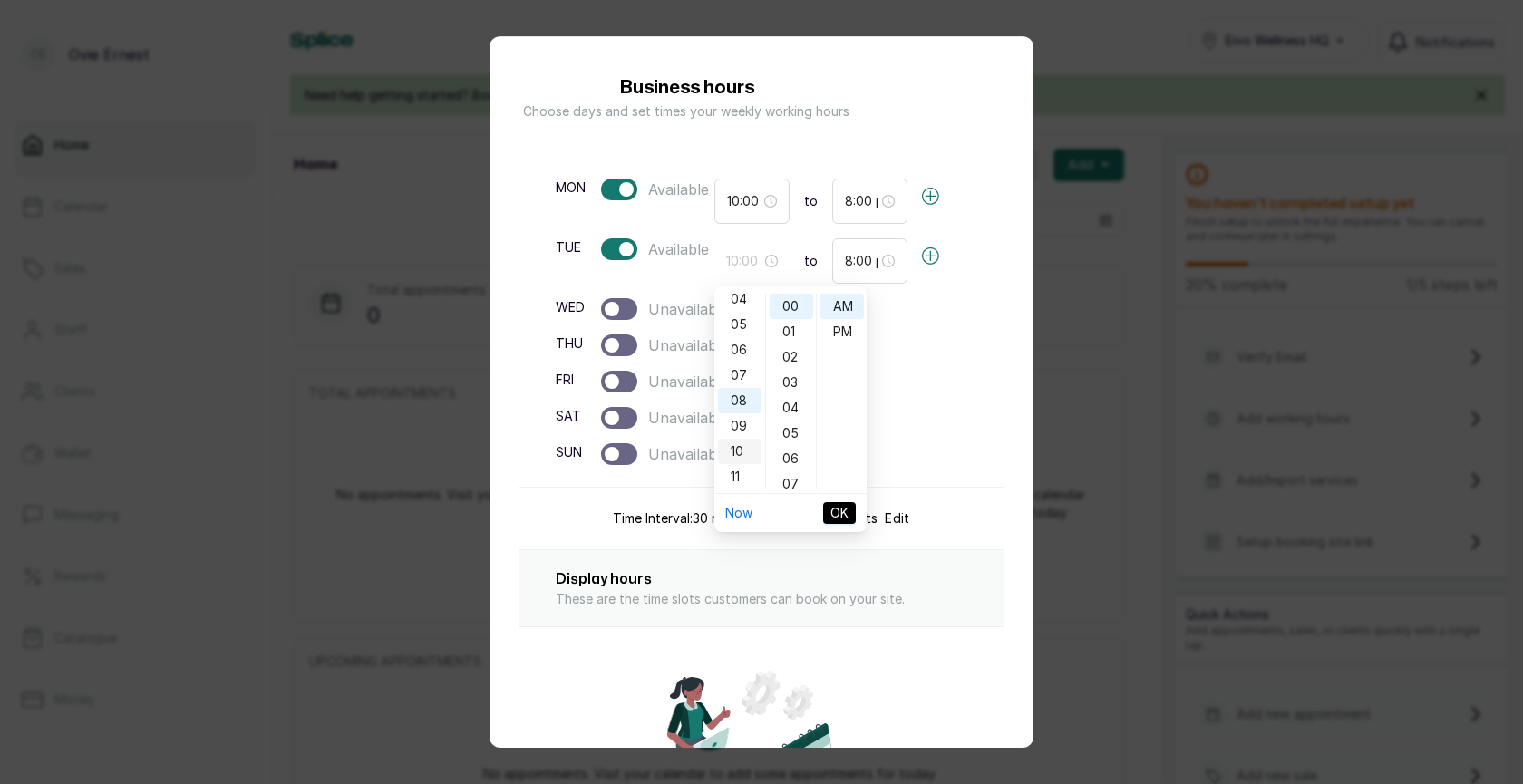 click on "10" at bounding box center (740, 451) 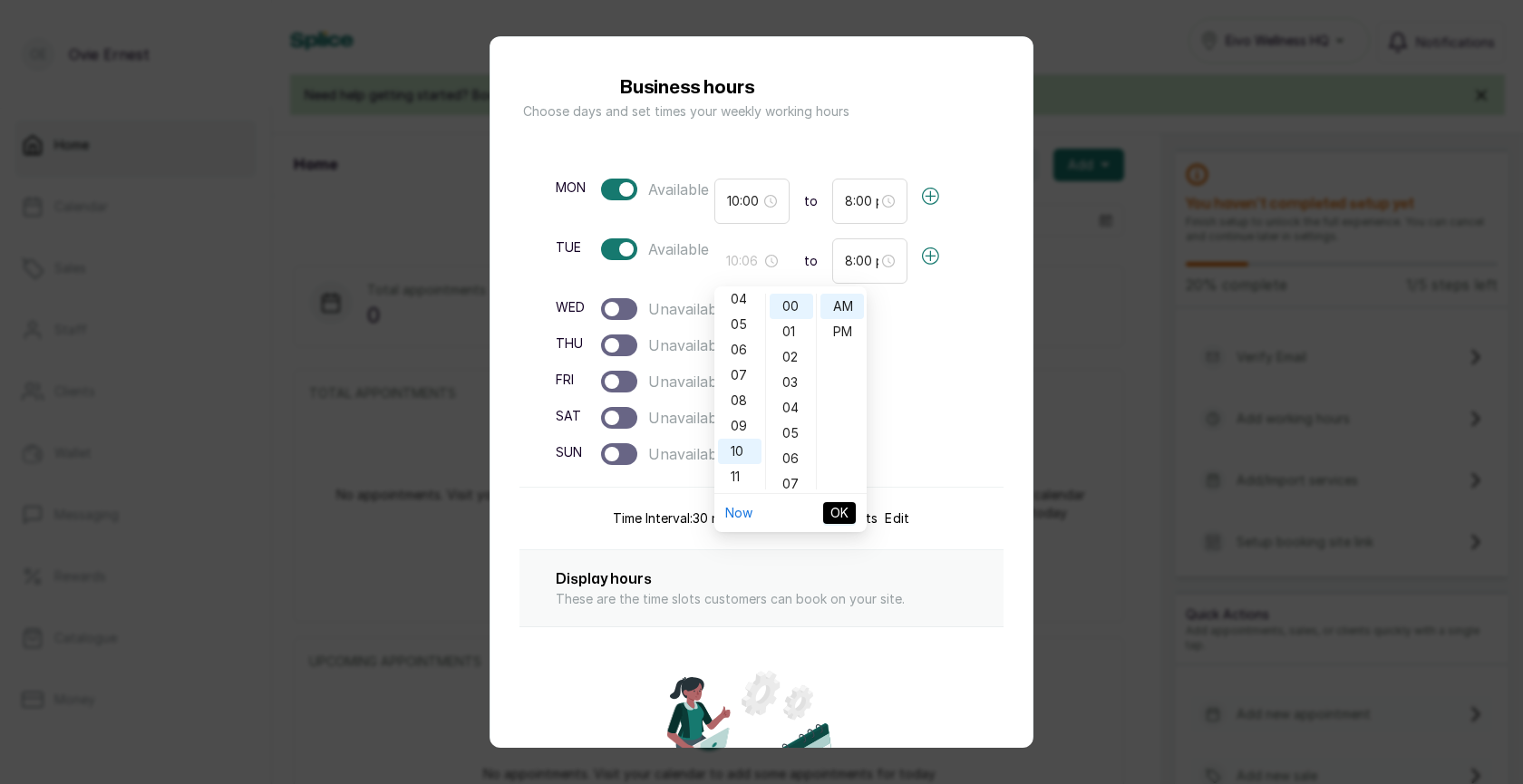type on "10:00 am" 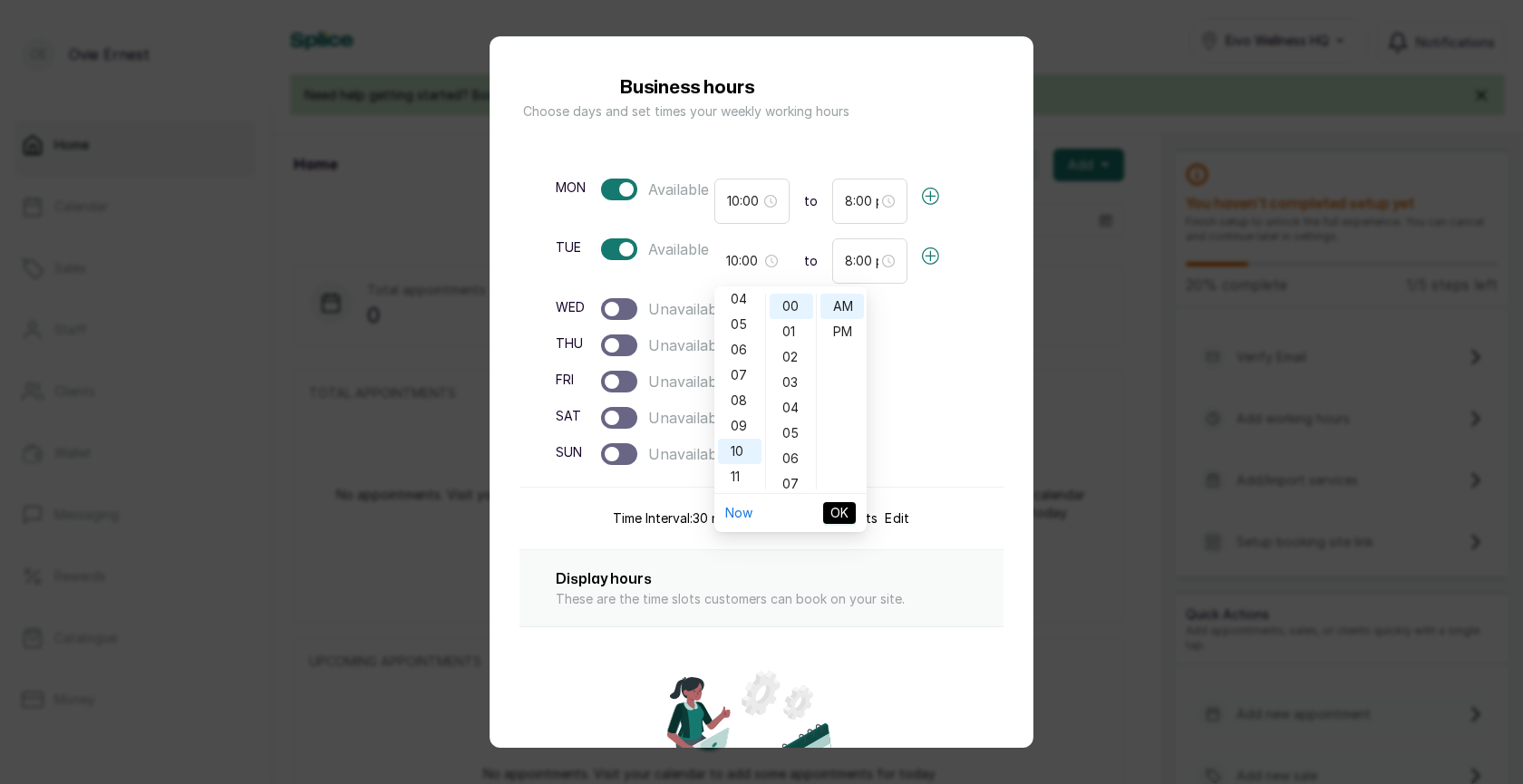 click on "OK" at bounding box center [839, 513] 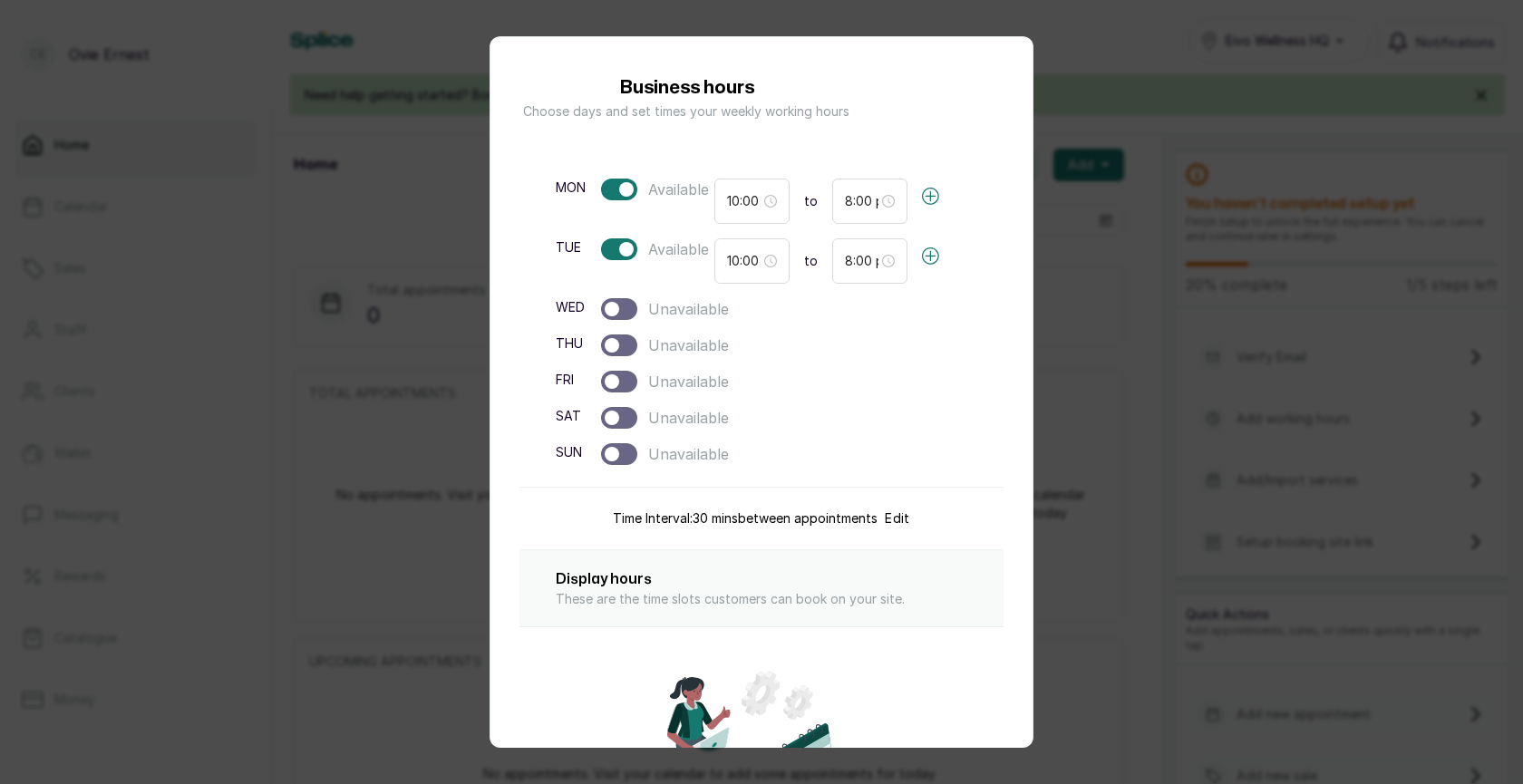 click 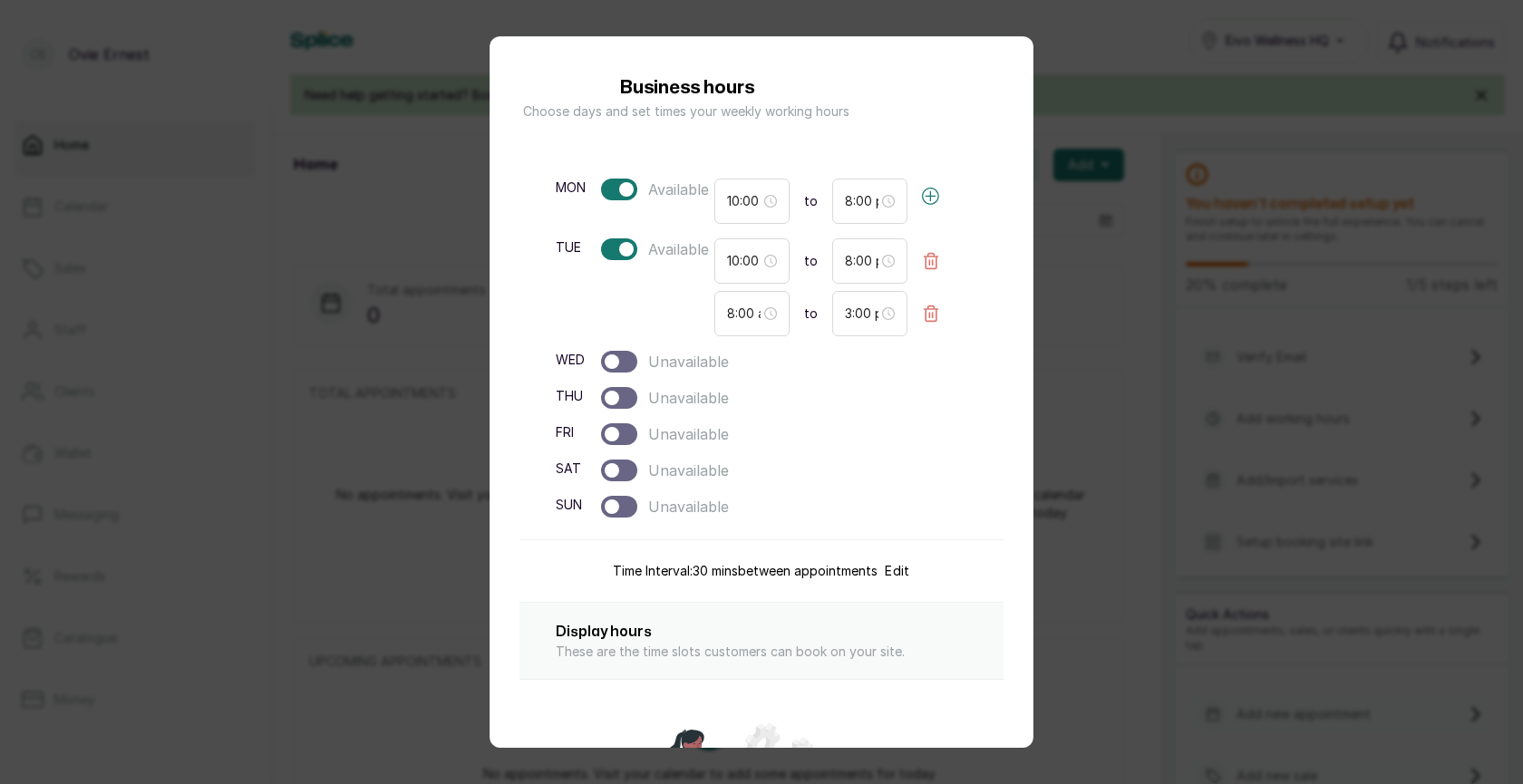 click on "mon Available 10:00 am to 8:00 pm tue Available 10:00 am to 8:00 pm 8:00 am to 3:00 pm wed Unavailable thu Unavailable fri Unavailable sat Unavailable sun Unavailable" at bounding box center [762, 348] 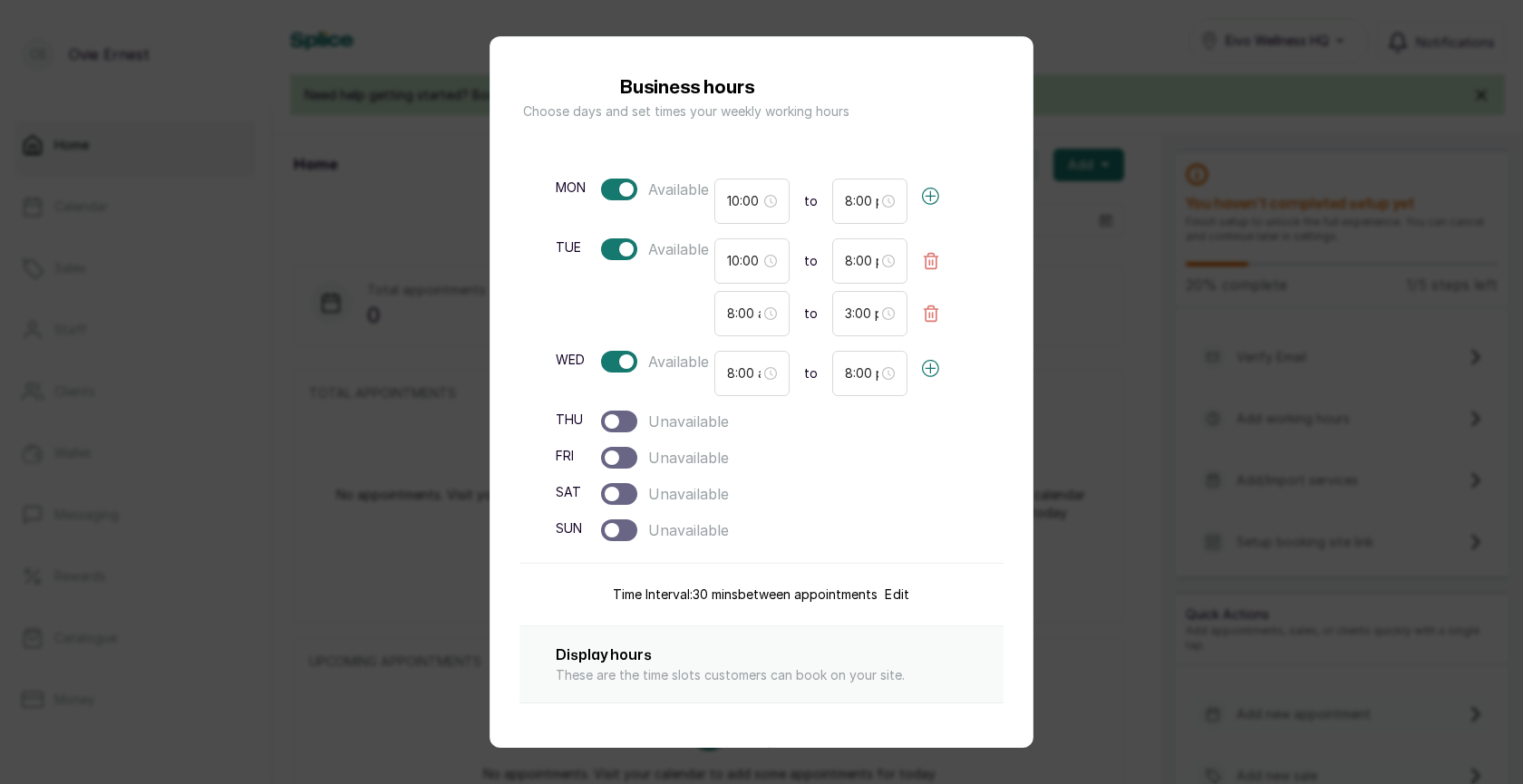 click at bounding box center [612, 421] 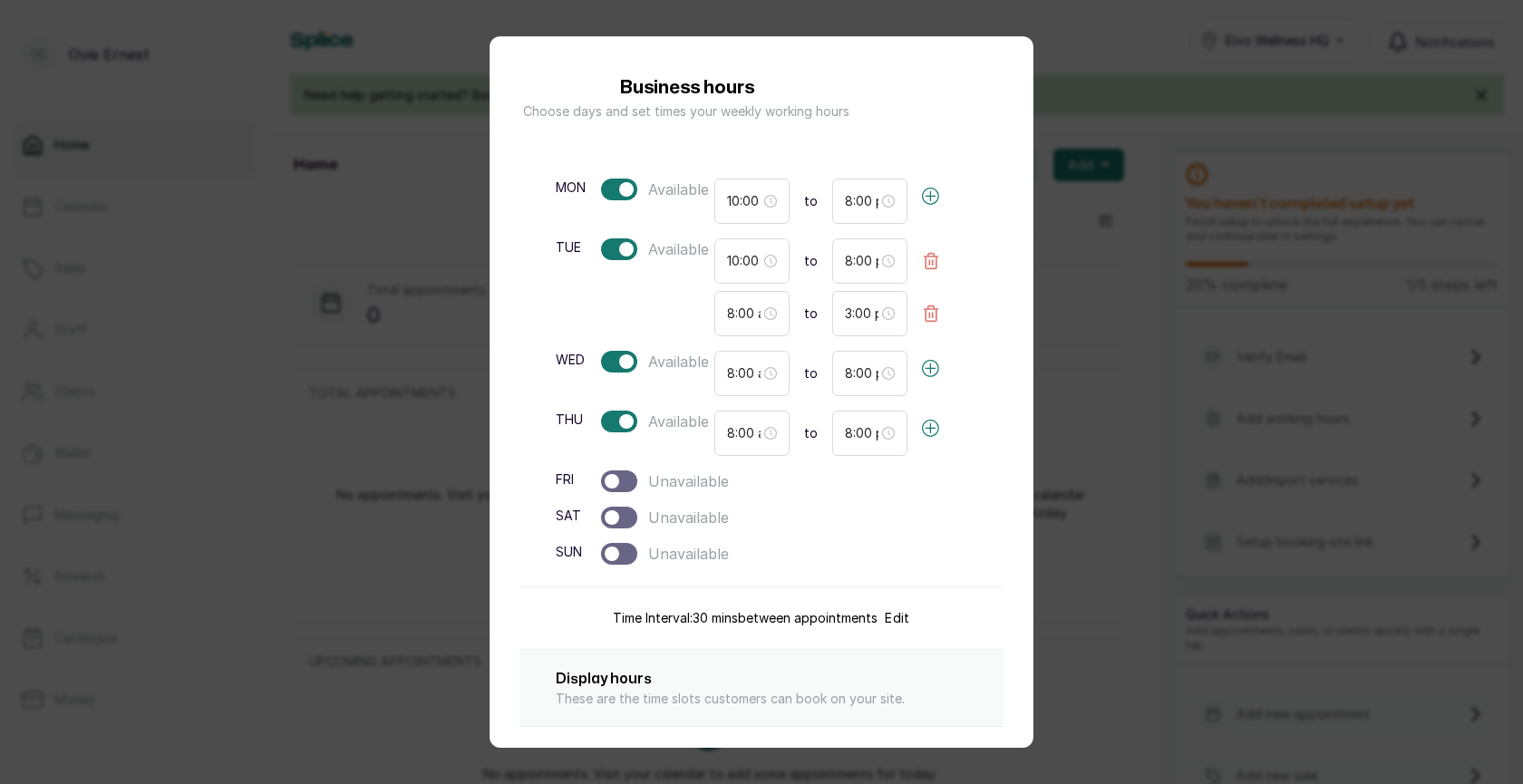 click at bounding box center [619, 481] 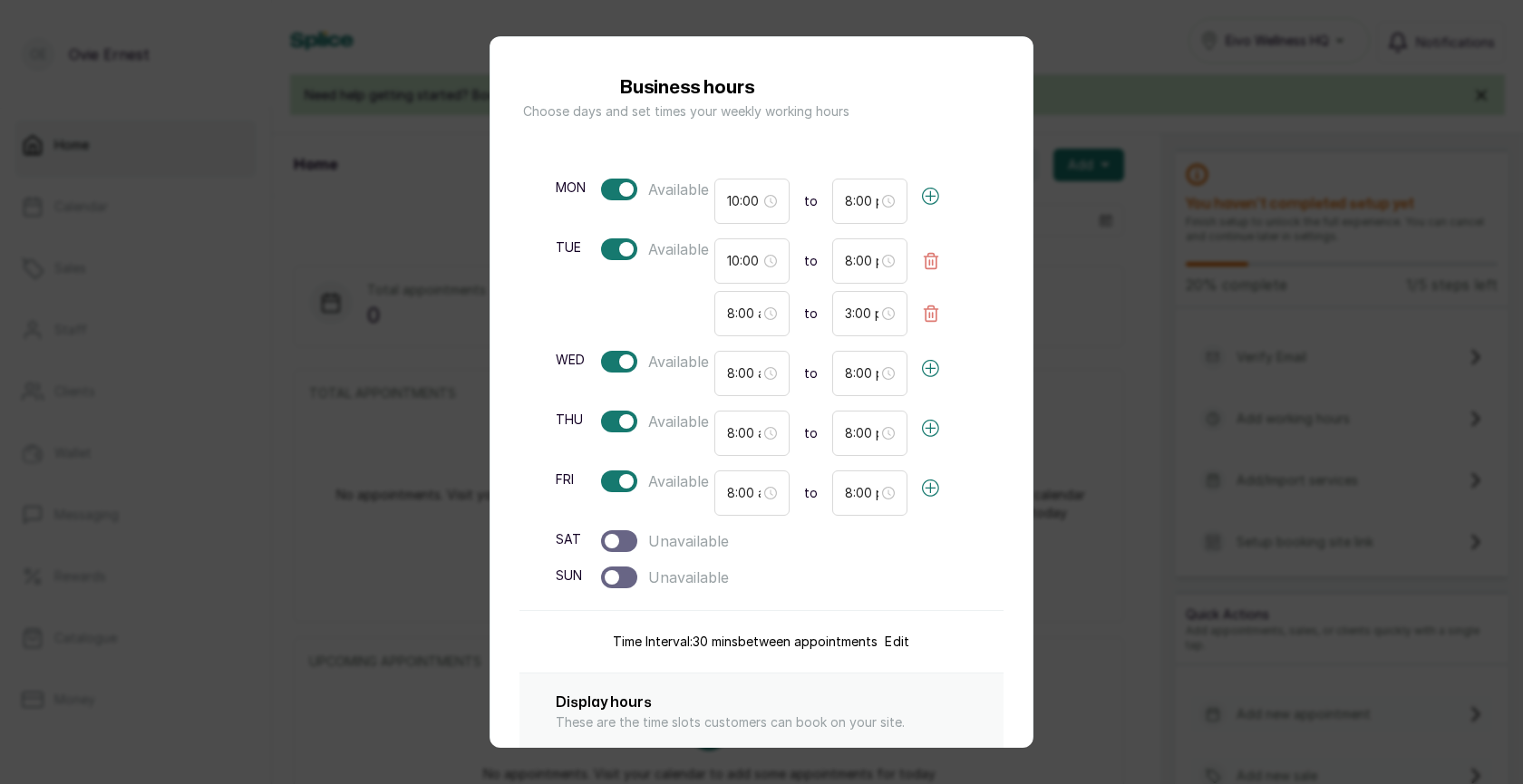 click at bounding box center [619, 541] 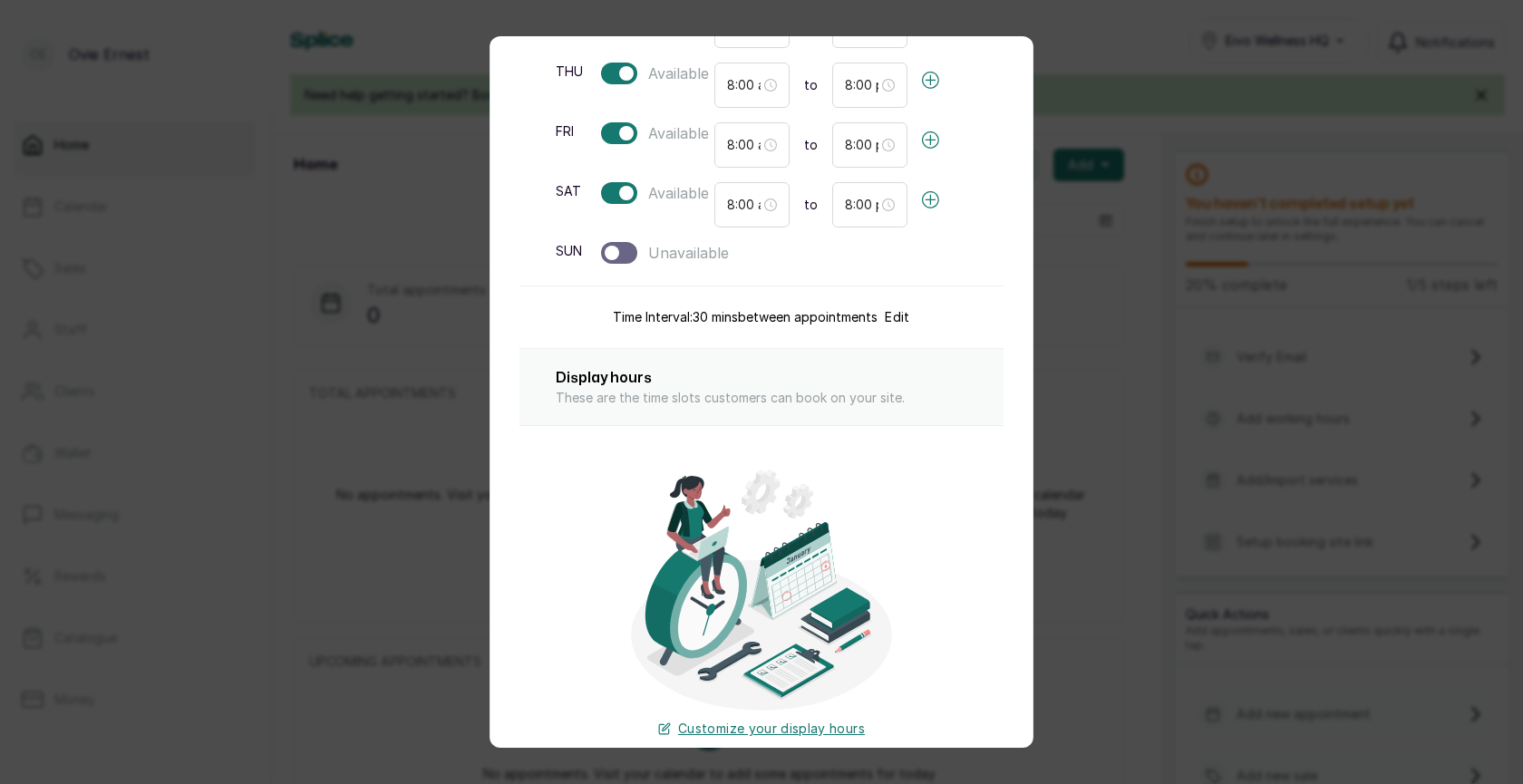 scroll, scrollTop: 470, scrollLeft: 0, axis: vertical 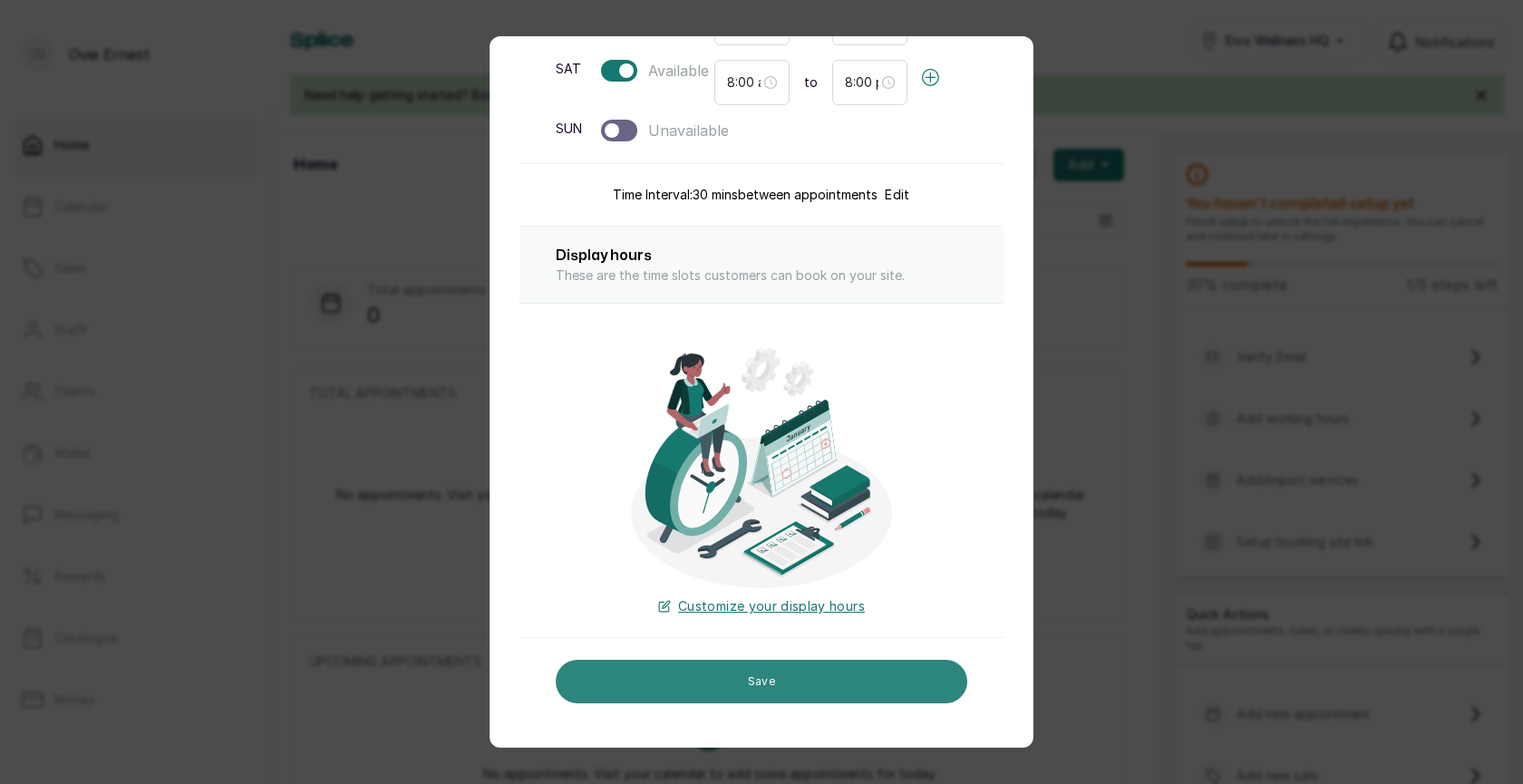 click on "Save" at bounding box center [762, 682] 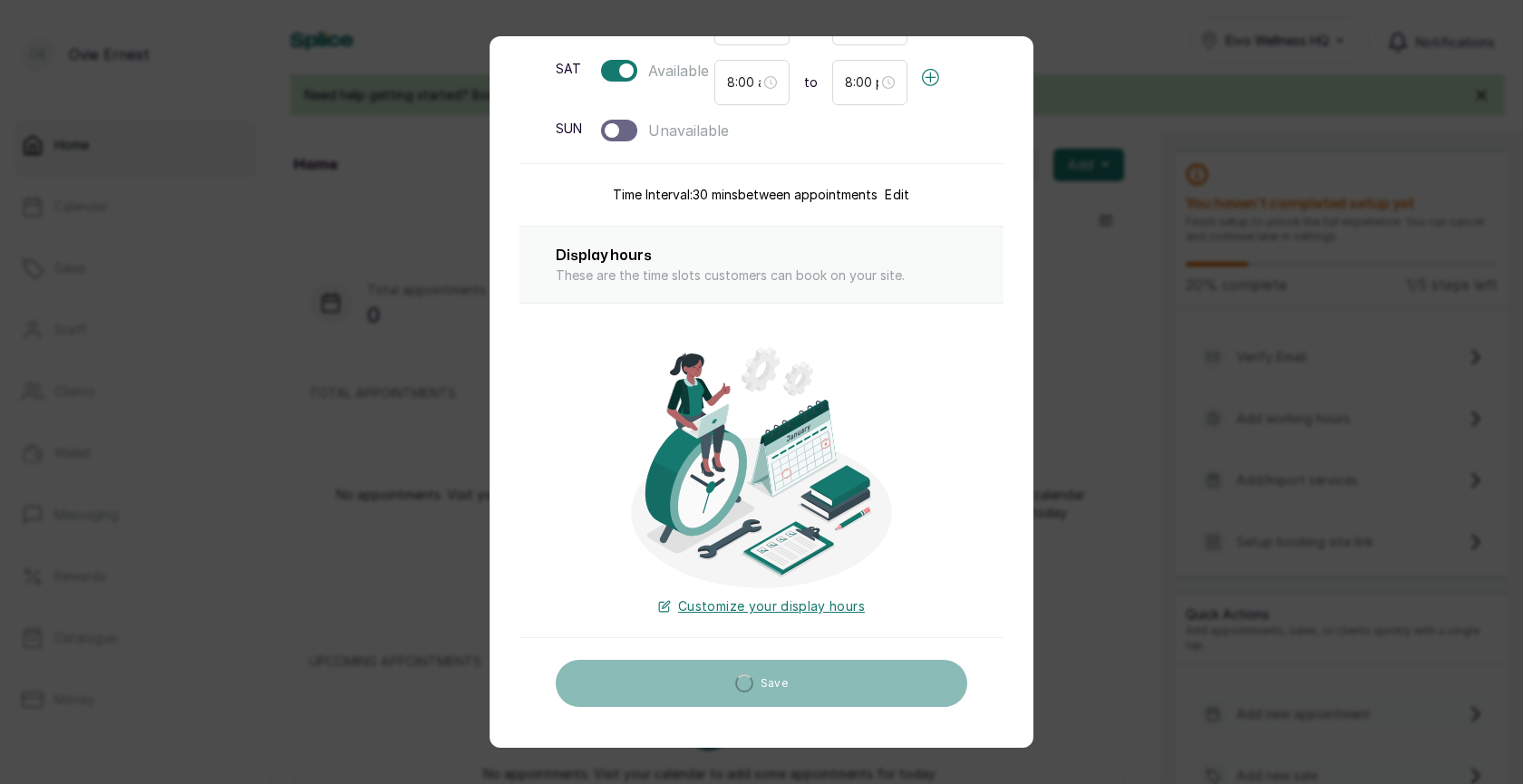 scroll, scrollTop: 0, scrollLeft: 0, axis: both 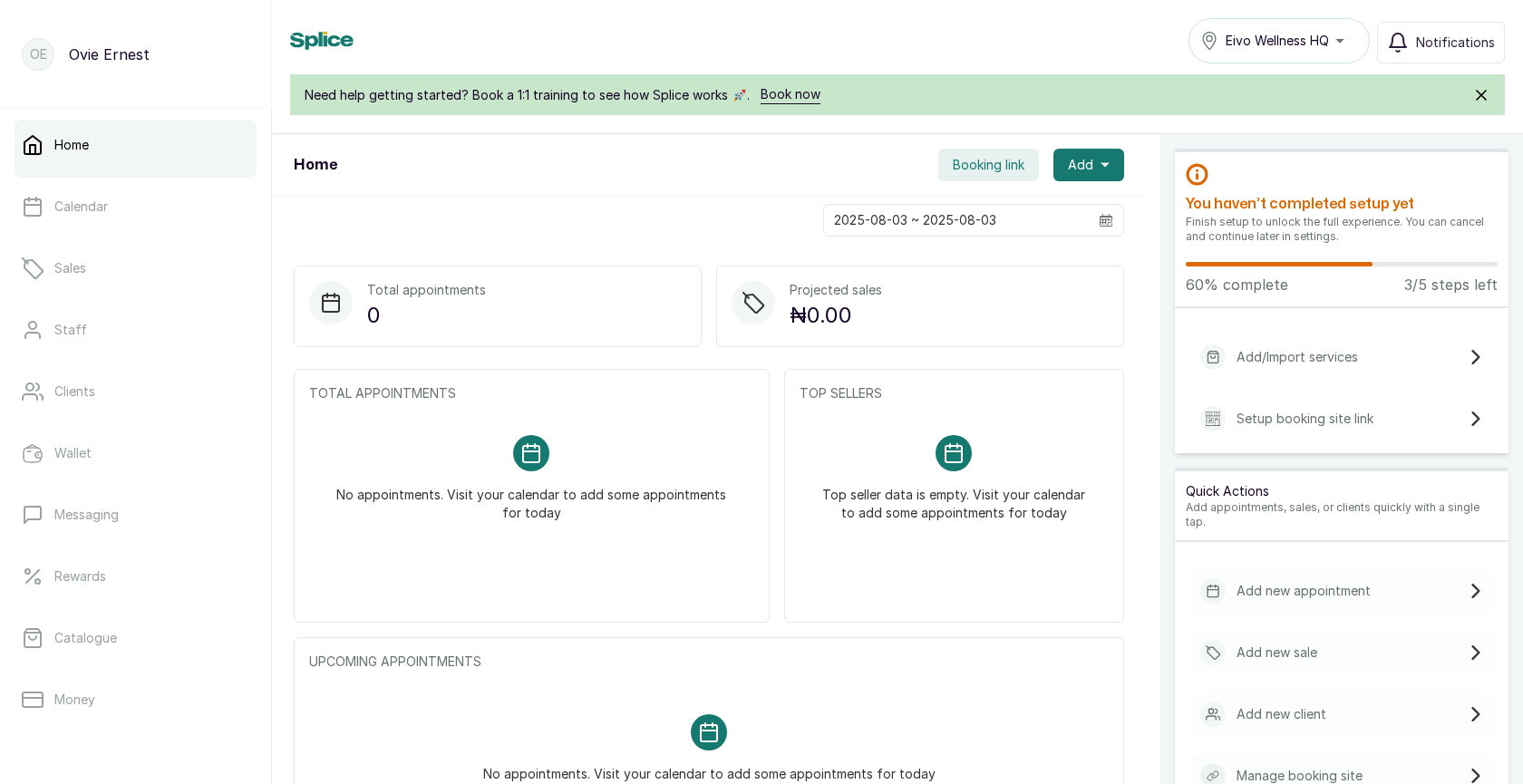 click on "Add/Import services" at bounding box center (1342, 357) 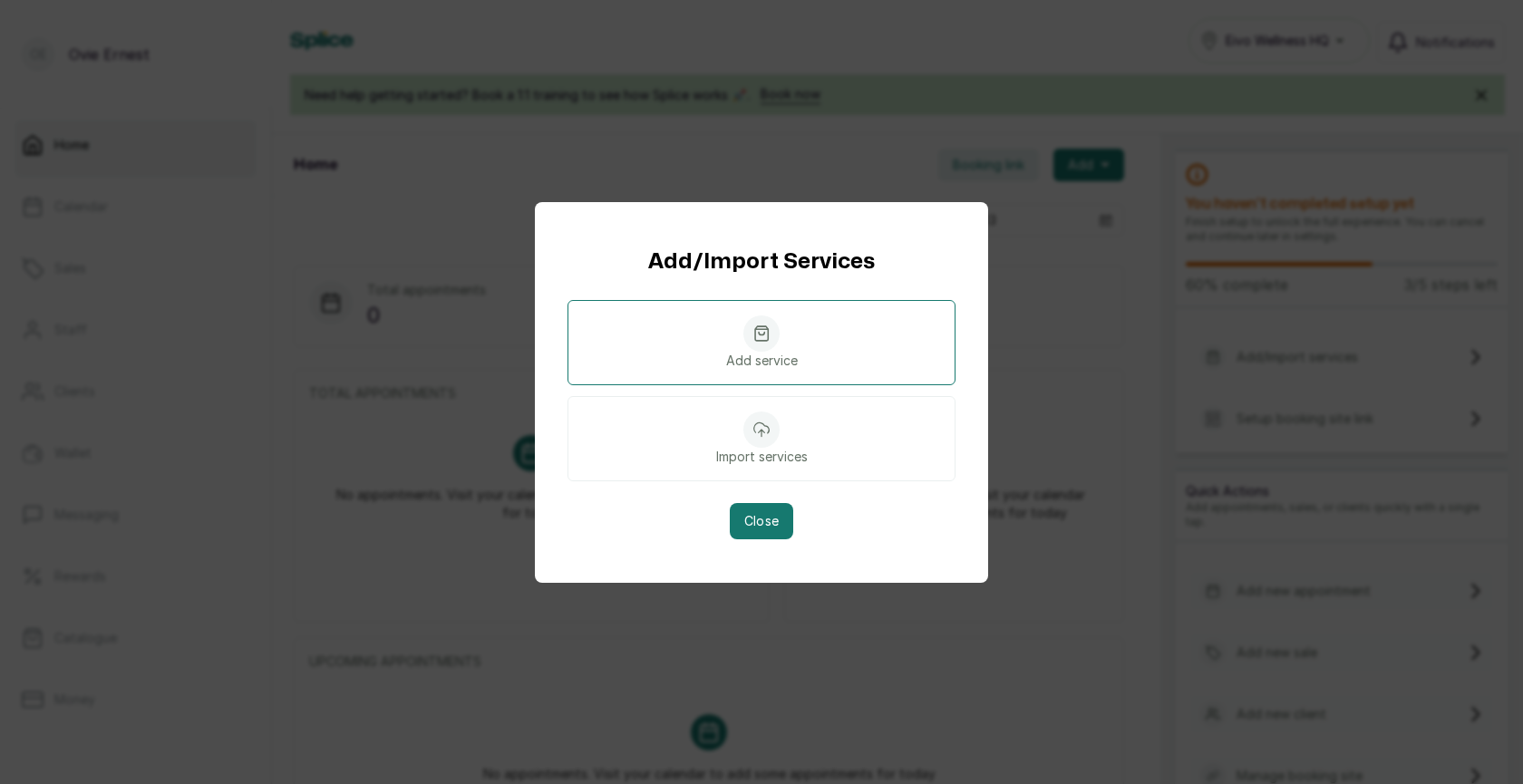 click 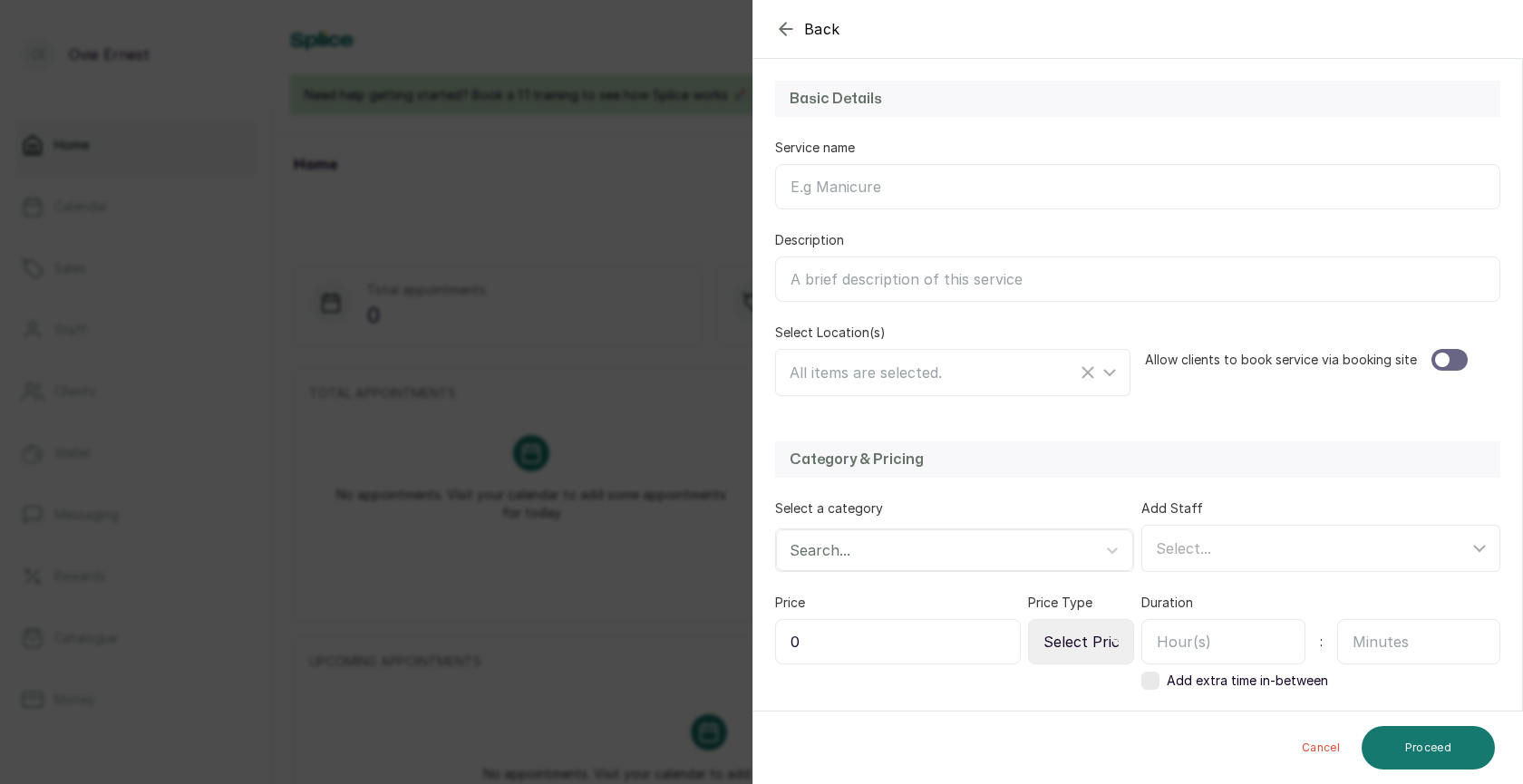 scroll, scrollTop: 189, scrollLeft: 0, axis: vertical 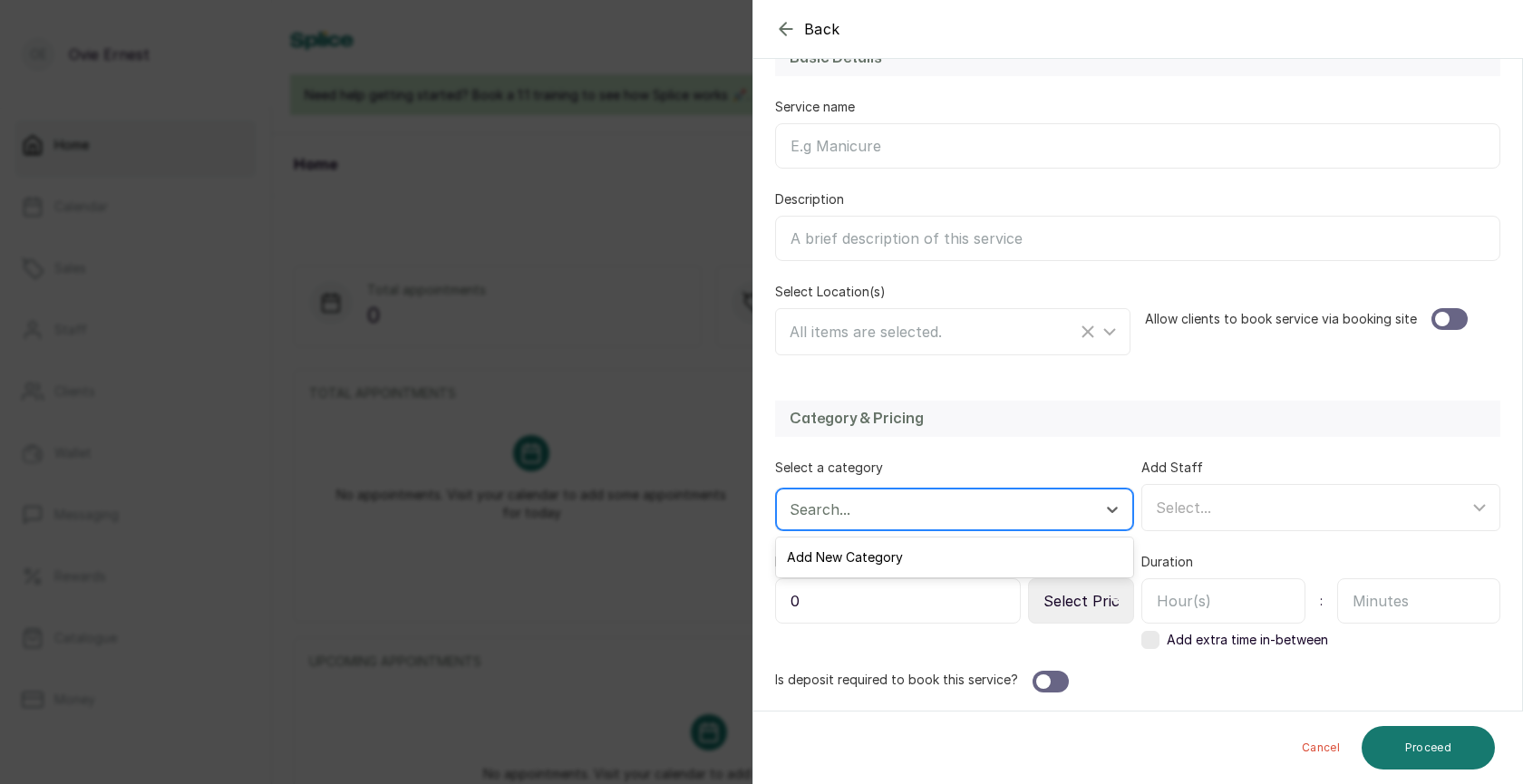 click at bounding box center (938, 509) 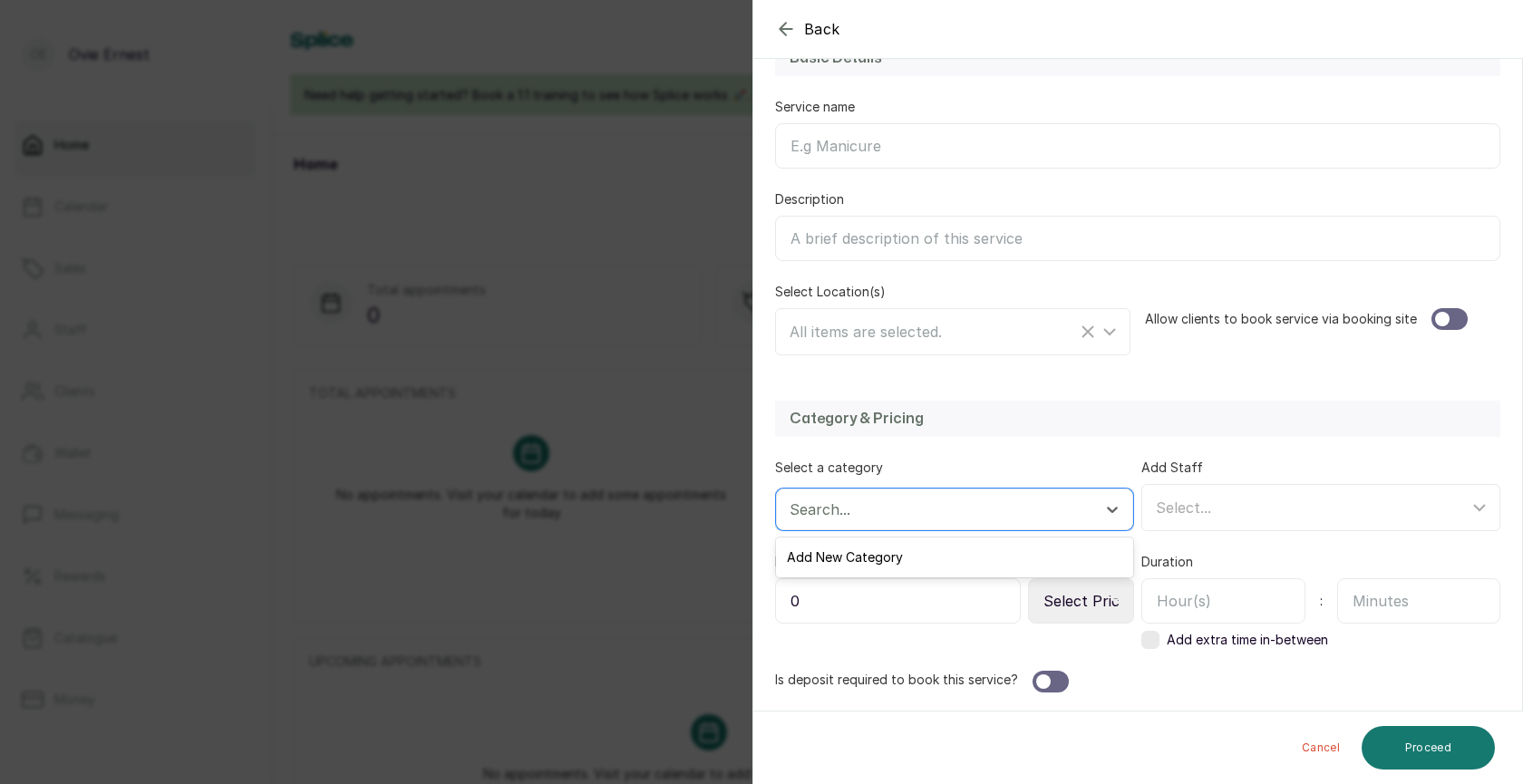 click on "Category & Pricing" at bounding box center [1138, 419] 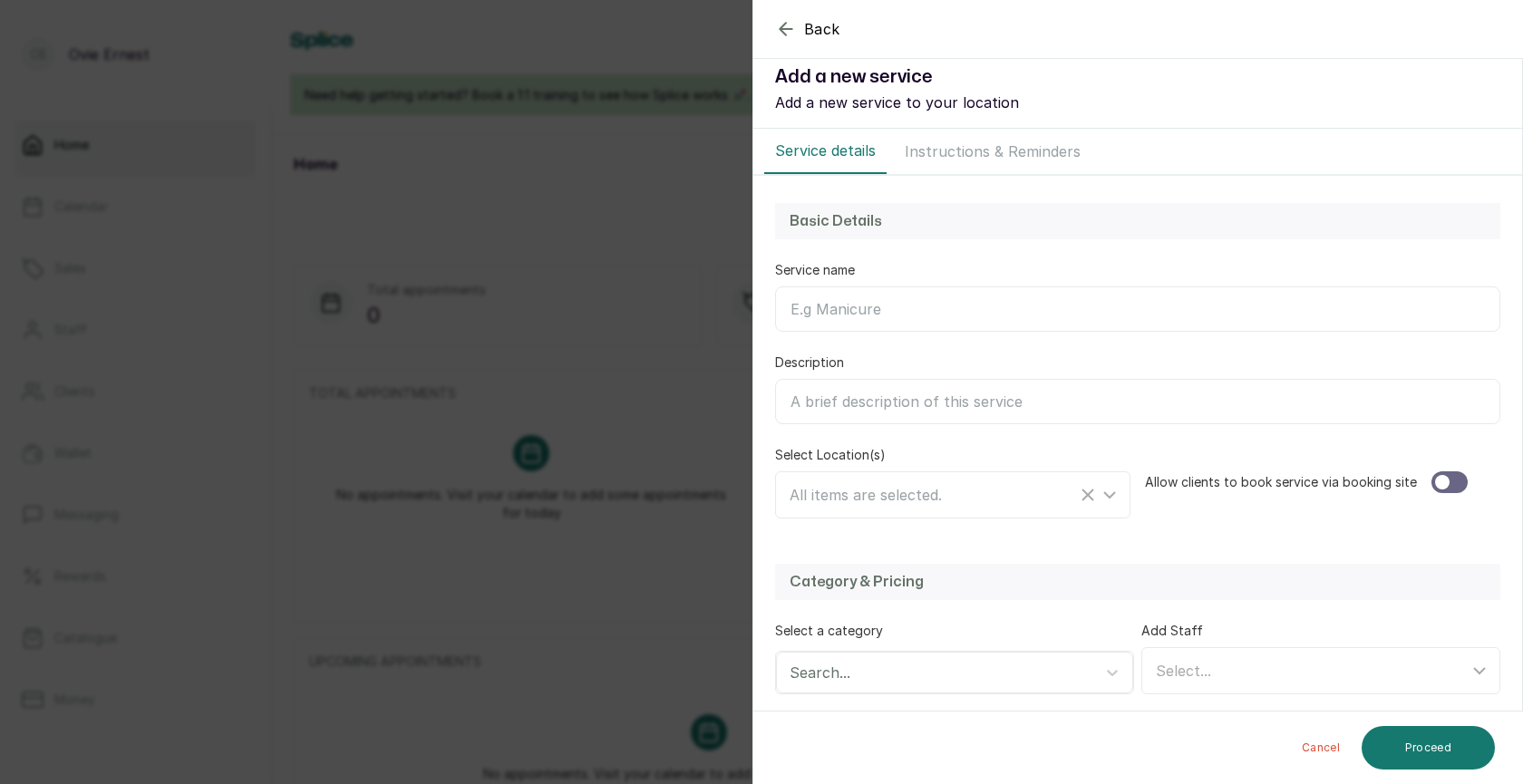 scroll, scrollTop: 0, scrollLeft: 0, axis: both 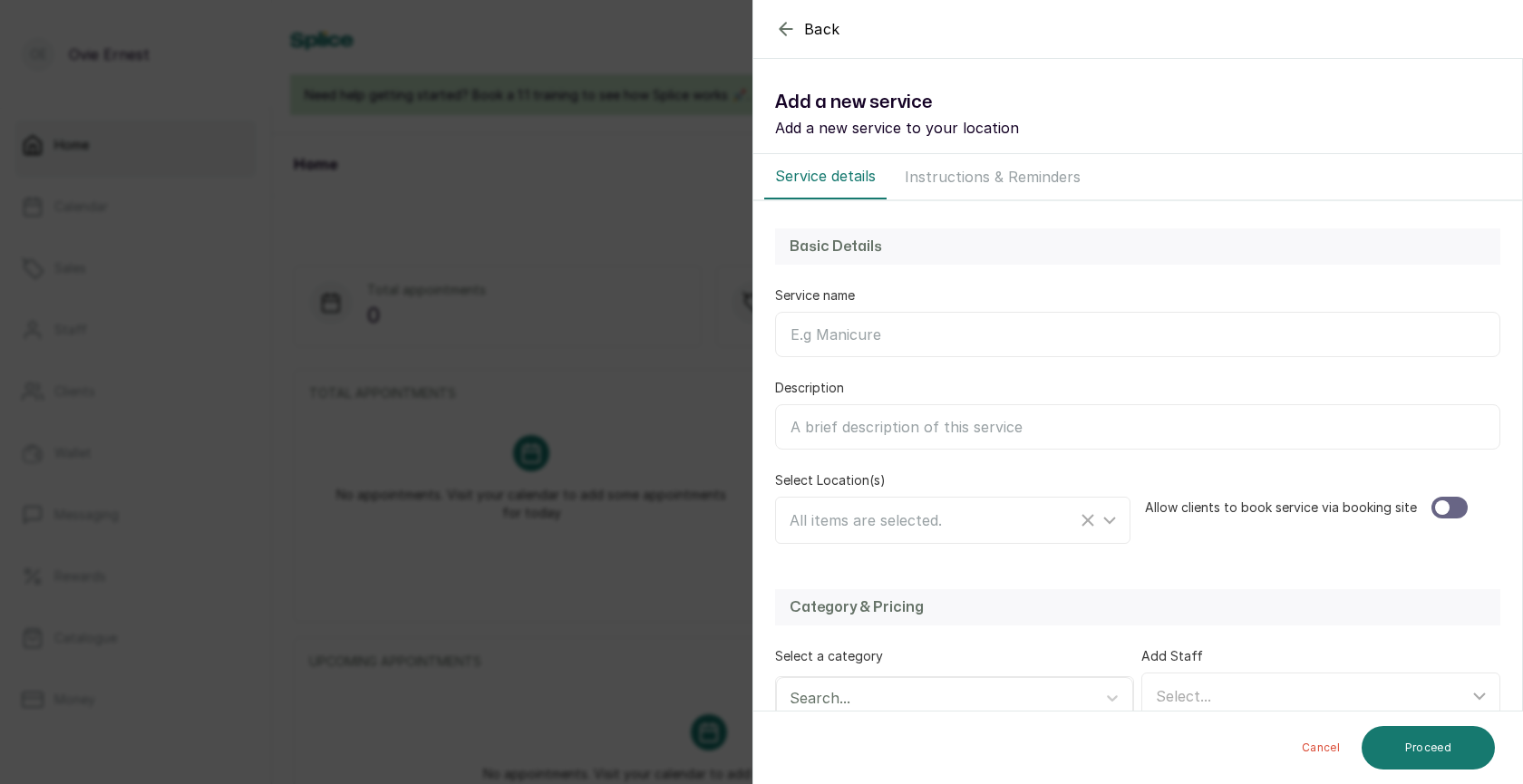 click on "Back Service Add a new service Add a new service to your location Service details Instructions & Reminders Basic Details Service name   Description   Select Location(s) All items are selected. Allow clients to book service via booking site Category & Pricing Select a category Search... Add Staff Select... Price 0 Price Type Select Price Type Fixed From Duration : Add extra time in-between Is deposit required to book this service? Cancel Proceed" at bounding box center [762, 392] 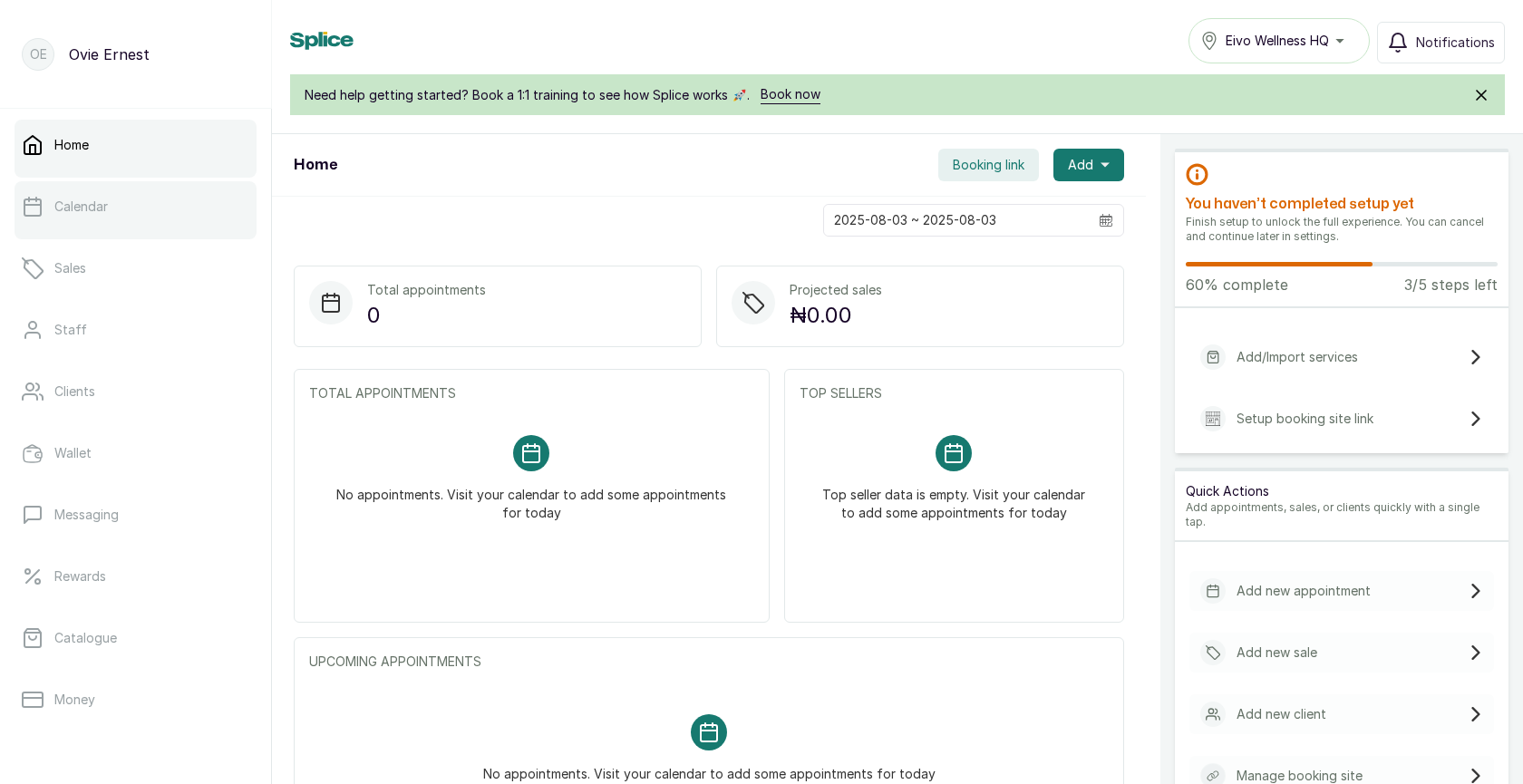 click on "Calendar" at bounding box center (81, 207) 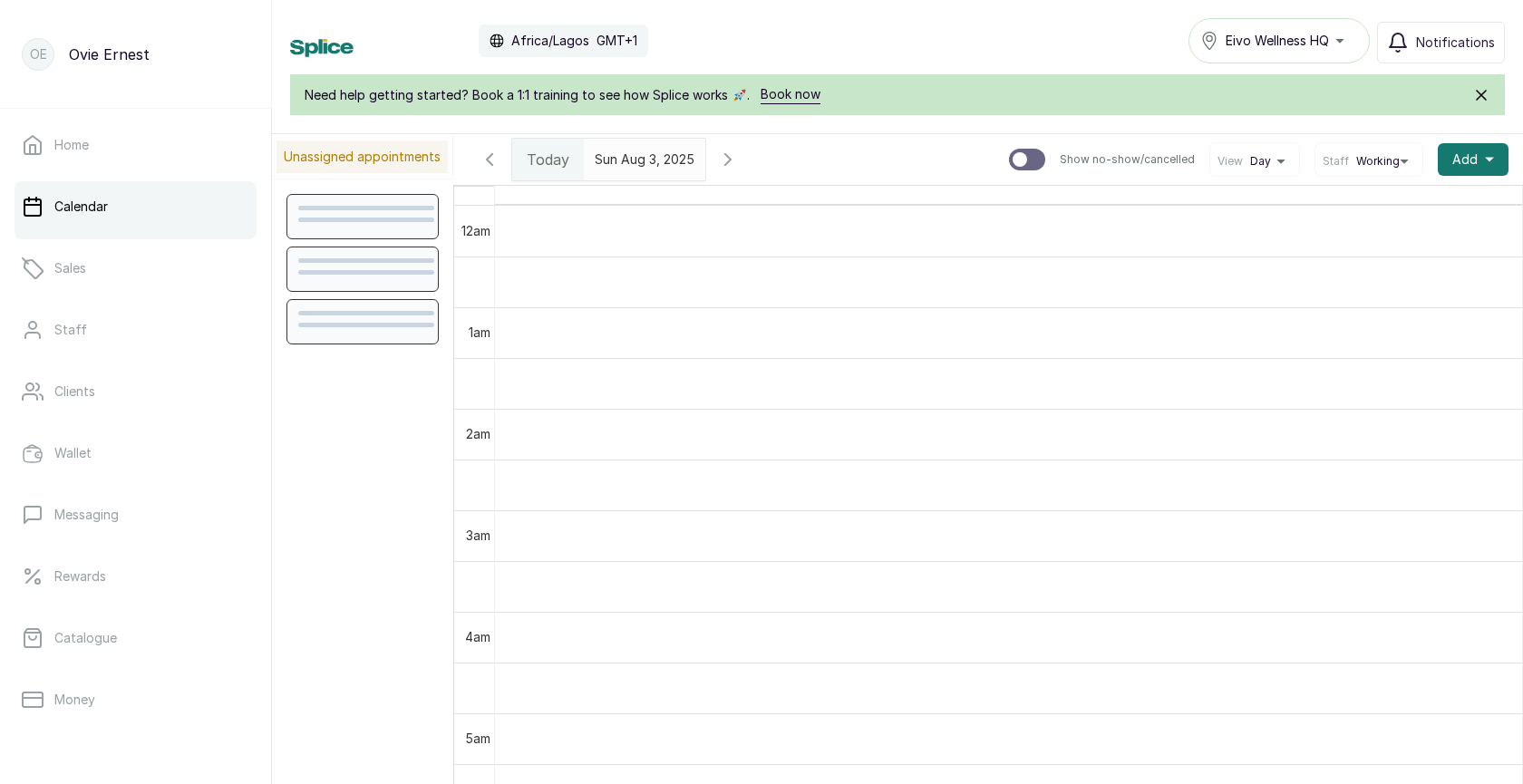 scroll, scrollTop: 610, scrollLeft: 0, axis: vertical 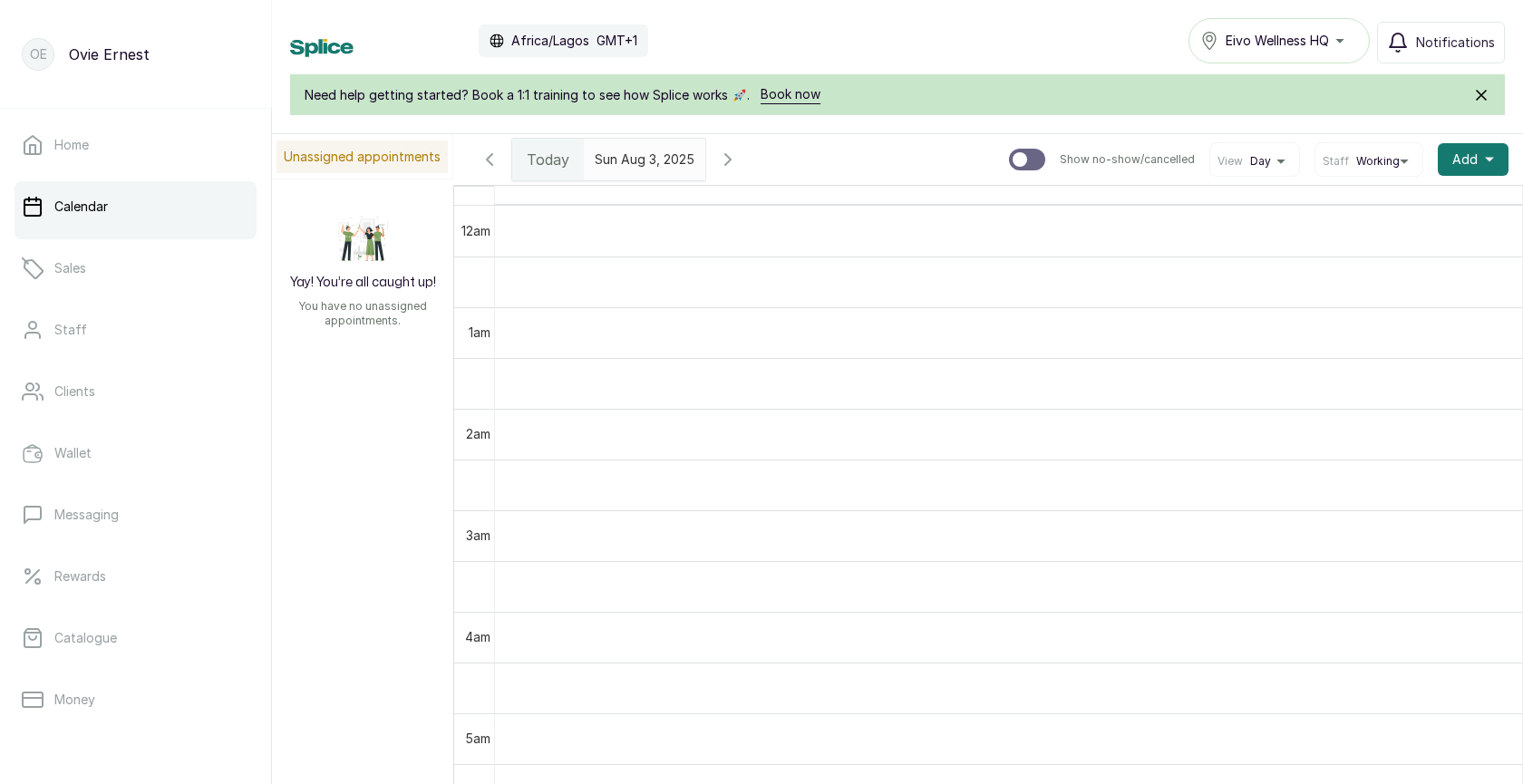 click on "4/5 steps left Today Sun Aug 3, 2025 Show no-show/cancelled View Day Staff Working Add +" at bounding box center (988, 160) 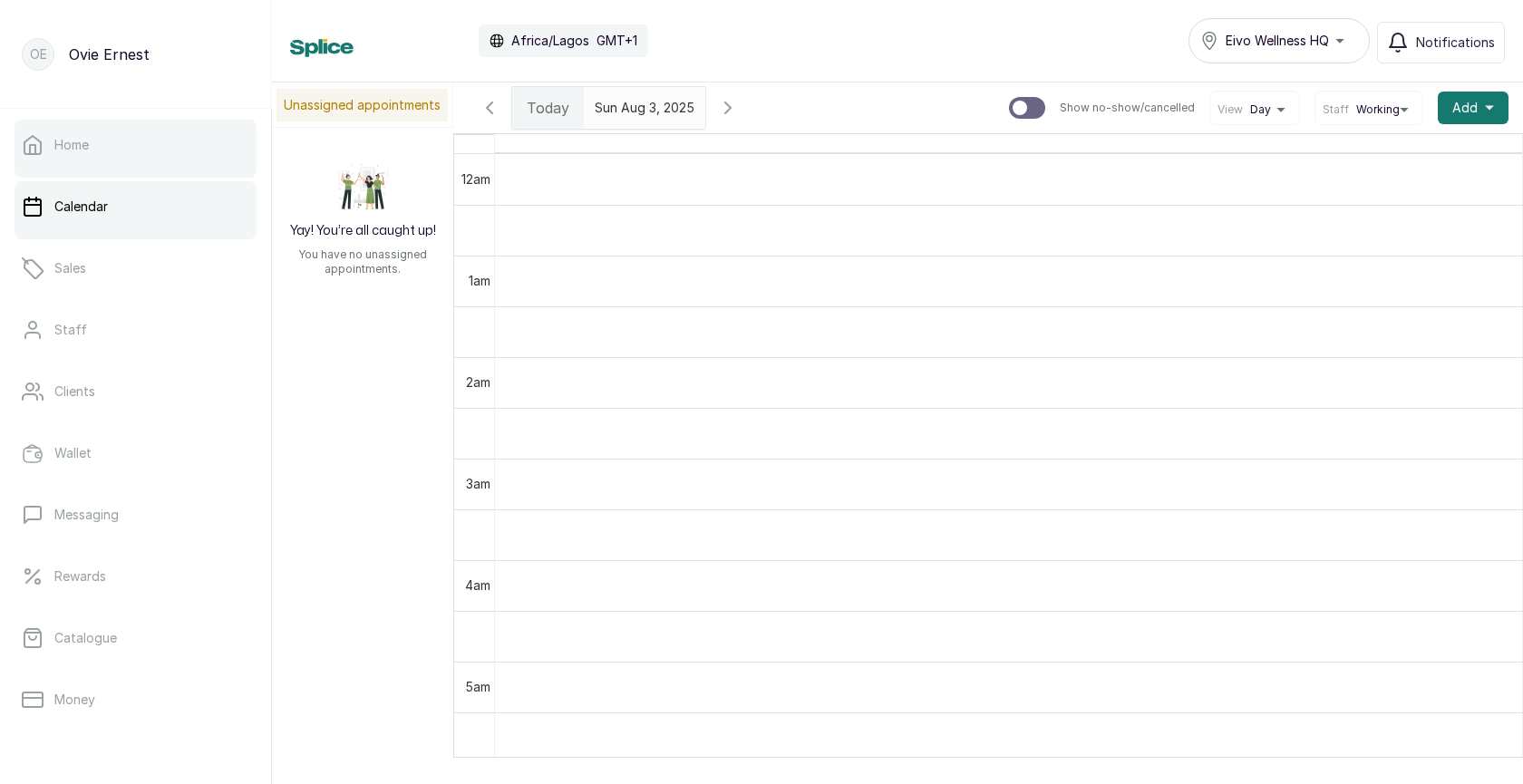 click on "Home" at bounding box center [135, 145] 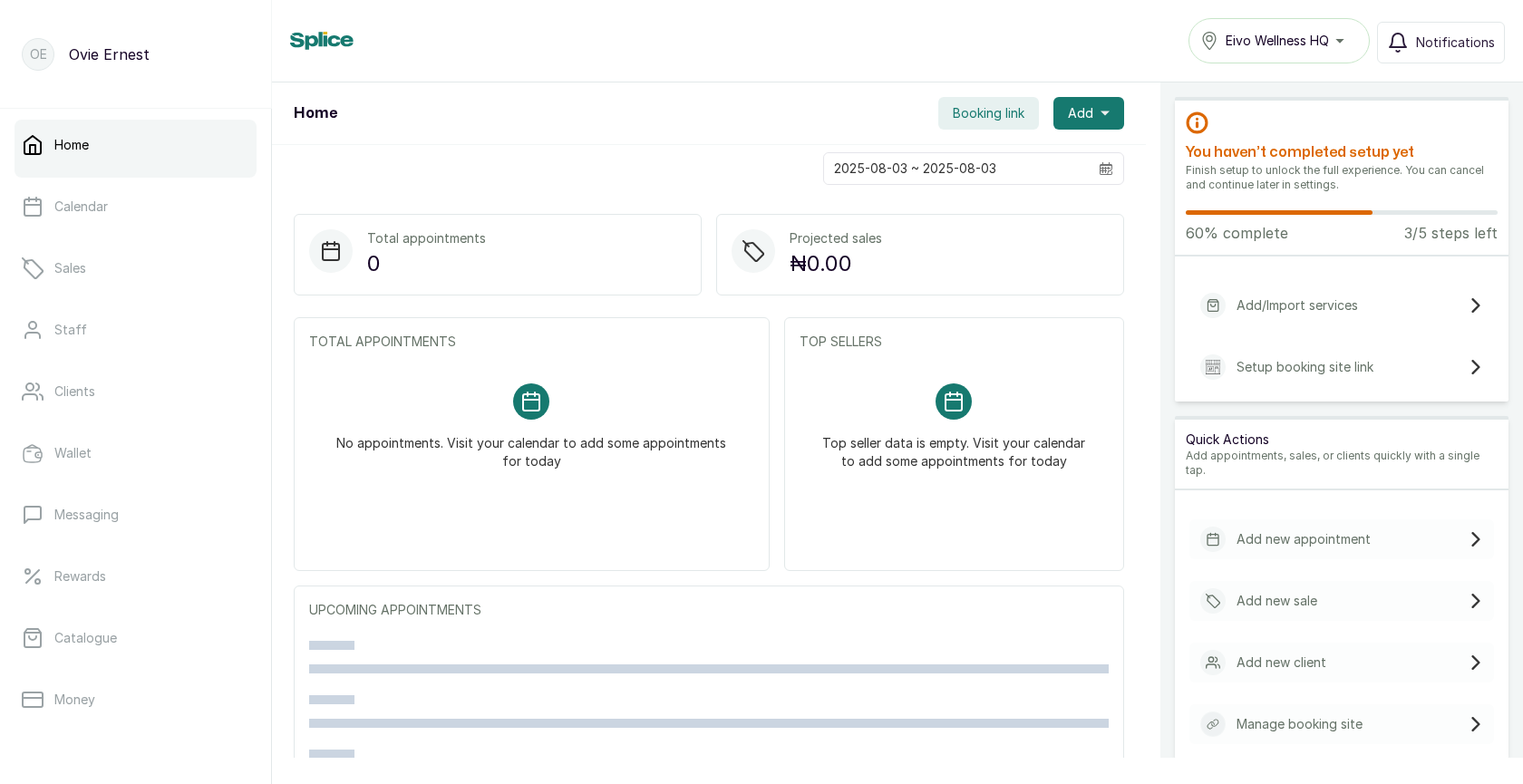click on "Eivo Wellness HQ" at bounding box center (1277, 41) 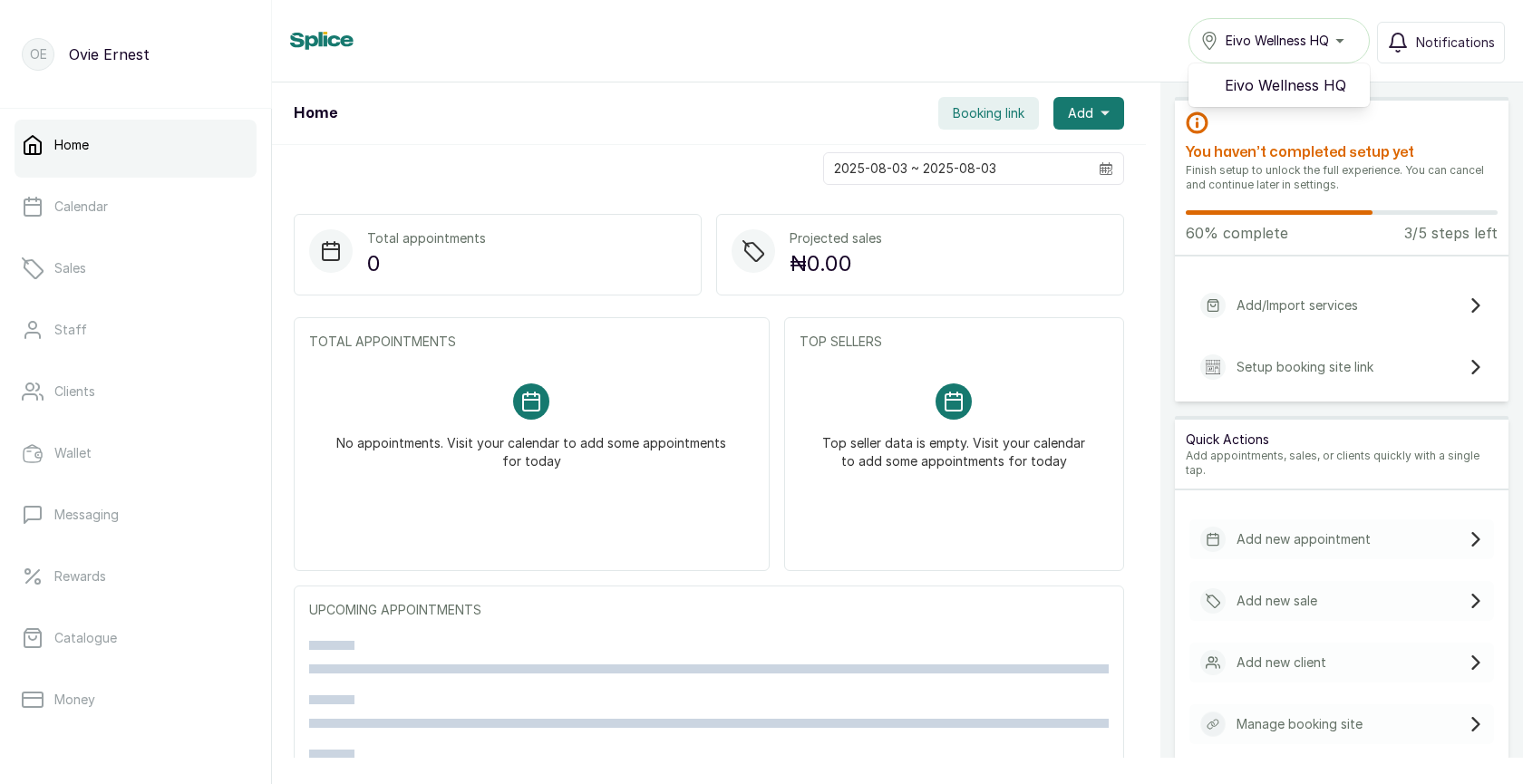 click on "Home [COMPANY_NAME] [COMPANY_NAME] Notifications" at bounding box center (897, 41) 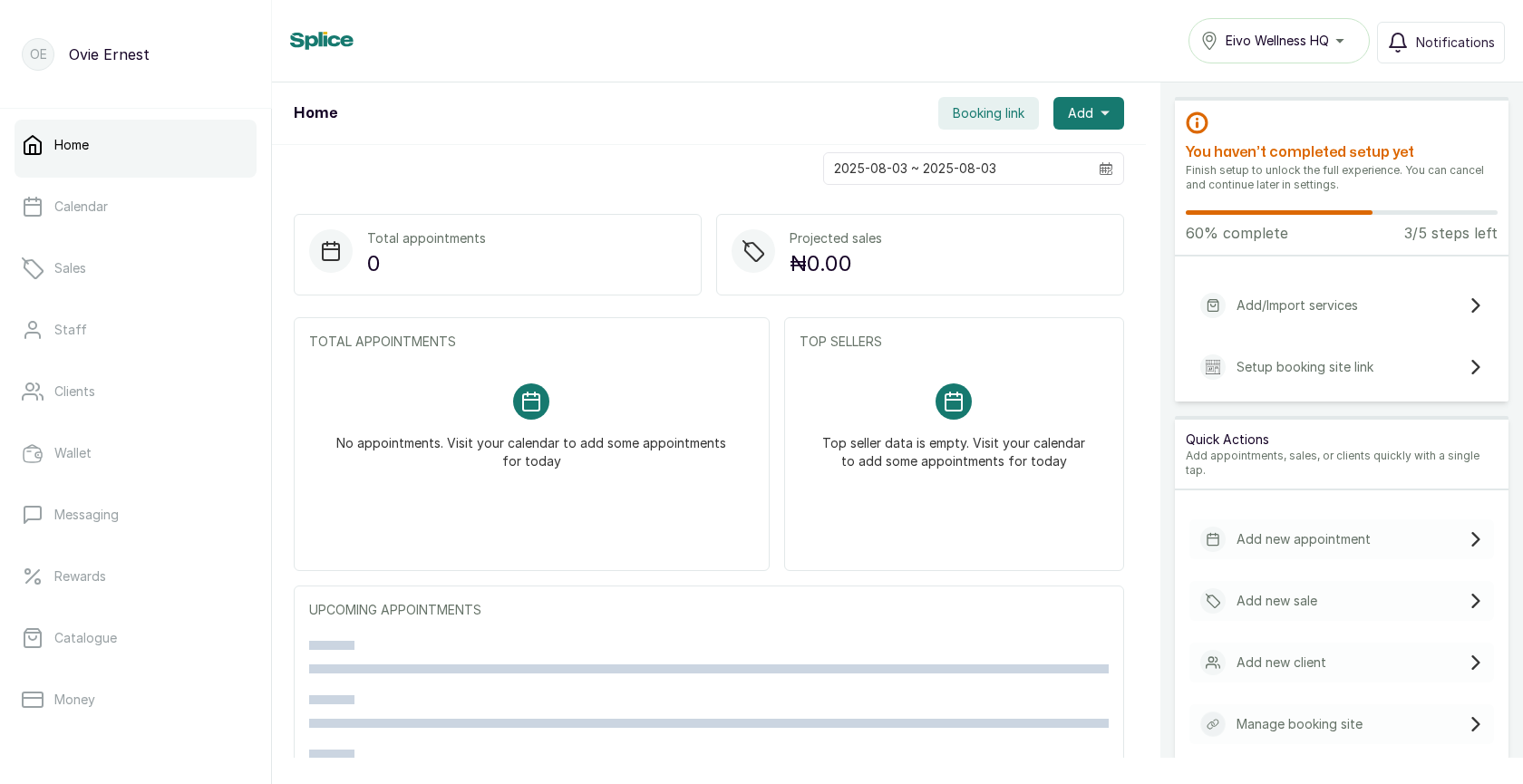 click on "Eivo Wellness HQ" at bounding box center [1277, 41] 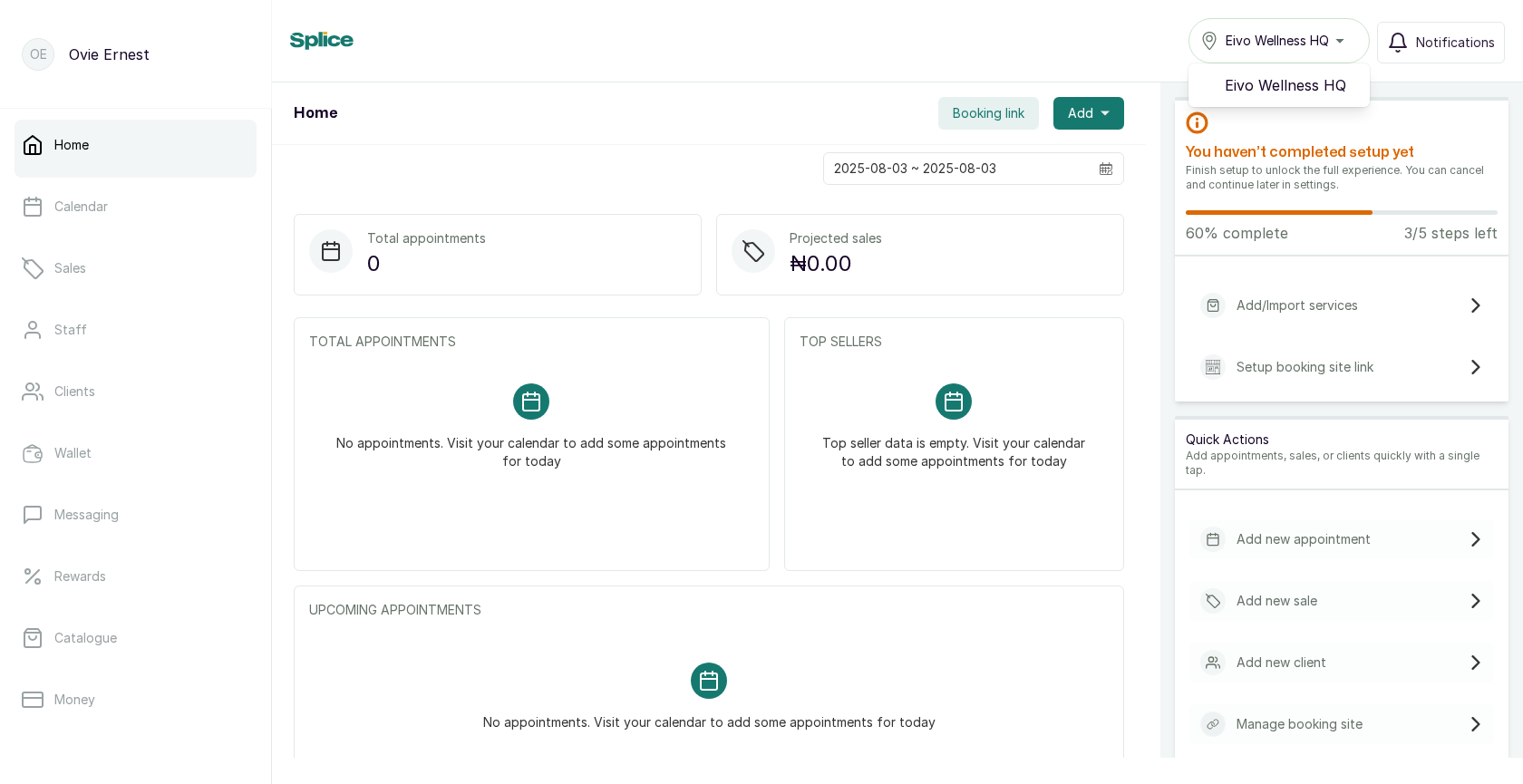 click on "Home [COMPANY_NAME] [COMPANY_NAME] Notifications" at bounding box center [897, 41] 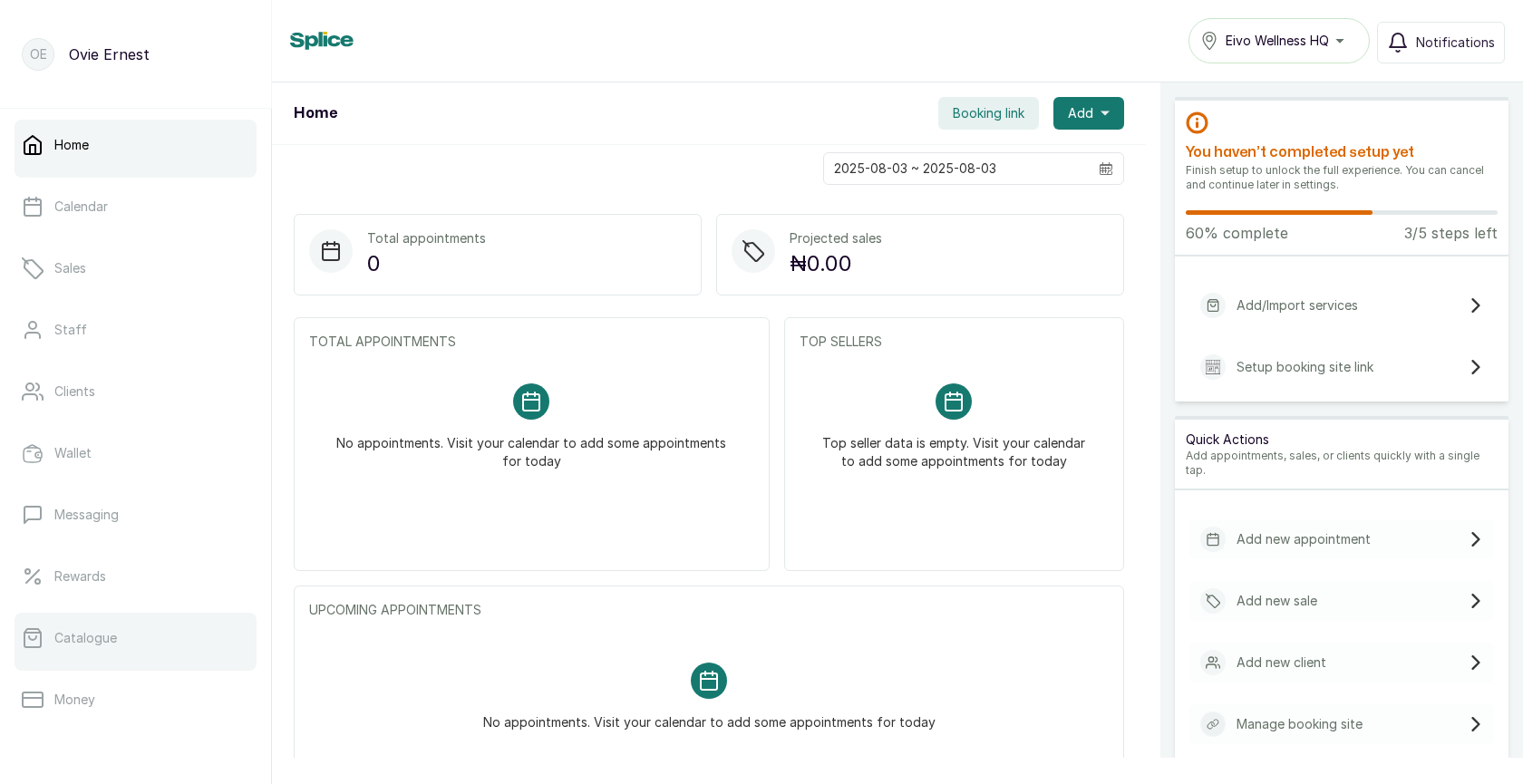 click on "Catalogue" at bounding box center (135, 638) 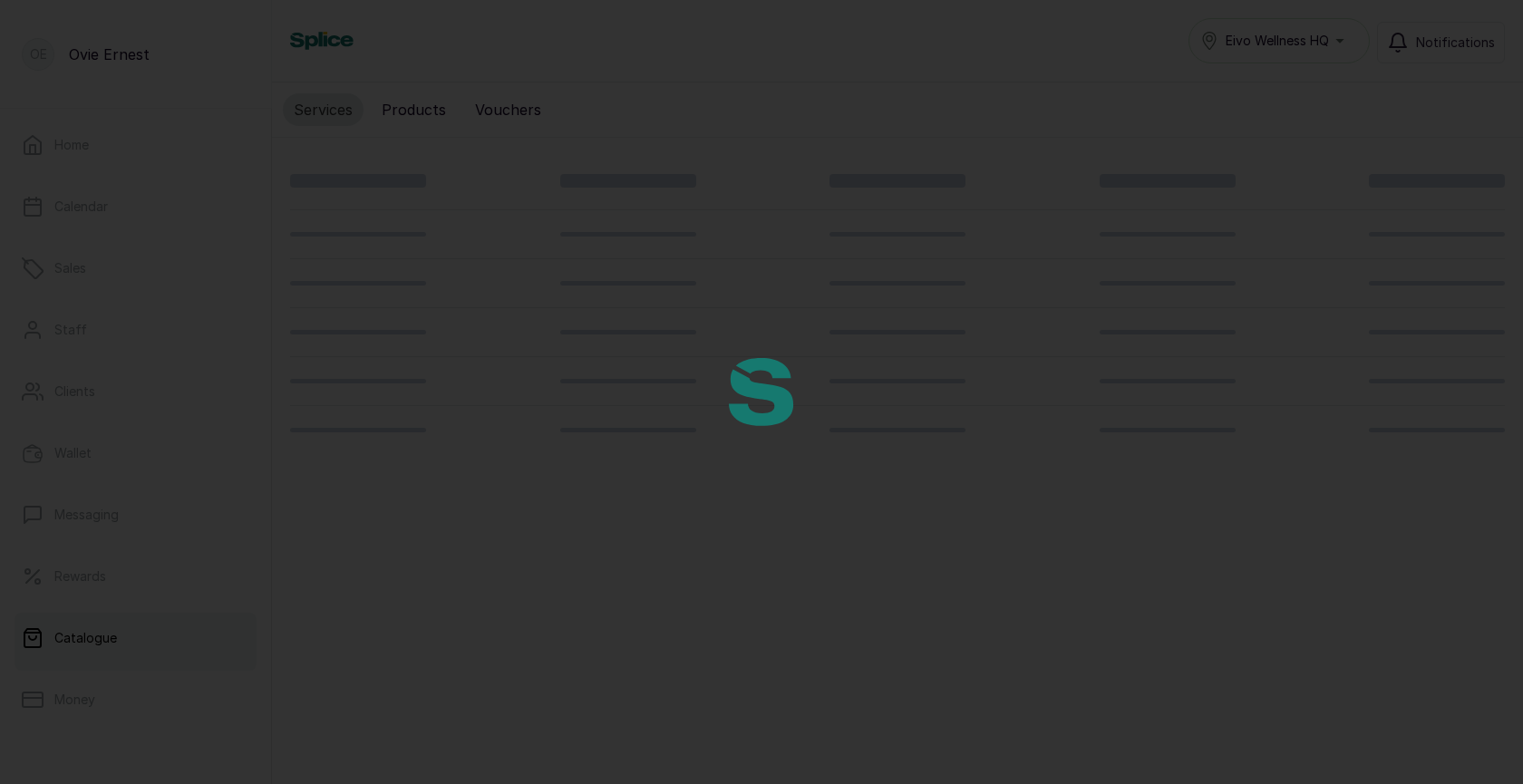 click at bounding box center (762, 392) 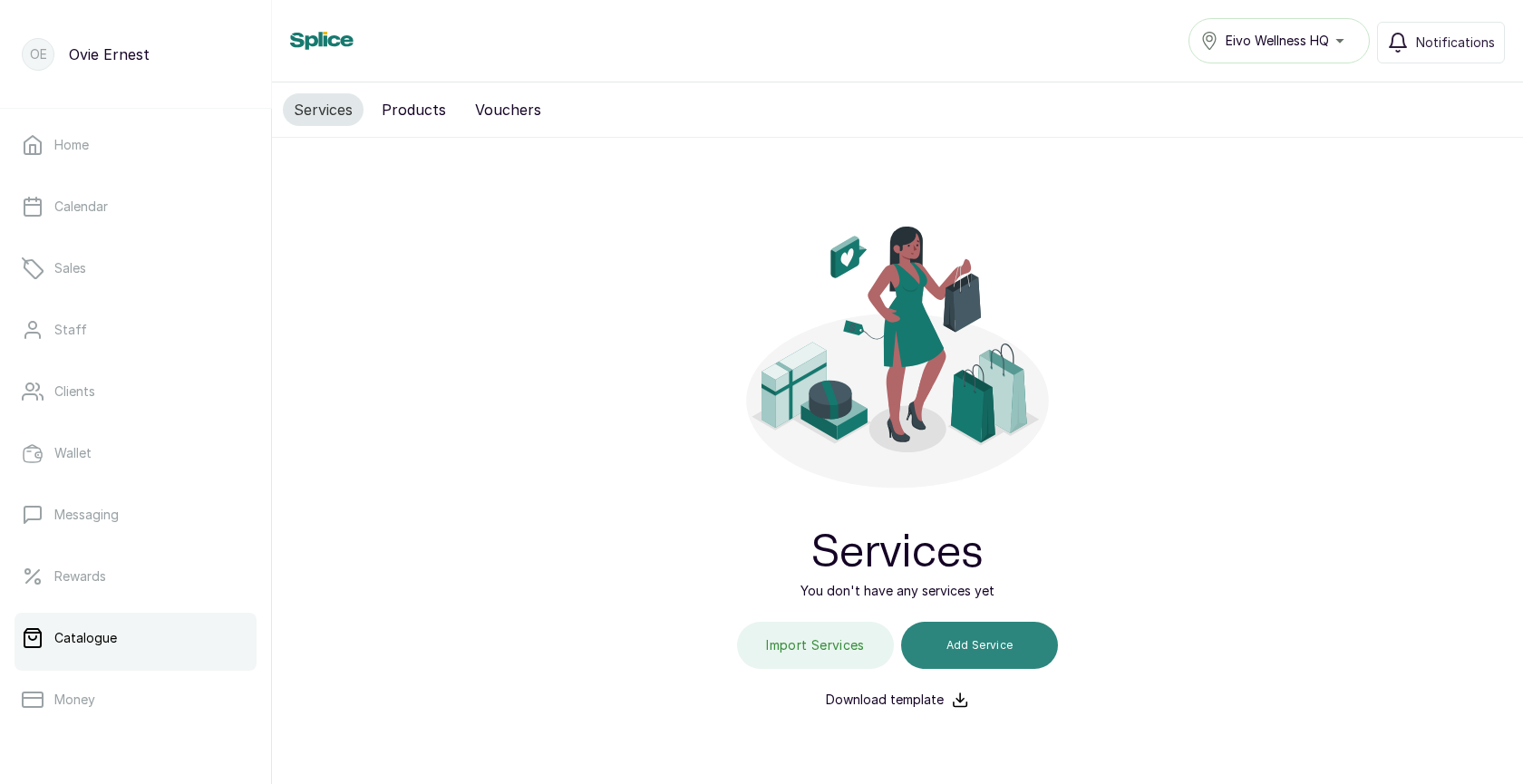 click on "Add Service" at bounding box center [979, 645] 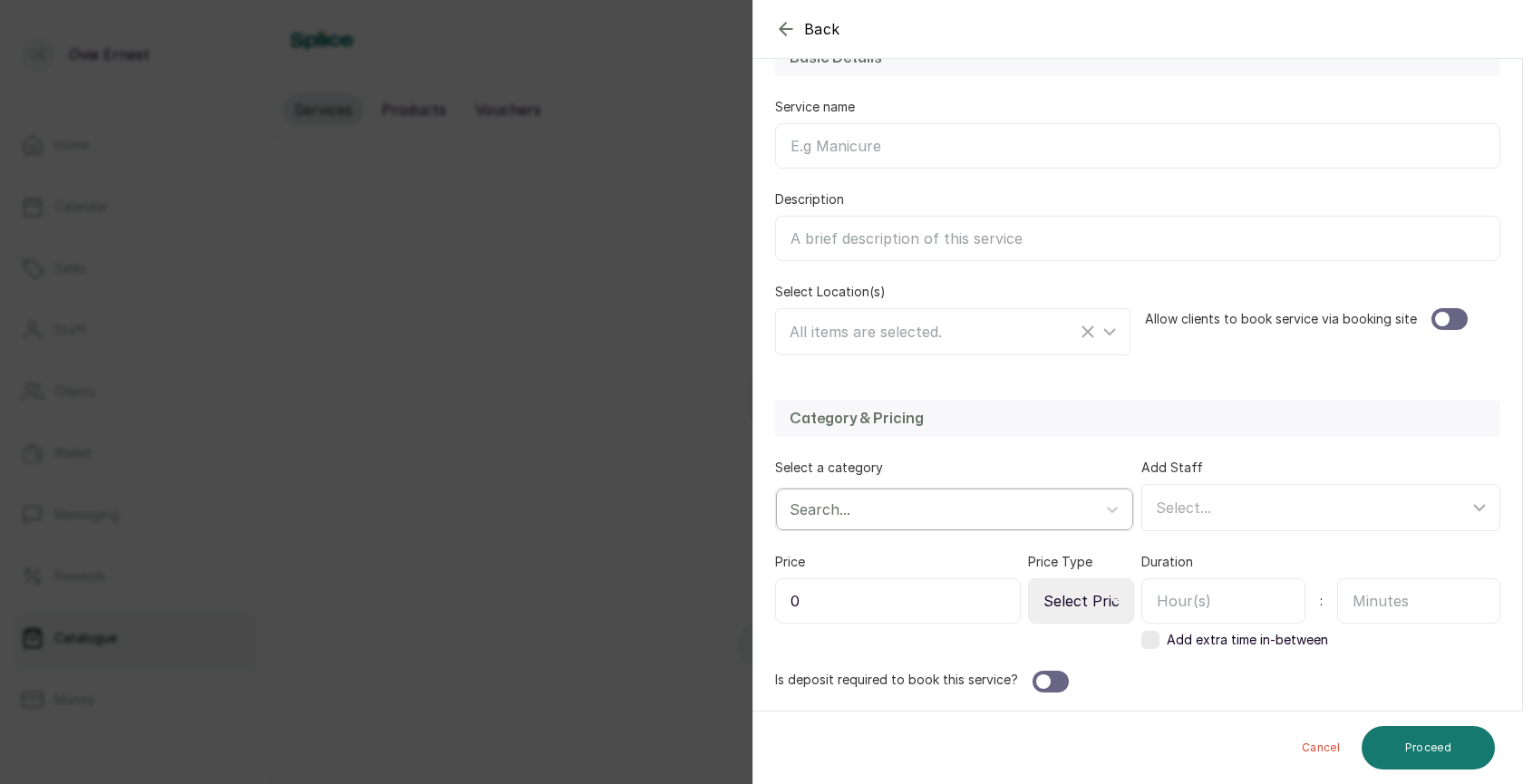 click at bounding box center [938, 509] 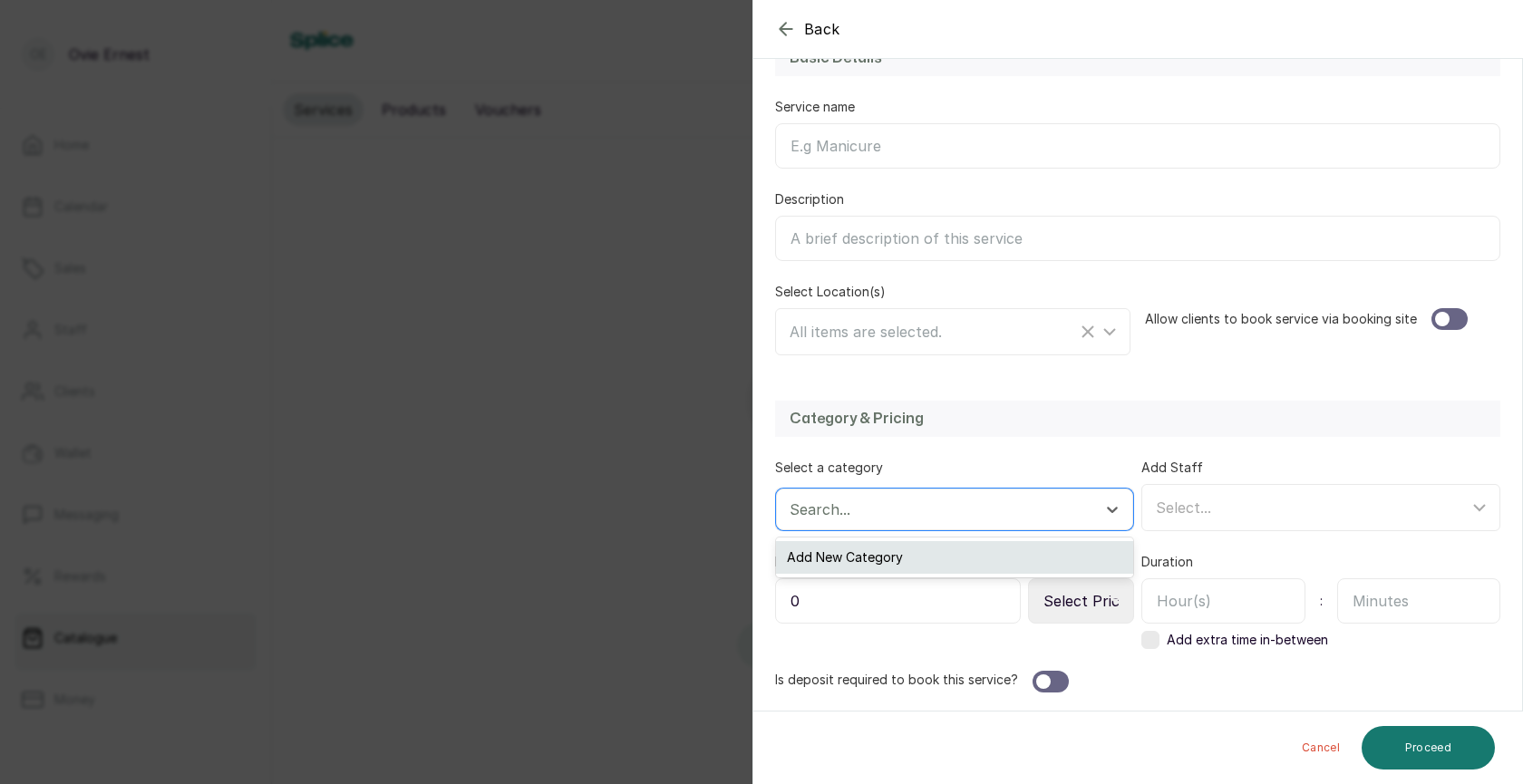 click on "Add New Category" at bounding box center (955, 557) 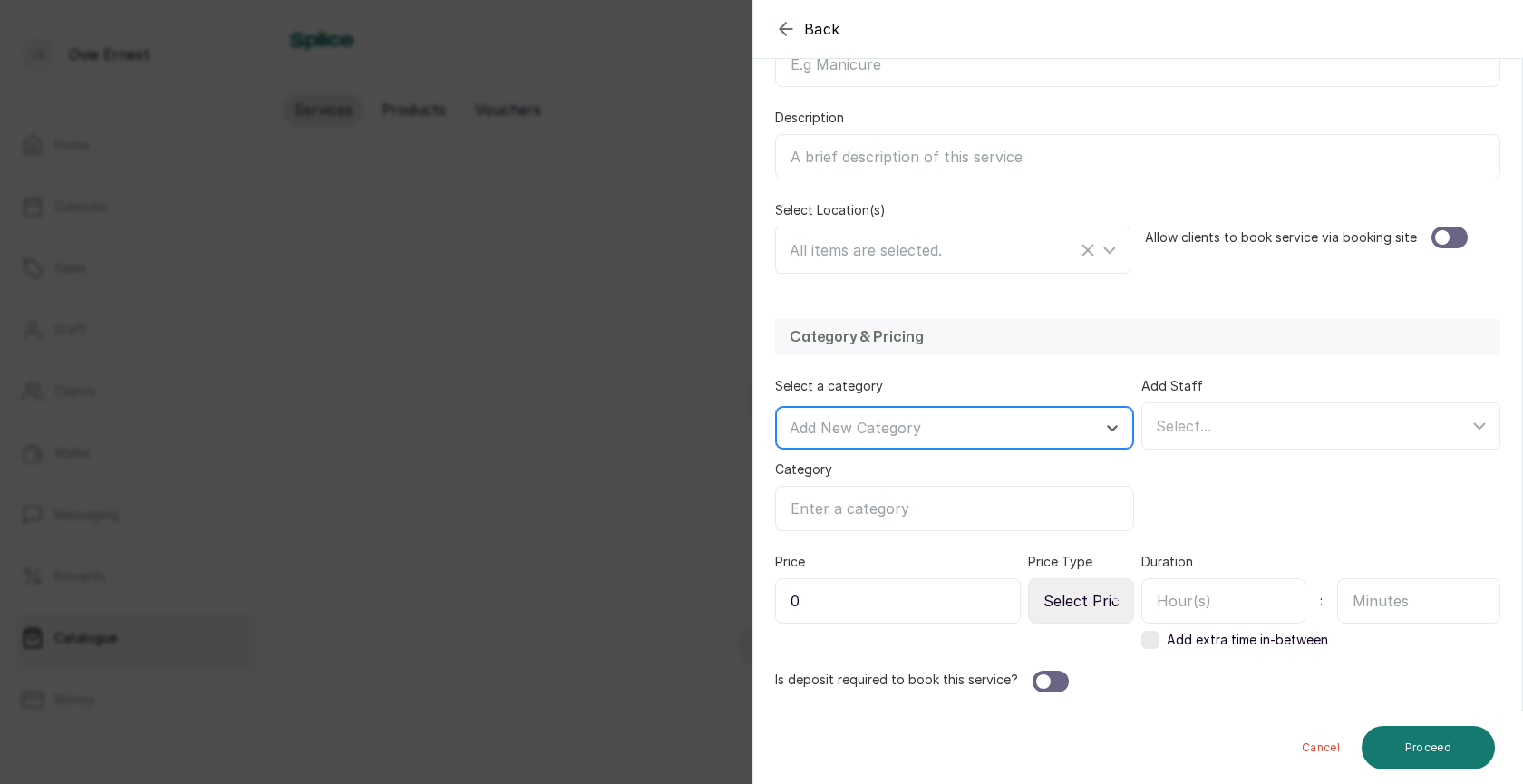 click at bounding box center (938, 428) 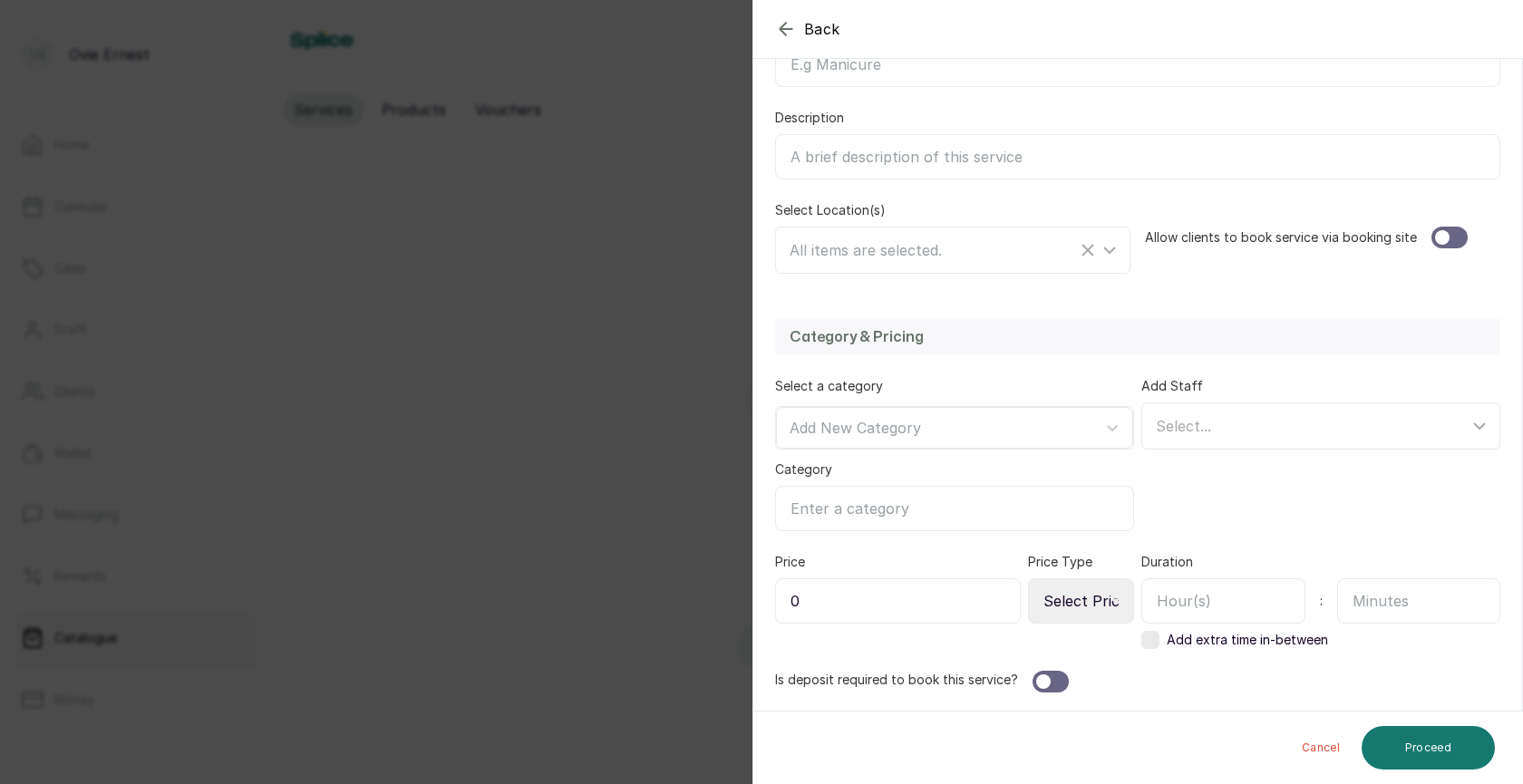click on "Select a category Add New Category Category" at bounding box center [955, 454] 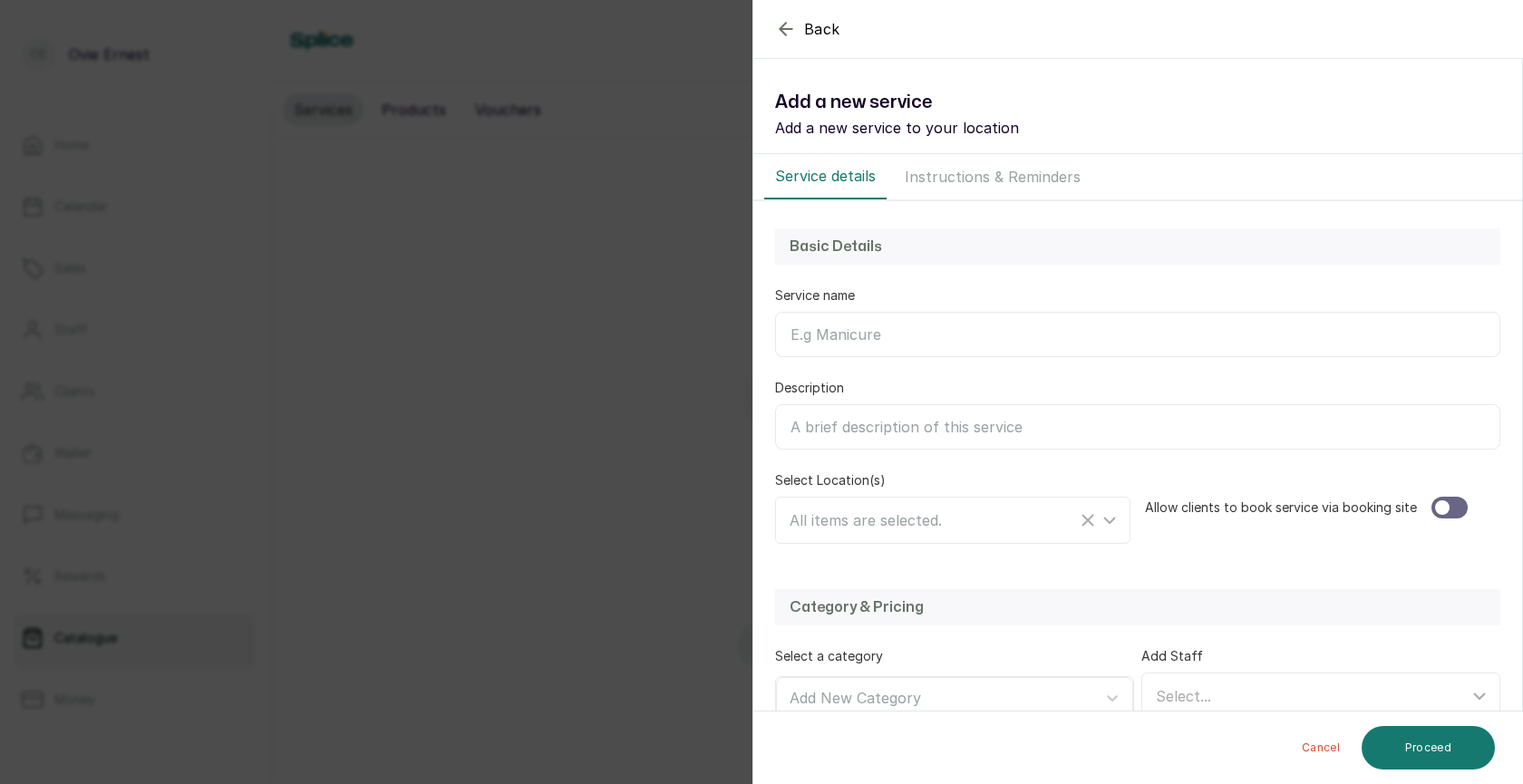 click on "Service name" at bounding box center (1138, 334) 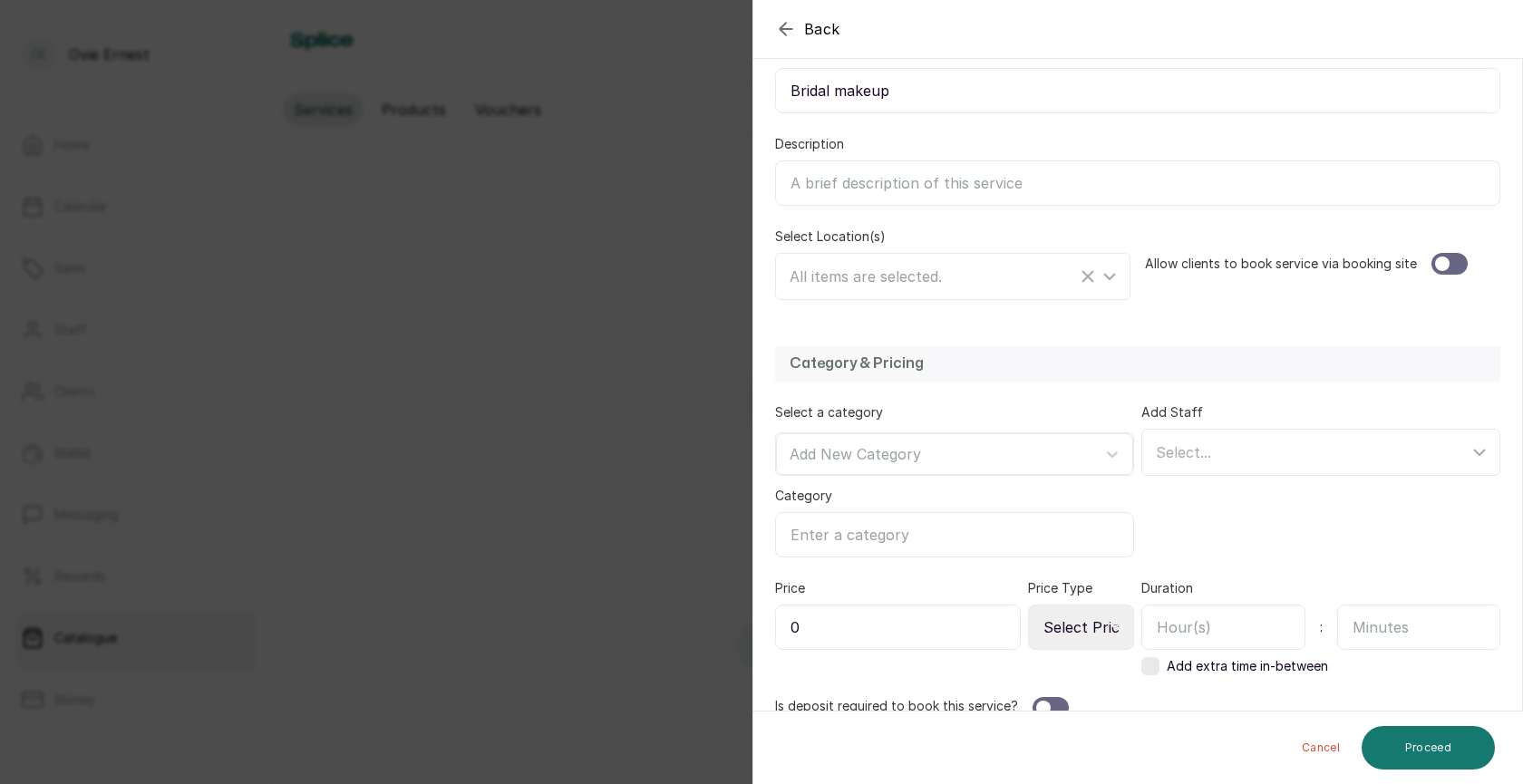 type on "Bridal makeup" 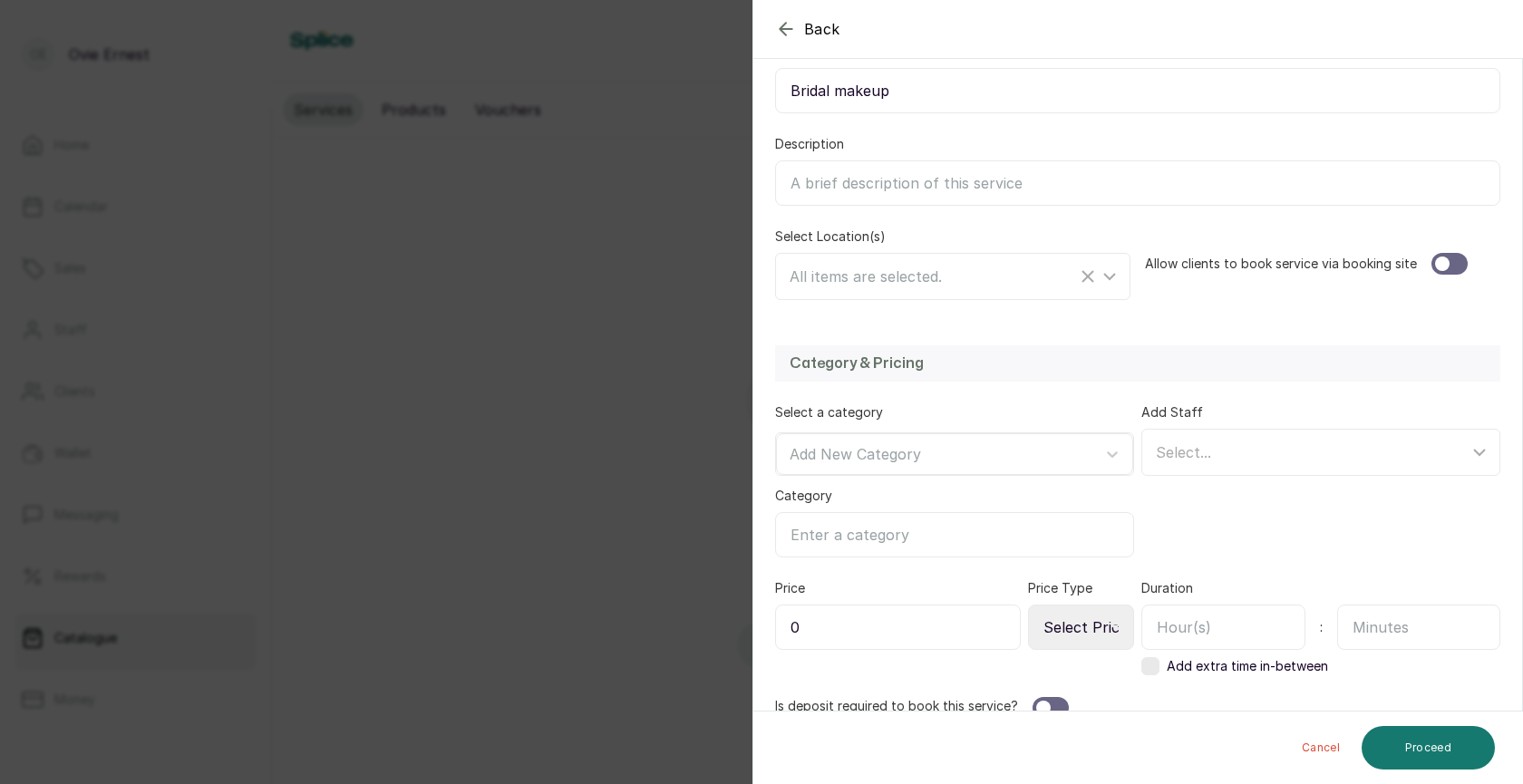 click on "Description" at bounding box center [1138, 170] 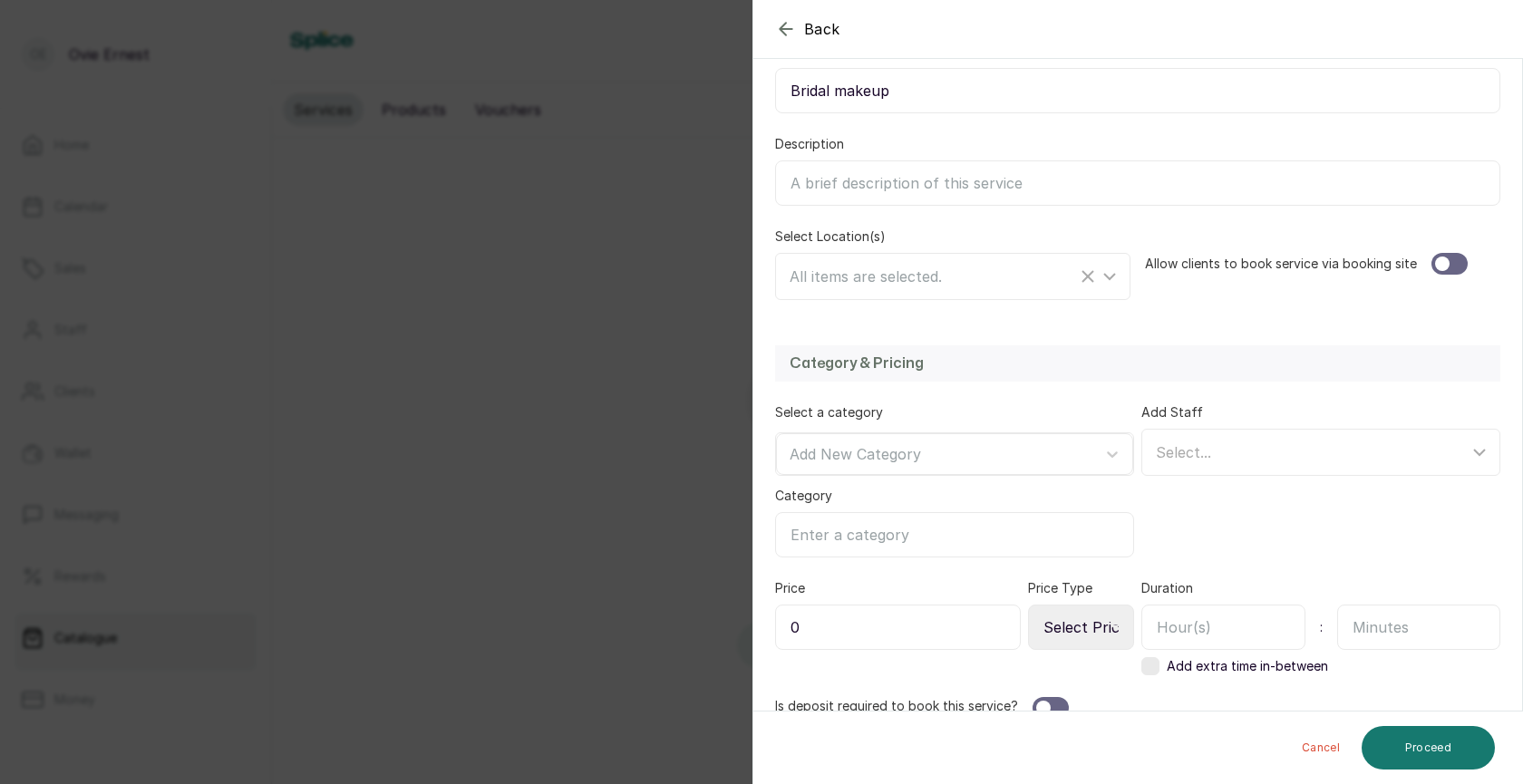 click on "Description" at bounding box center [1138, 183] 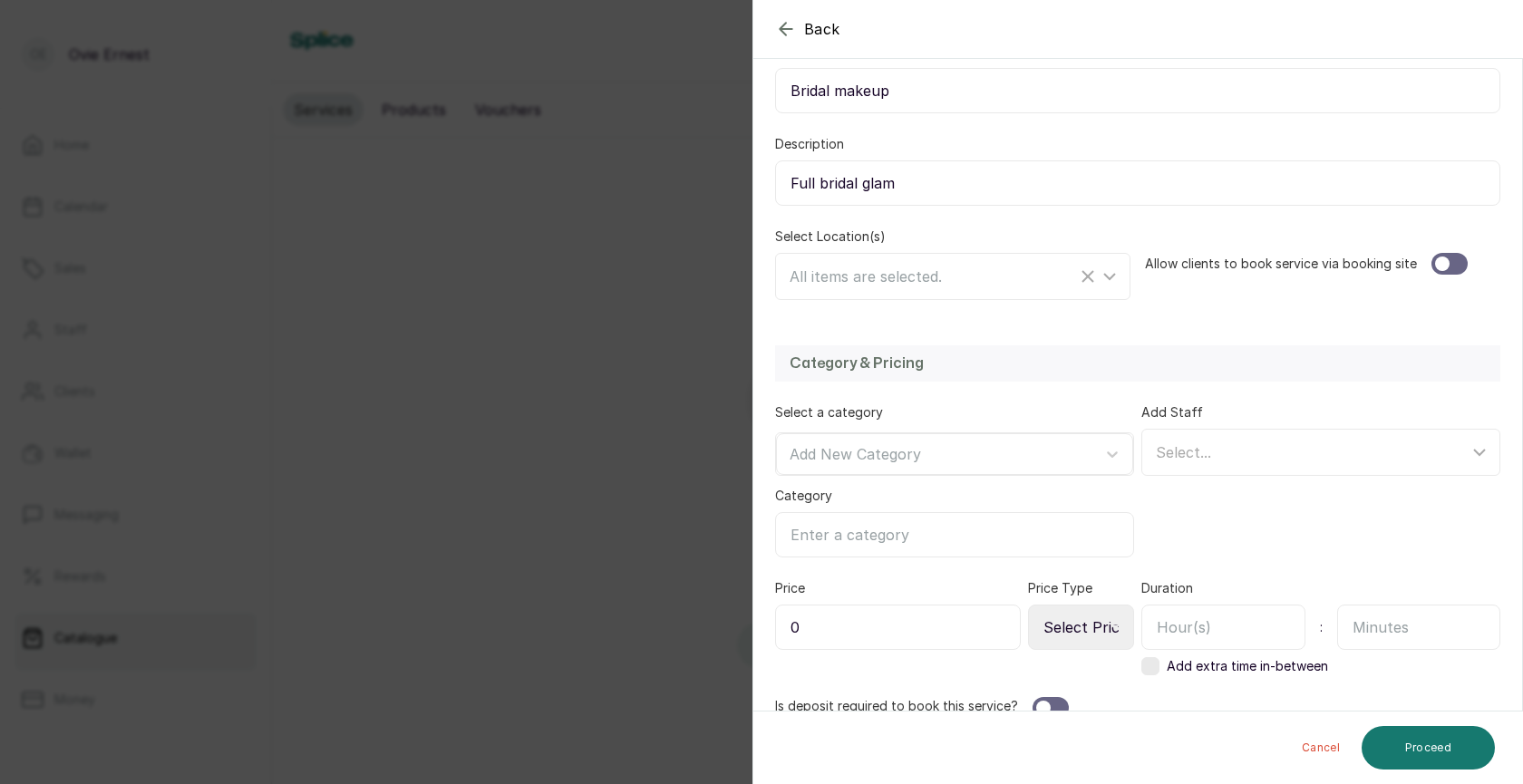 type on "Full bridal glam" 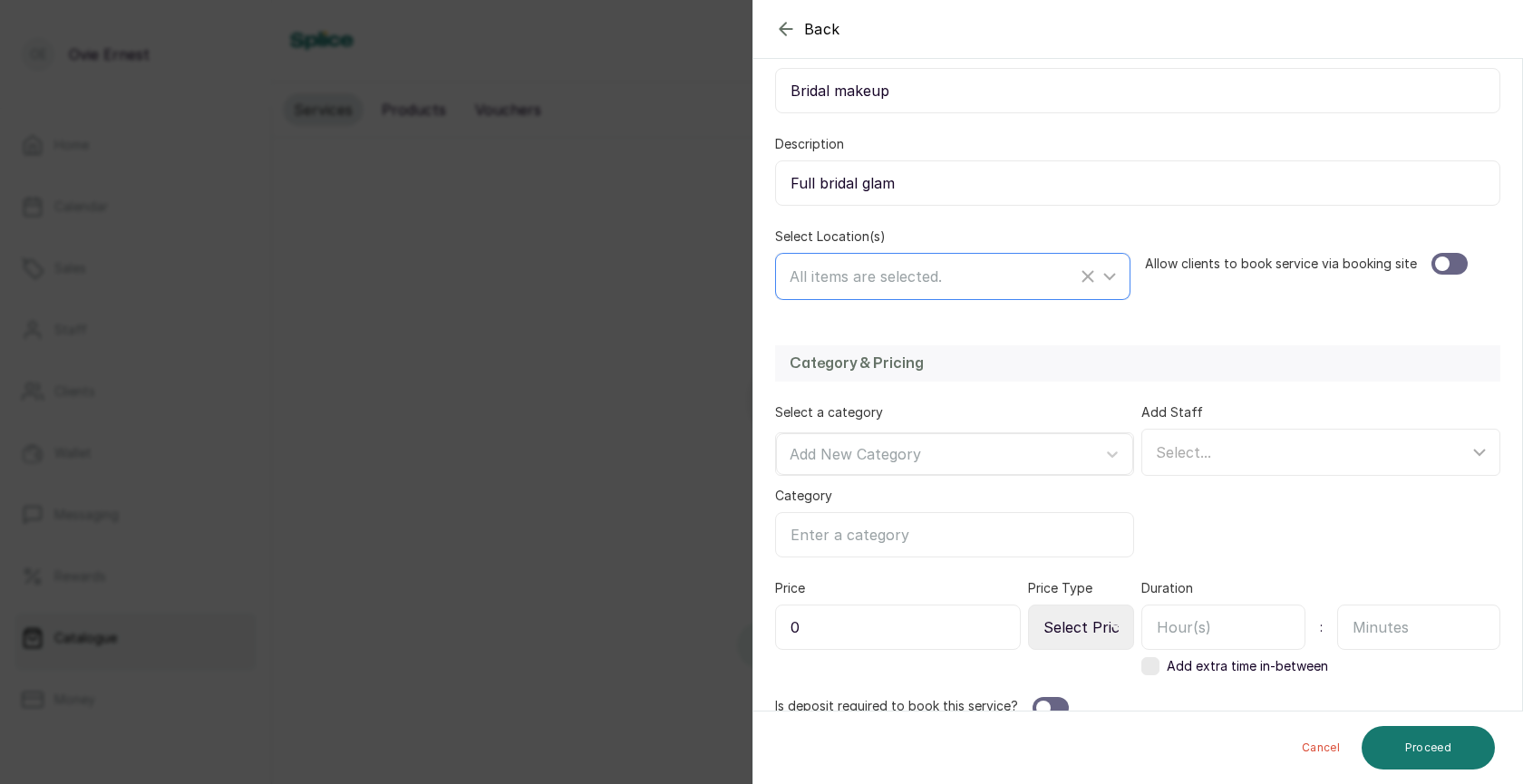 click on "All items are selected." at bounding box center (866, 276) 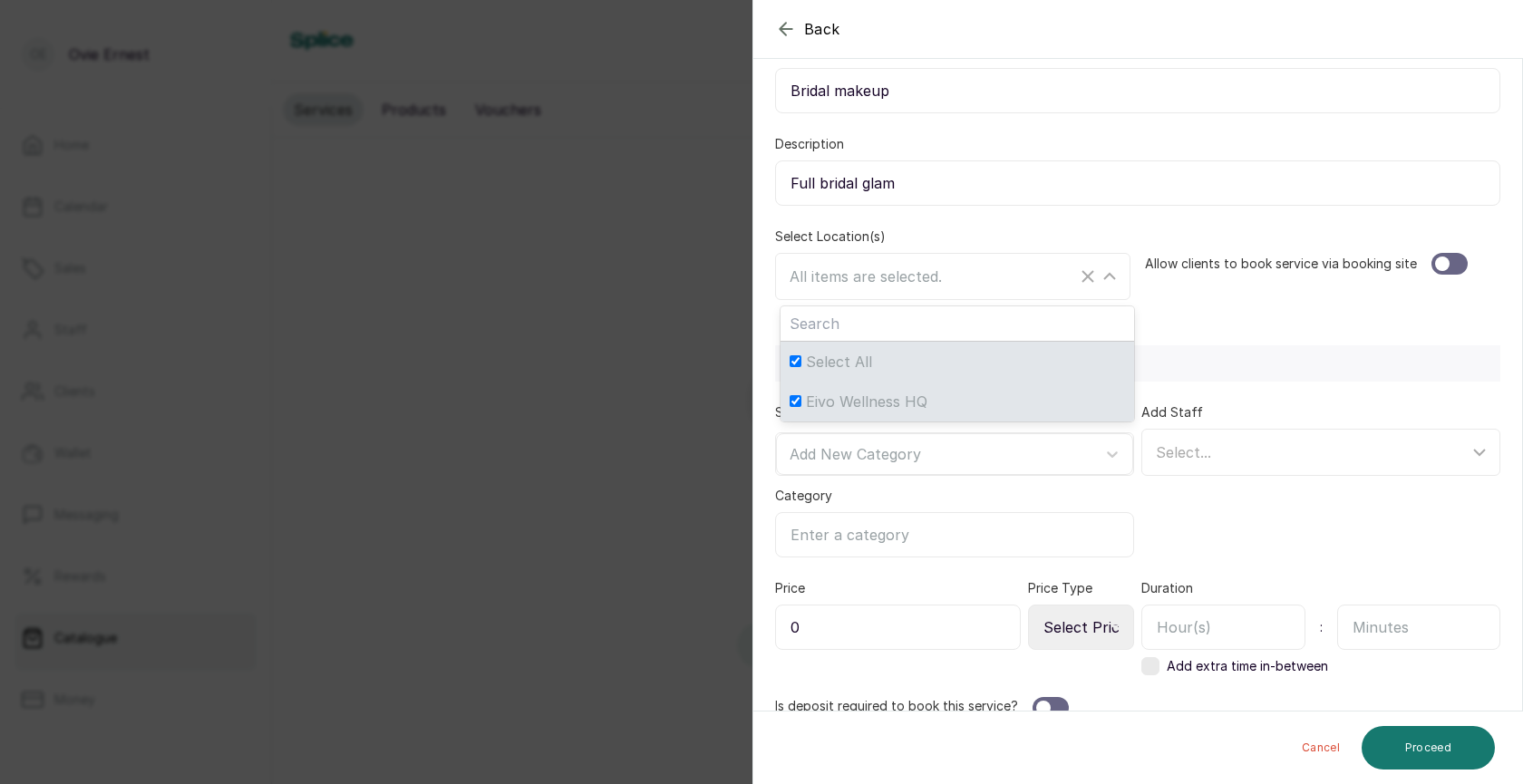click on "Basic Details Service name   Bridal makeup Description   Full bridal glam Select Location(s) All items are selected. Select All [COMPANY_NAME] Allow clients to book service via booking site" at bounding box center (1138, 142) 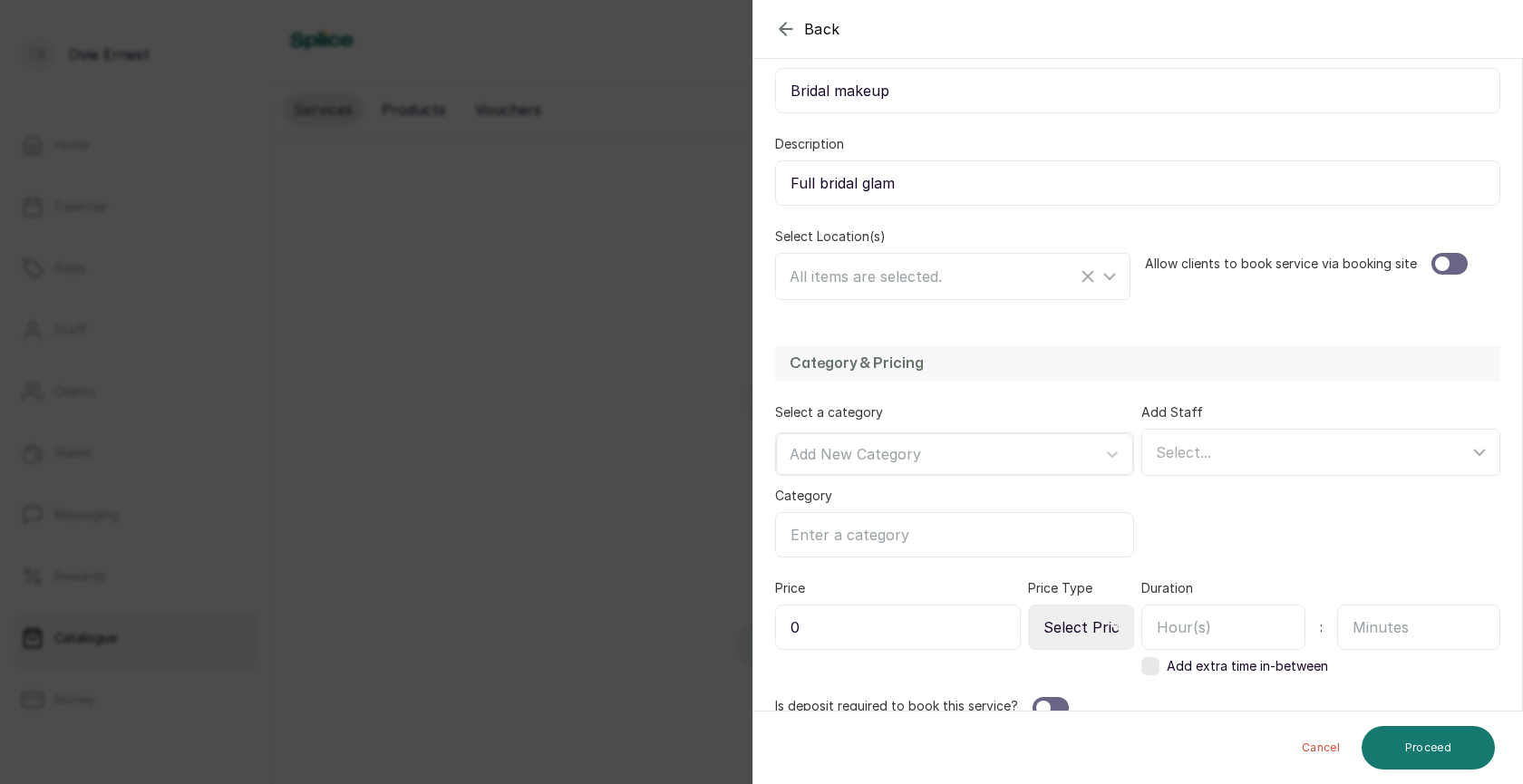click at bounding box center [1450, 264] 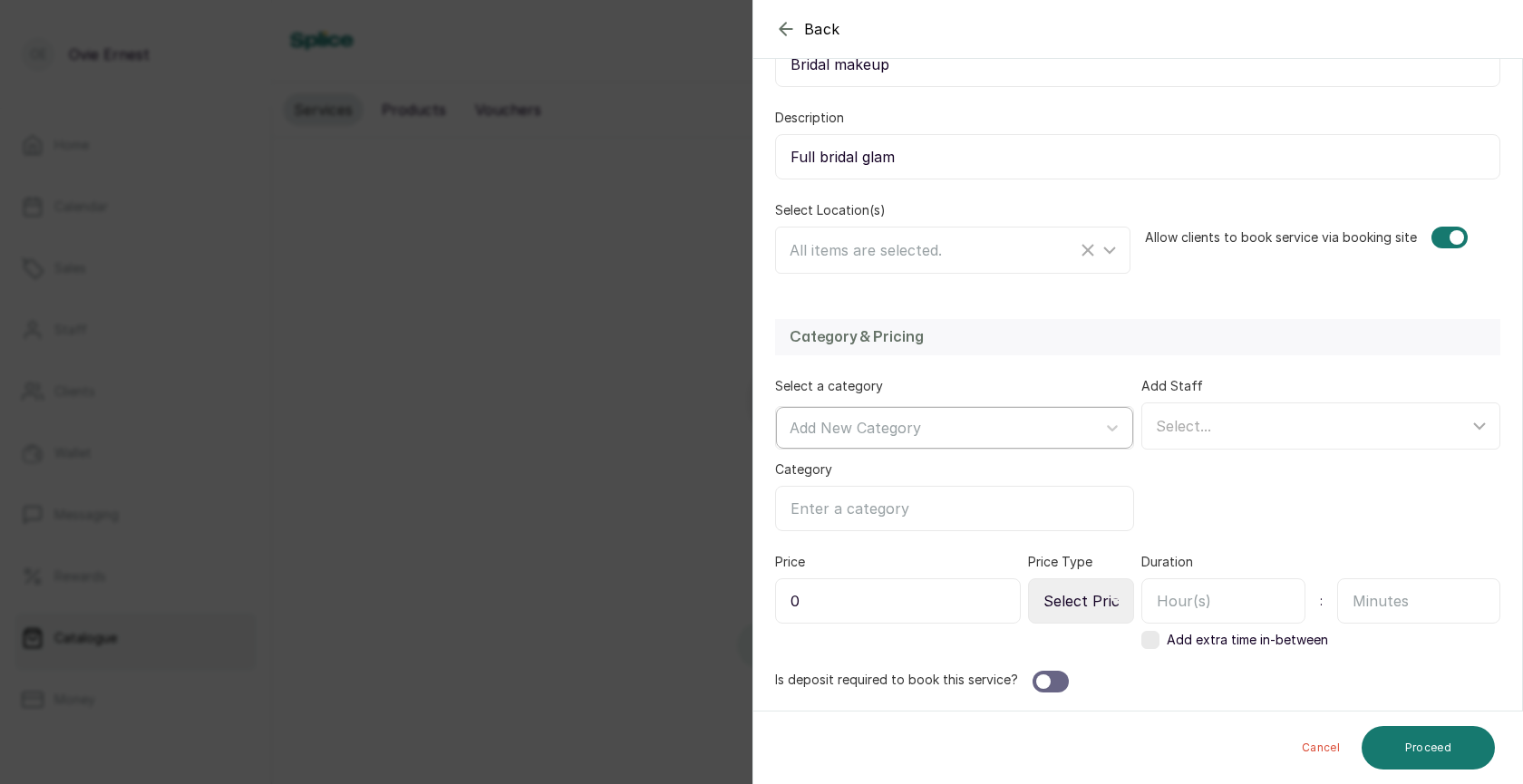click at bounding box center [938, 428] 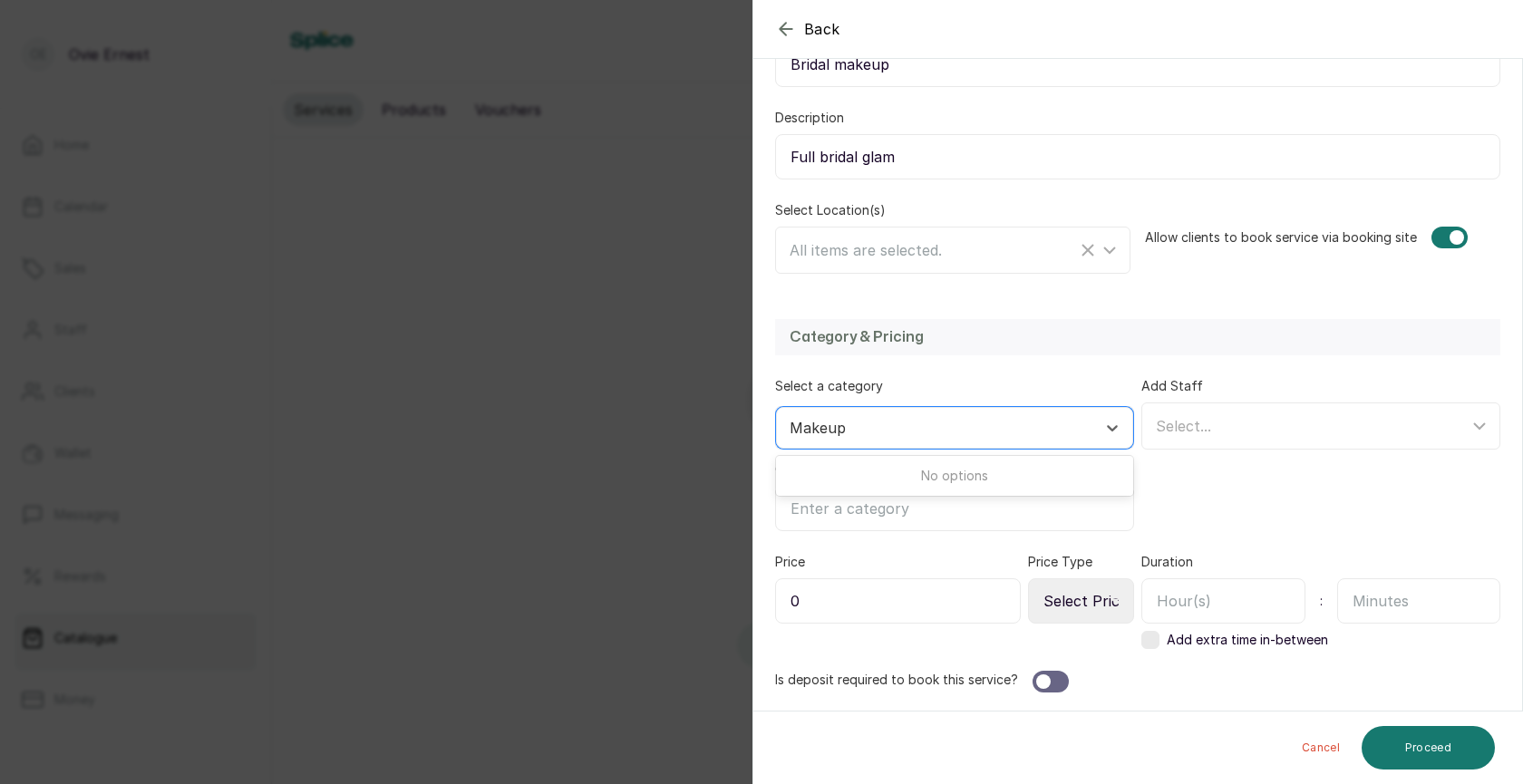 type on "Makeup" 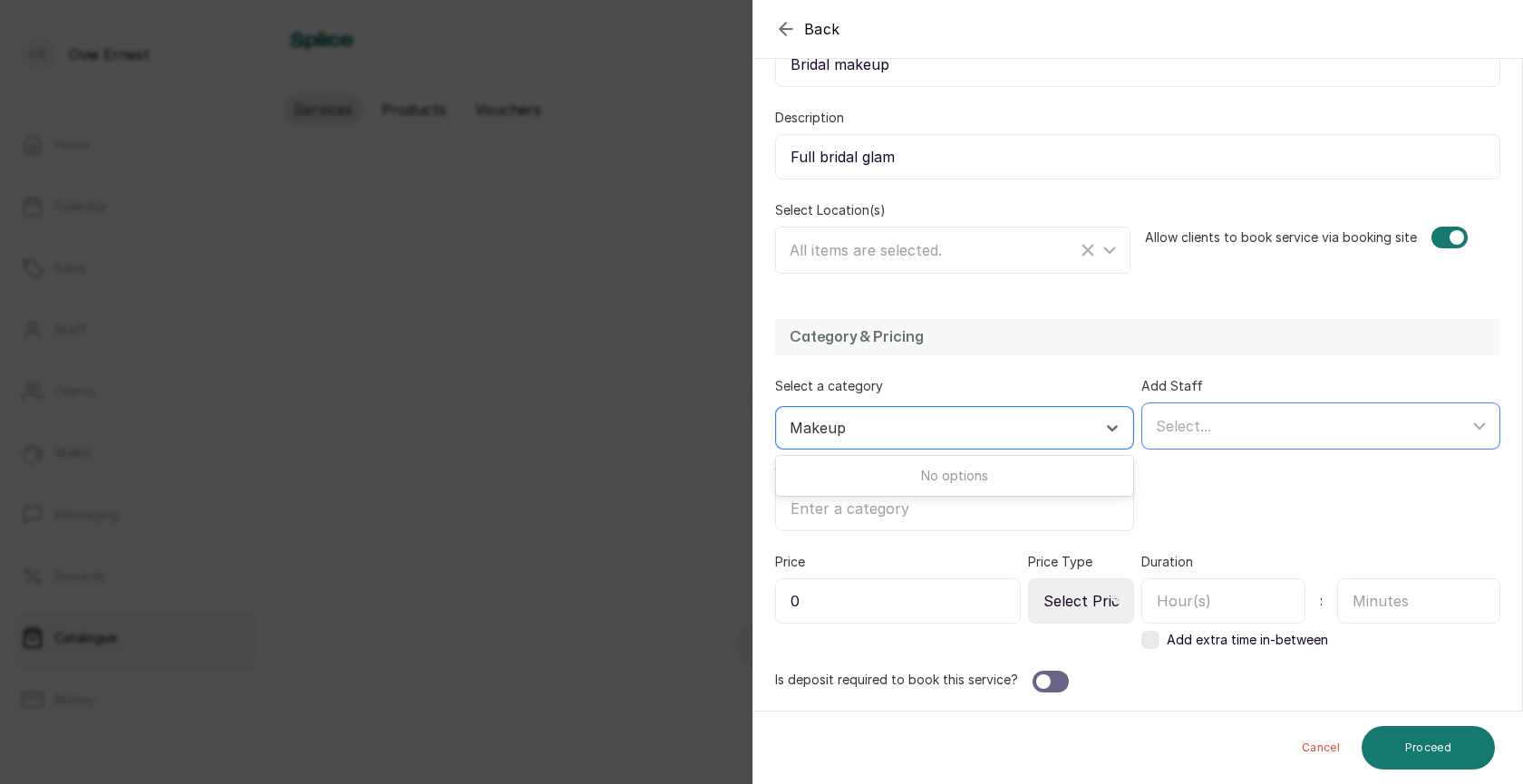 type 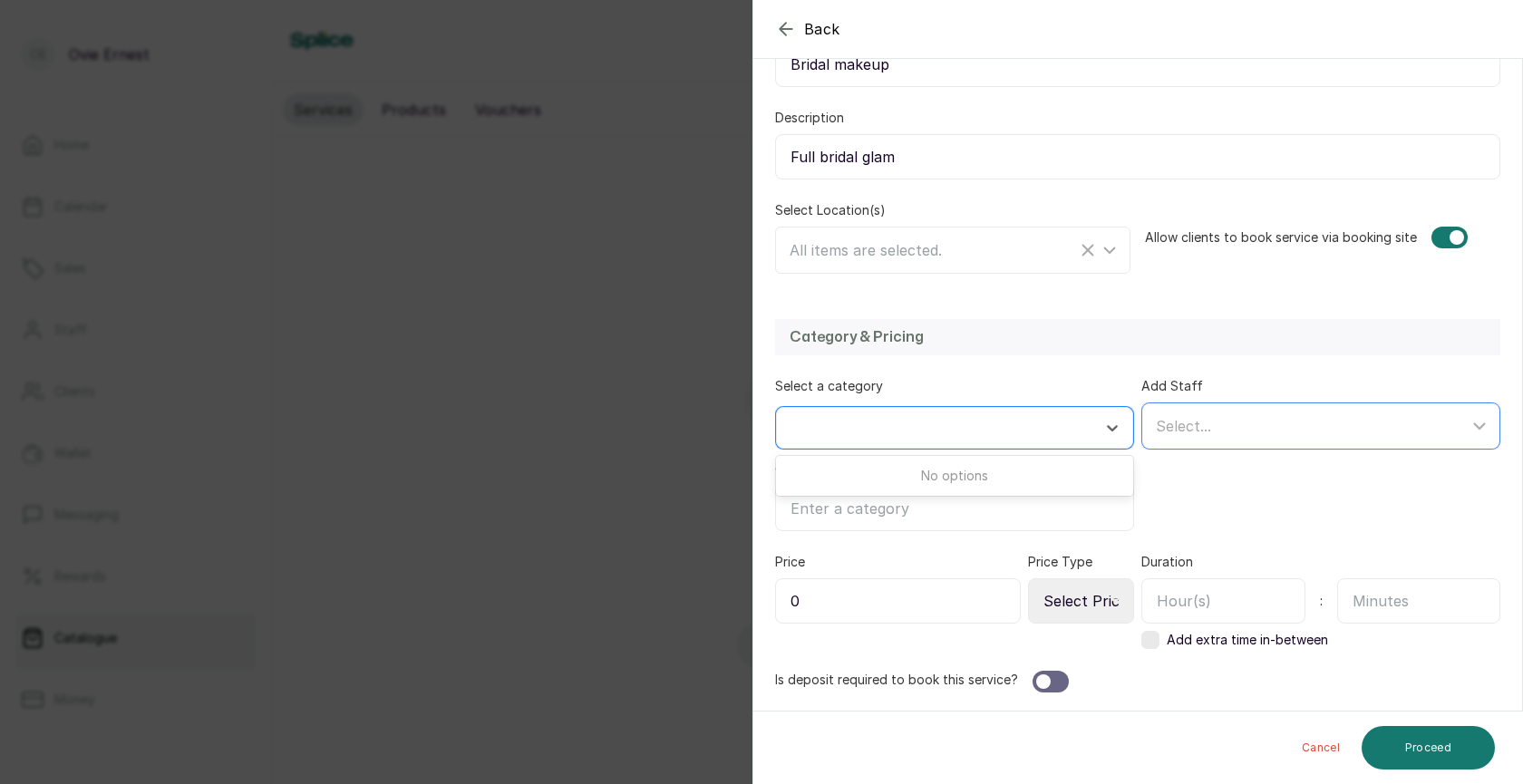 click on "Select..." at bounding box center [1312, 426] 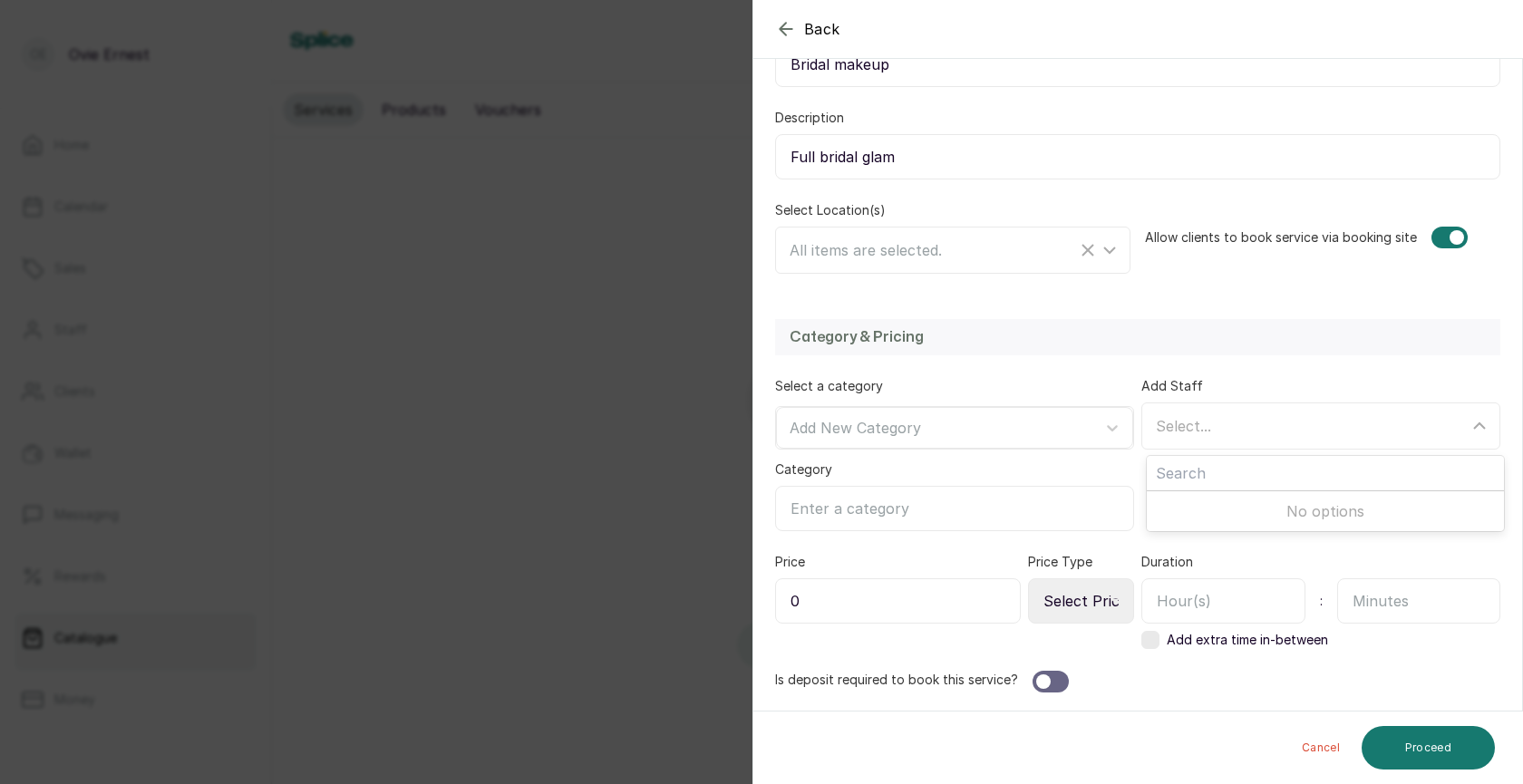 click on "Category & Pricing Select a category Add New Category Category   Add Staff Select... No options Price 0 Price Type Select Price Type Fixed From Duration : Add extra time in-between Is deposit required to book this service?" at bounding box center (1138, 506) 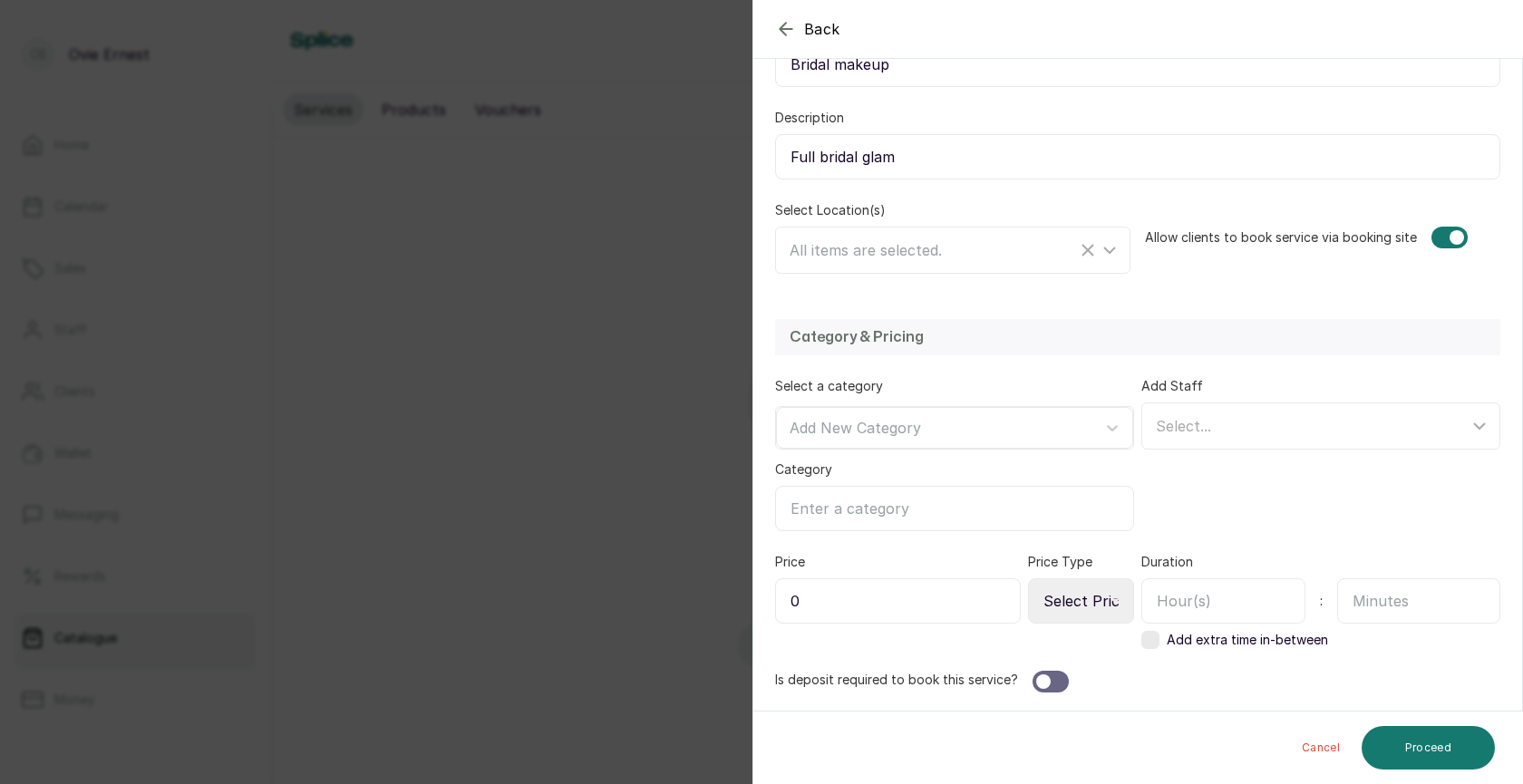 click on "0" at bounding box center (897, 601) 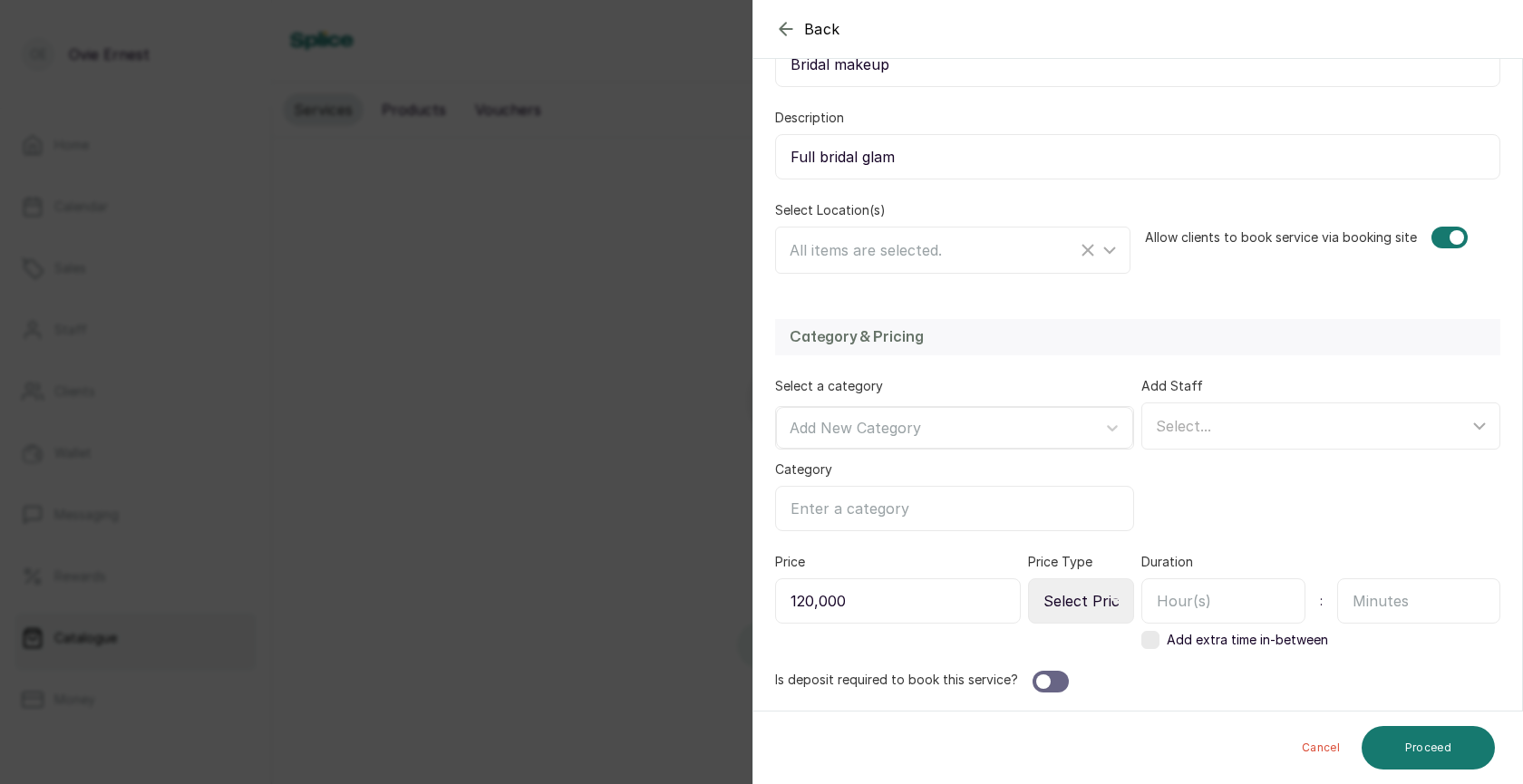 type on "120,000" 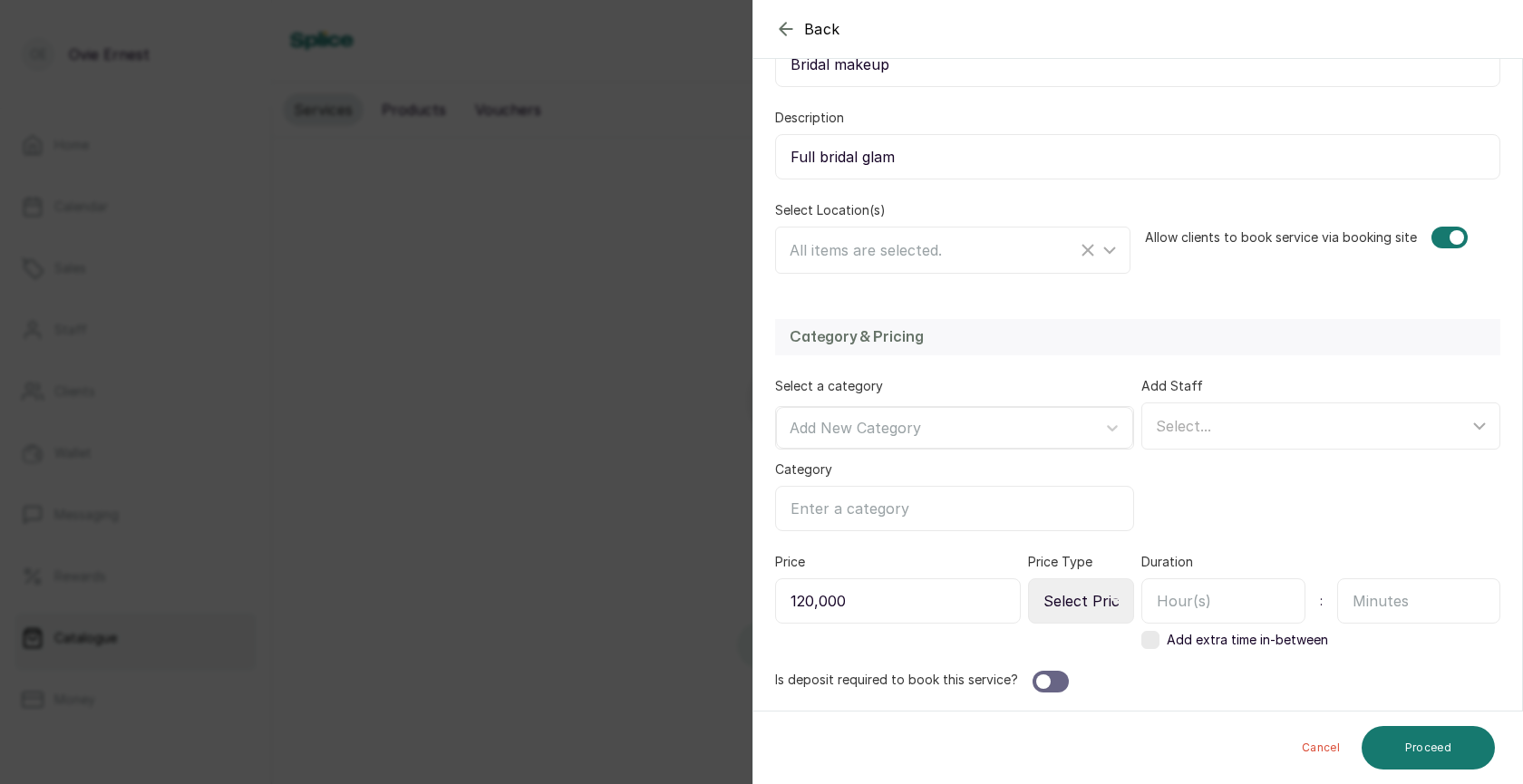 click on "Select Price Type Fixed From" at bounding box center [1081, 601] 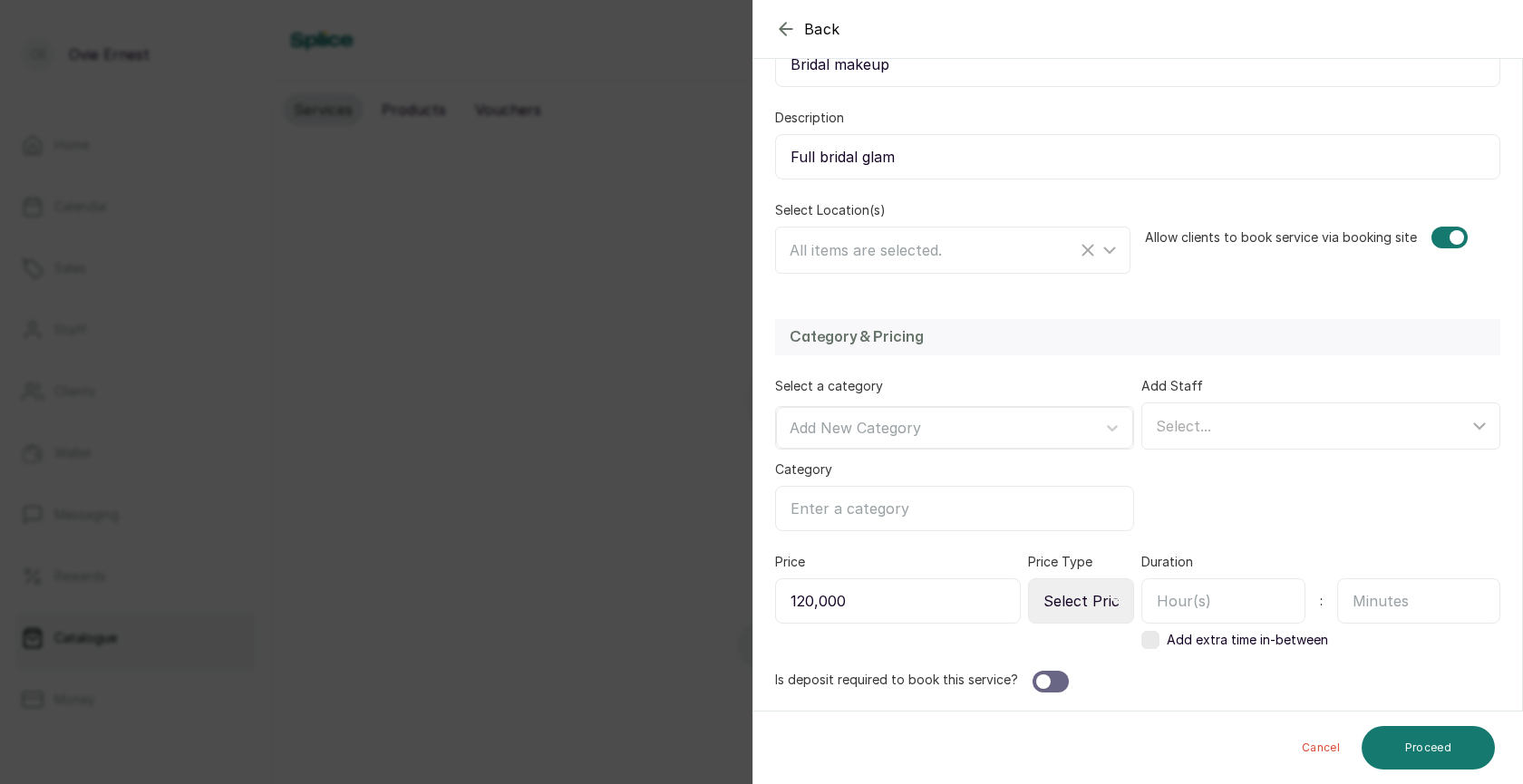 select on "fixed" 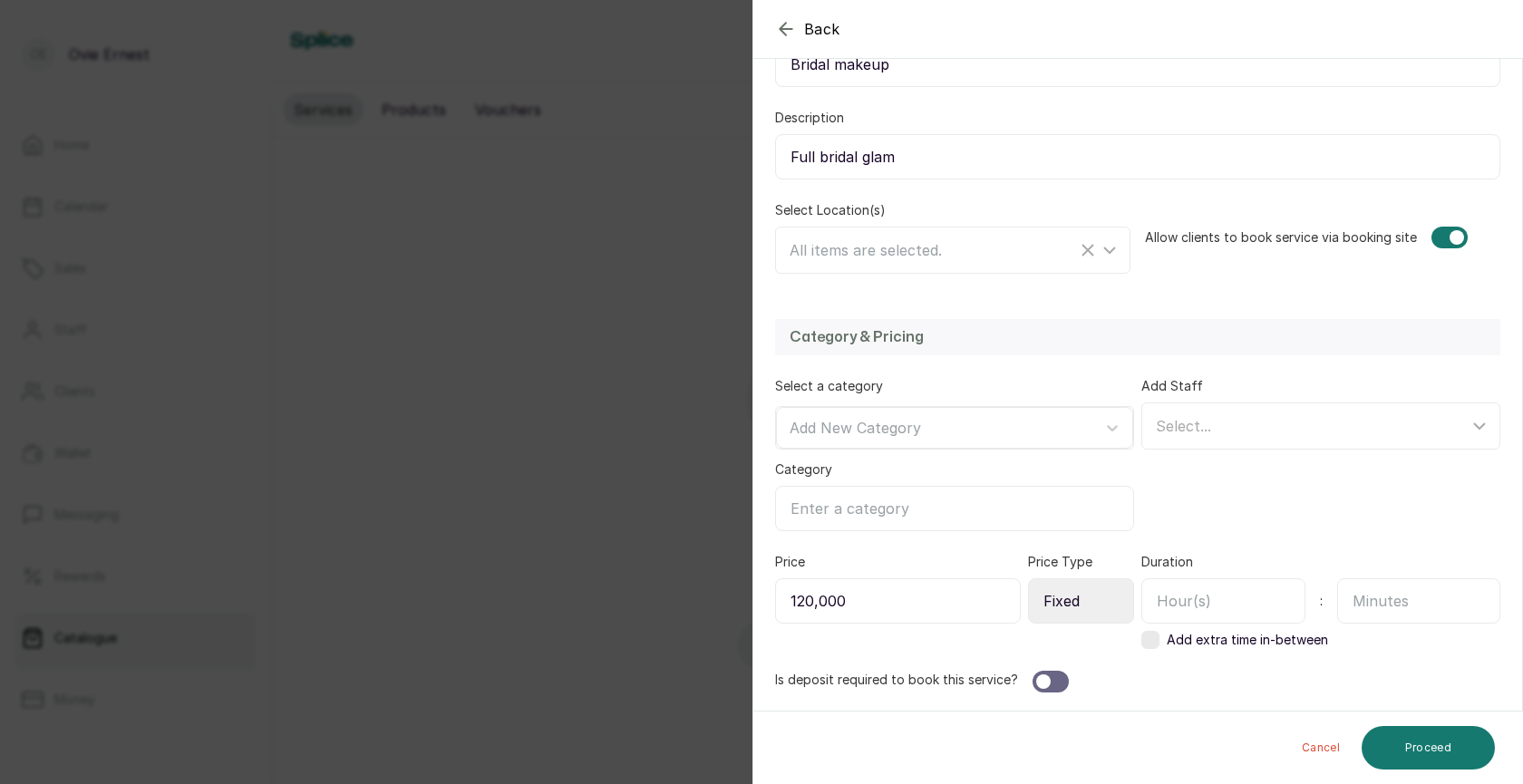 click at bounding box center [1043, 682] 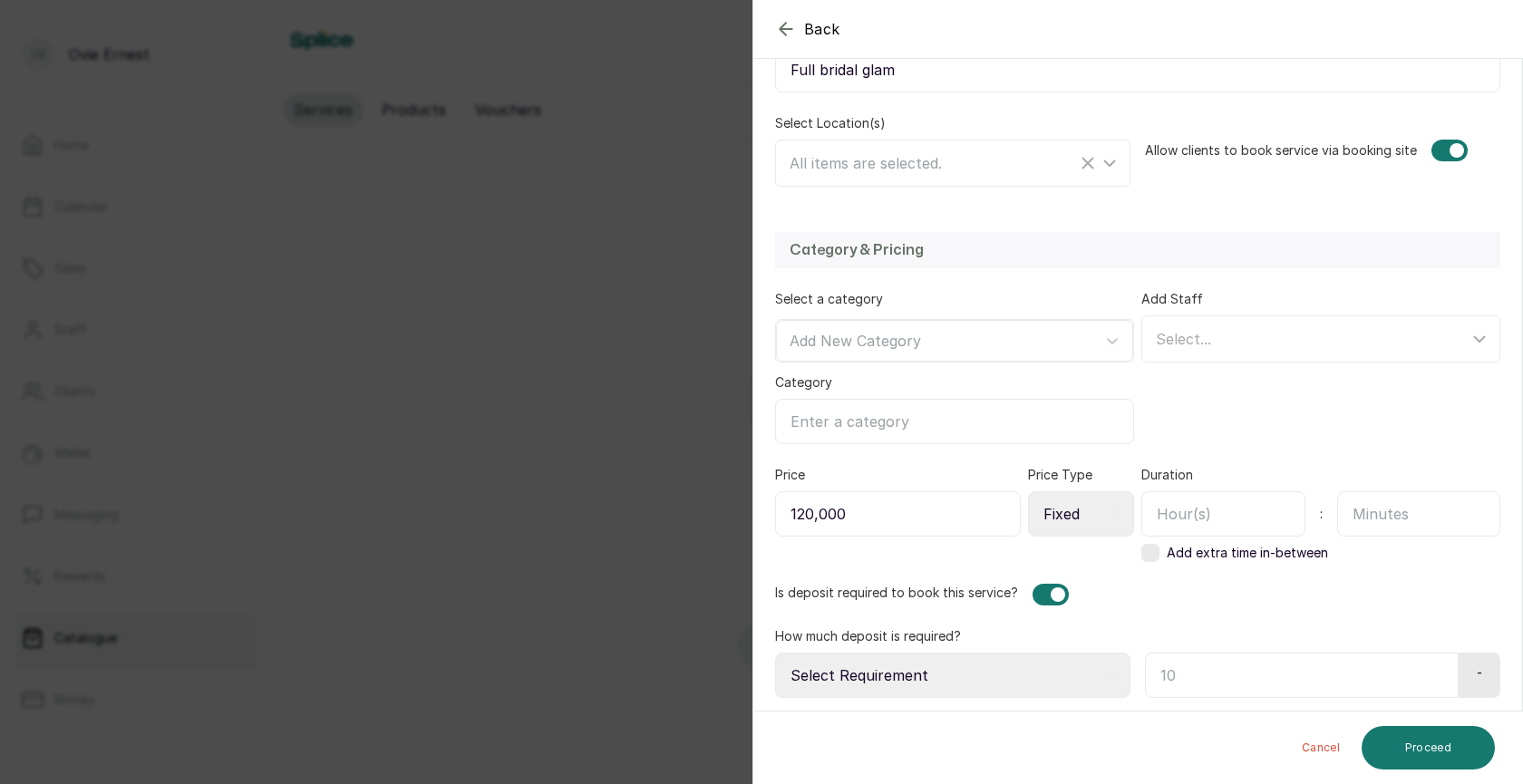 scroll, scrollTop: 363, scrollLeft: 0, axis: vertical 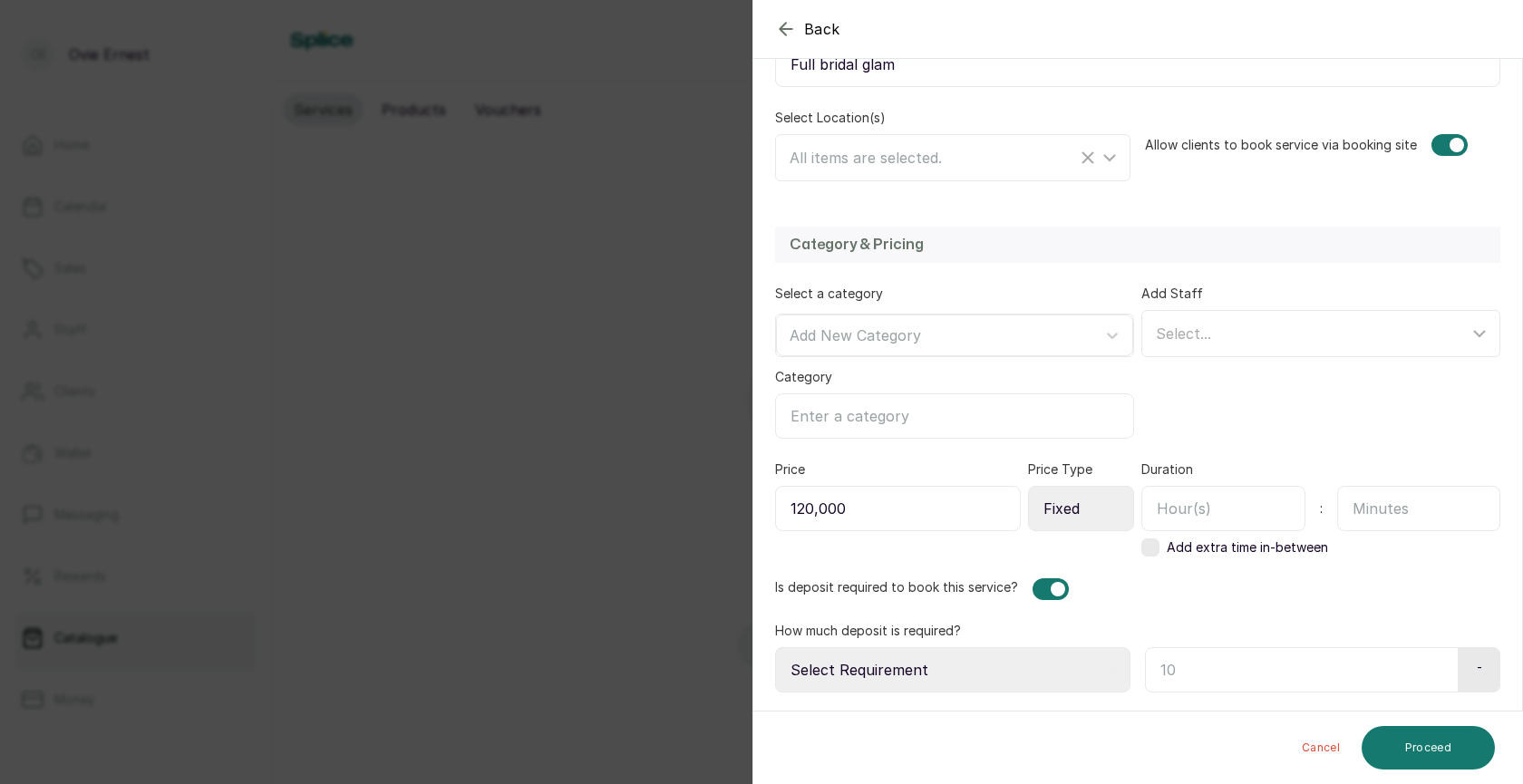 click on "Select Requirement Percentage Fixed Amount" at bounding box center (953, 670) 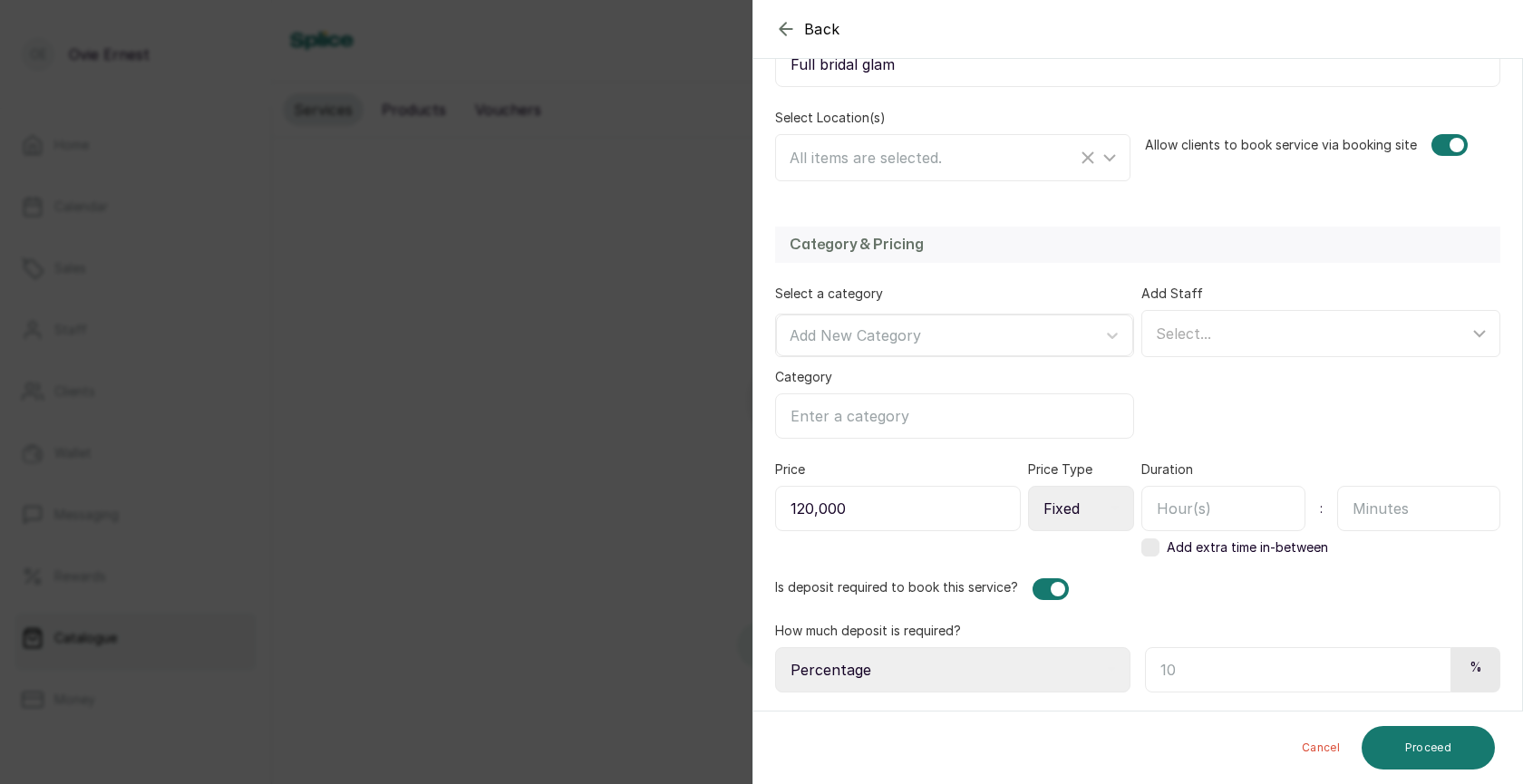 click at bounding box center (1298, 670) 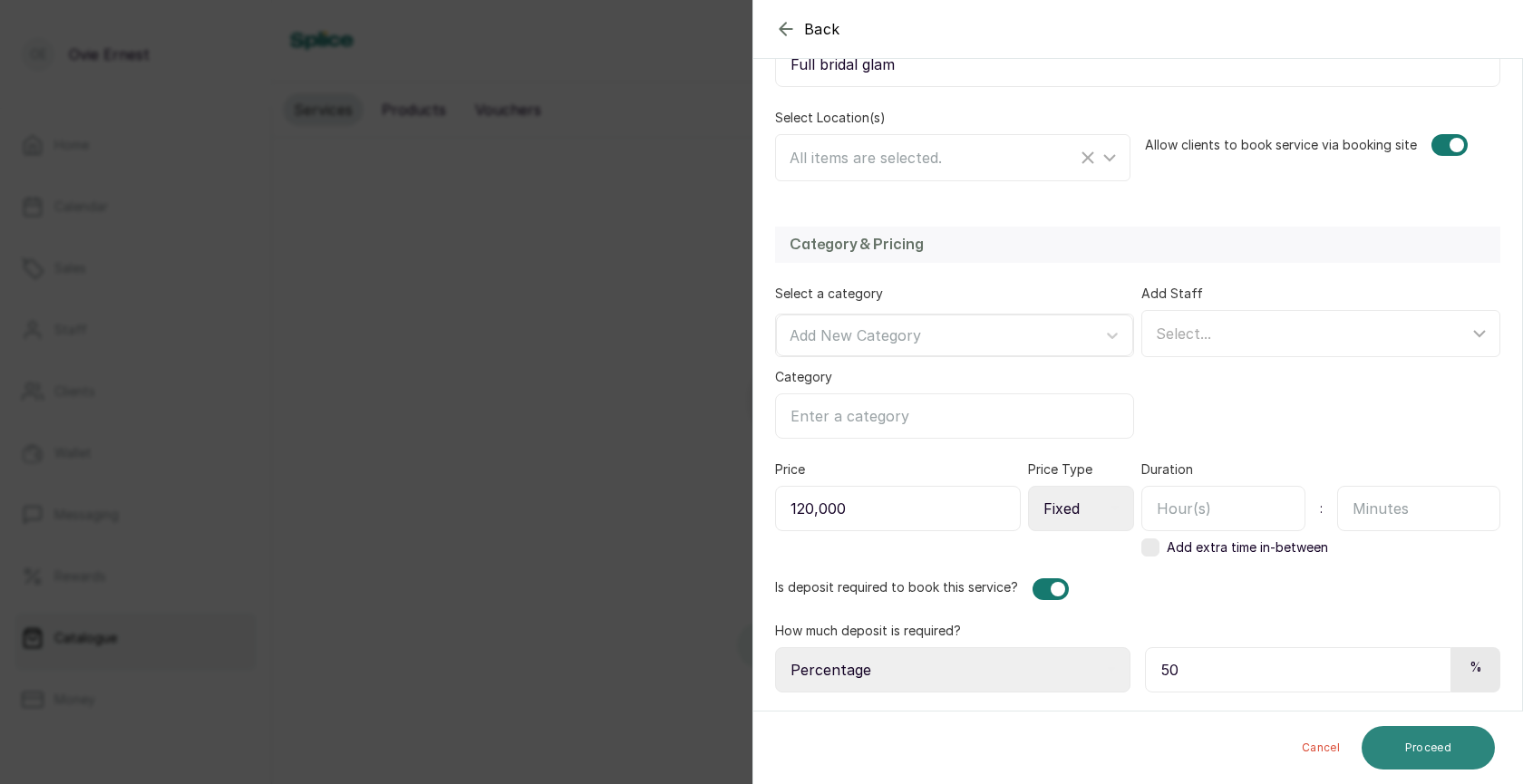 type on "50" 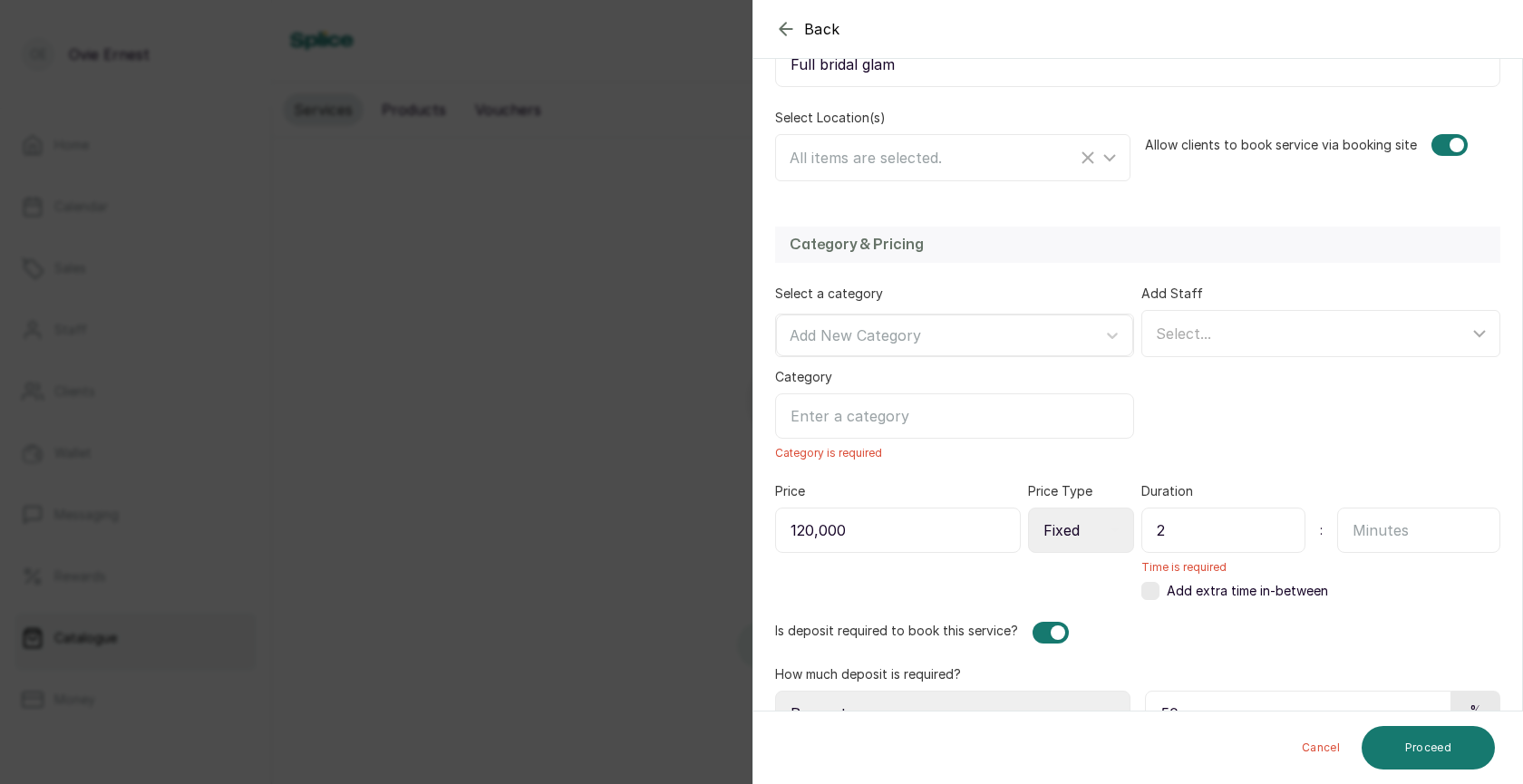 type on "2" 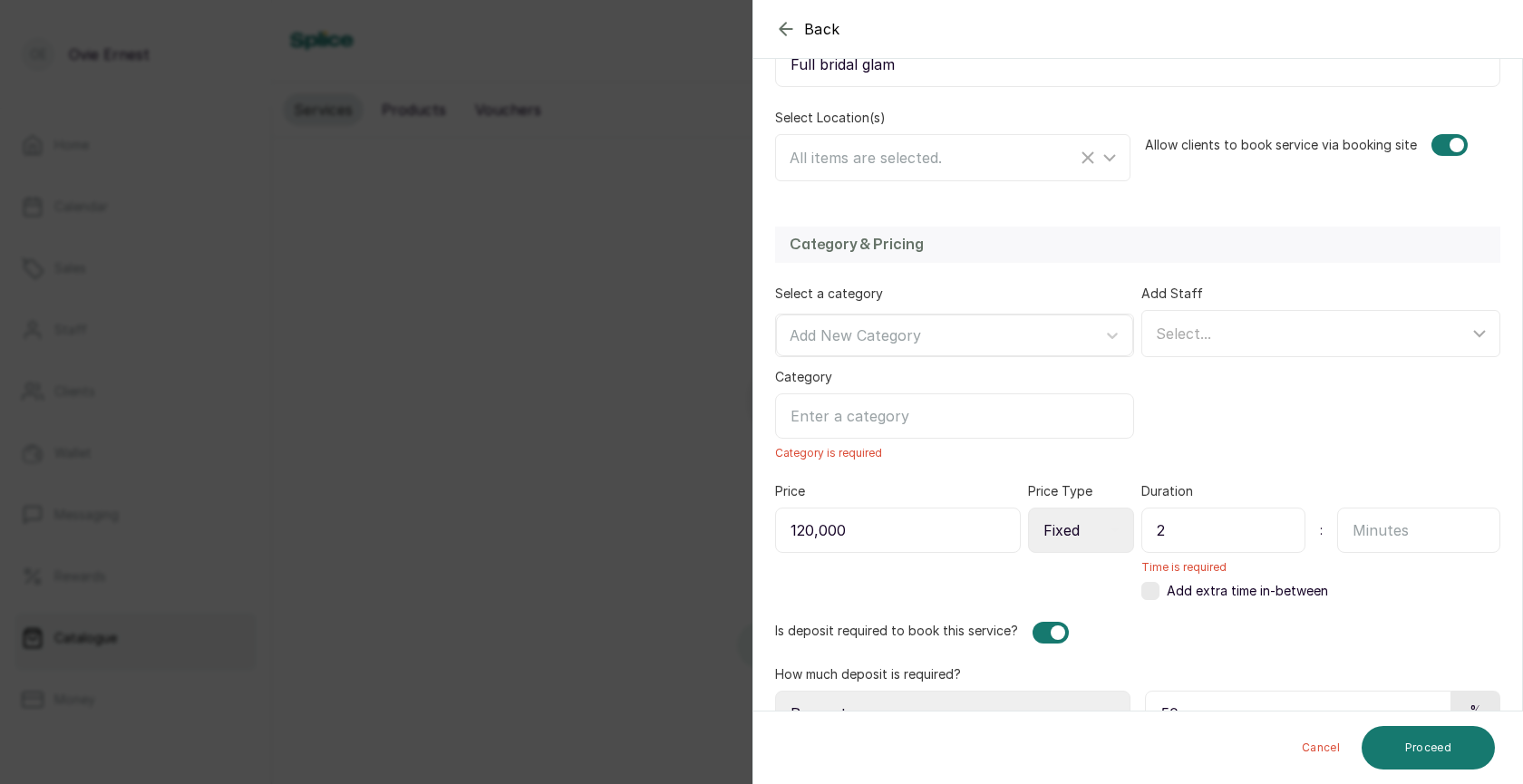 click on "Category" at bounding box center [955, 416] 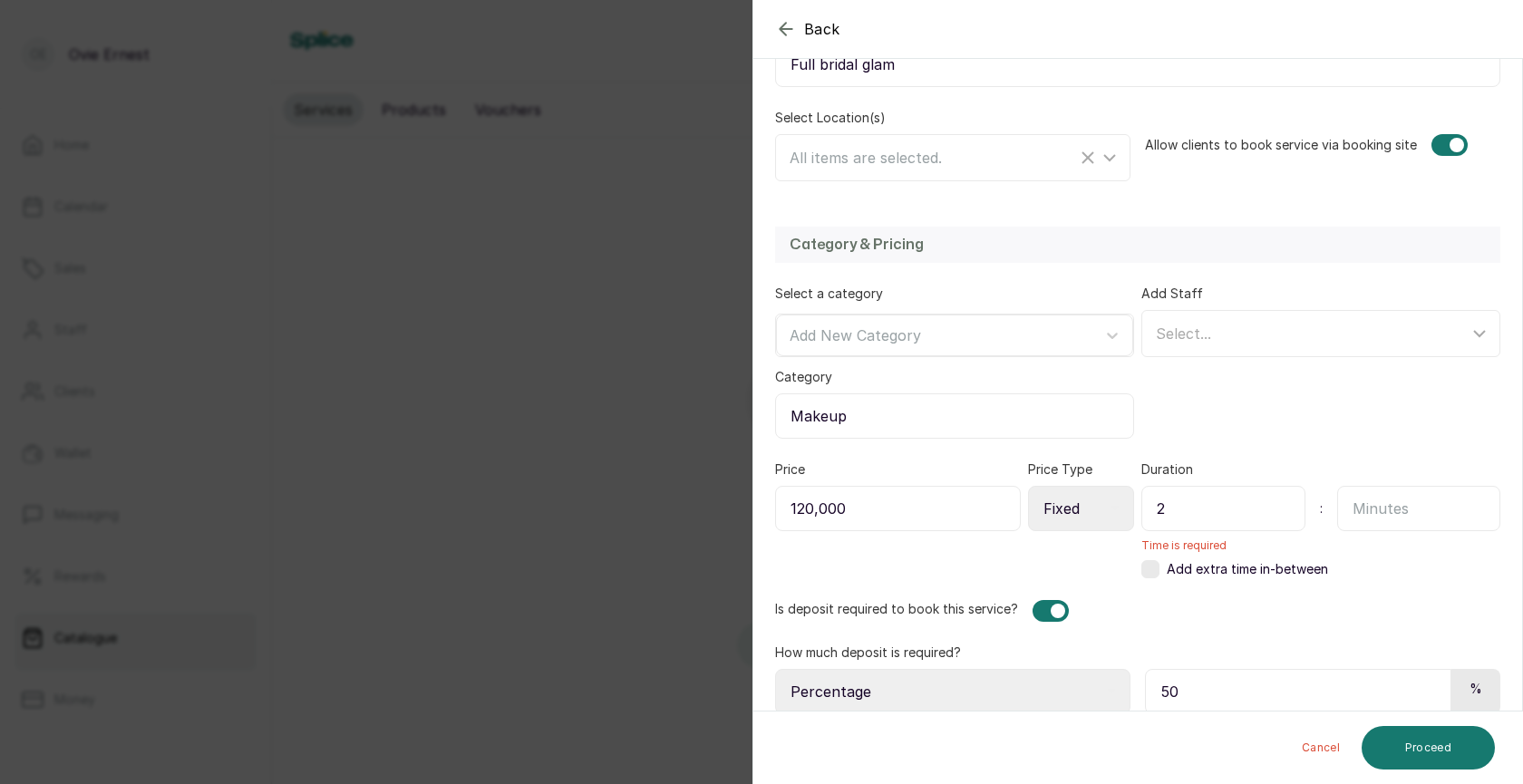 type on "Makeup" 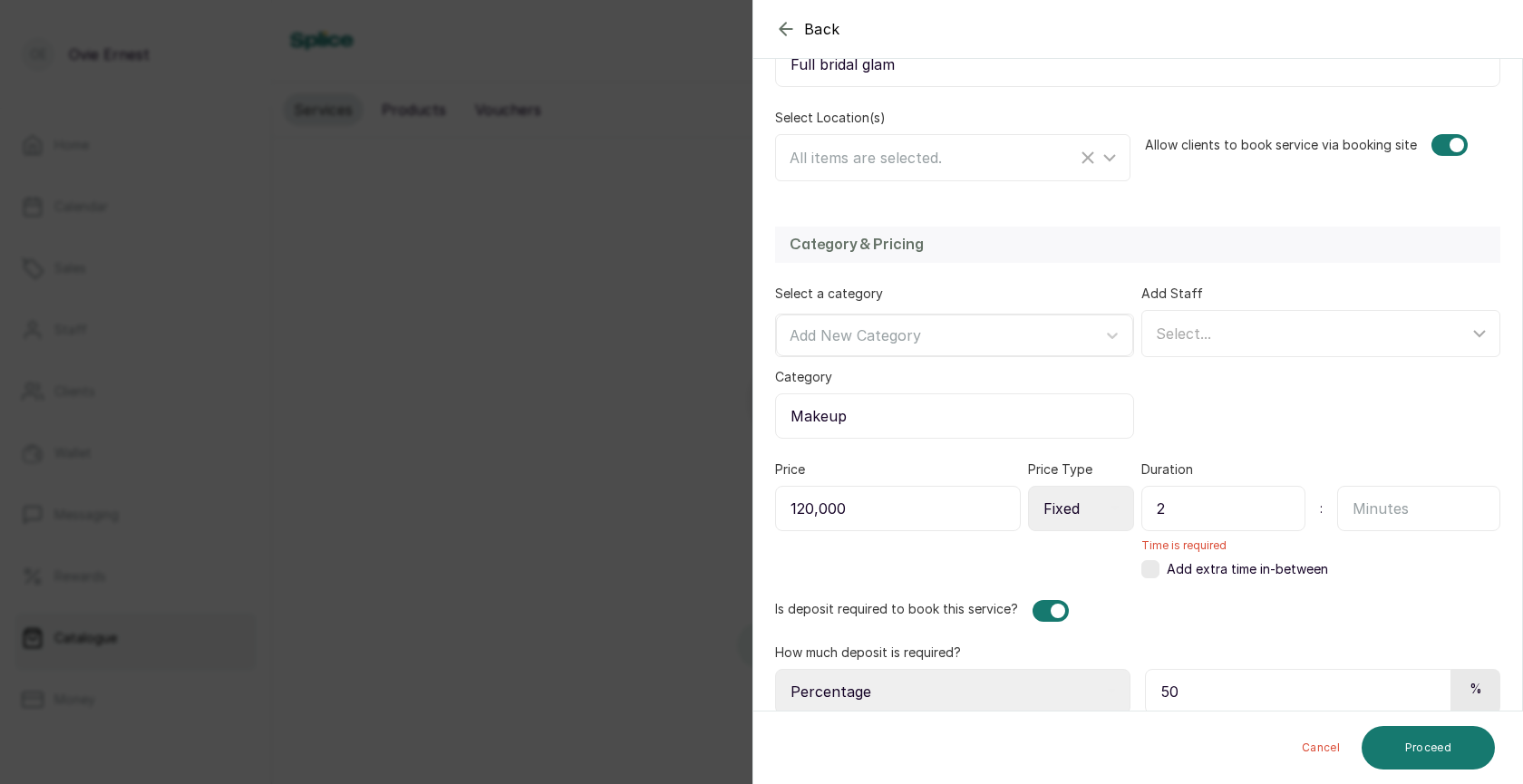 click on "Select a category Add New Category Category   Makeup" at bounding box center (955, 362) 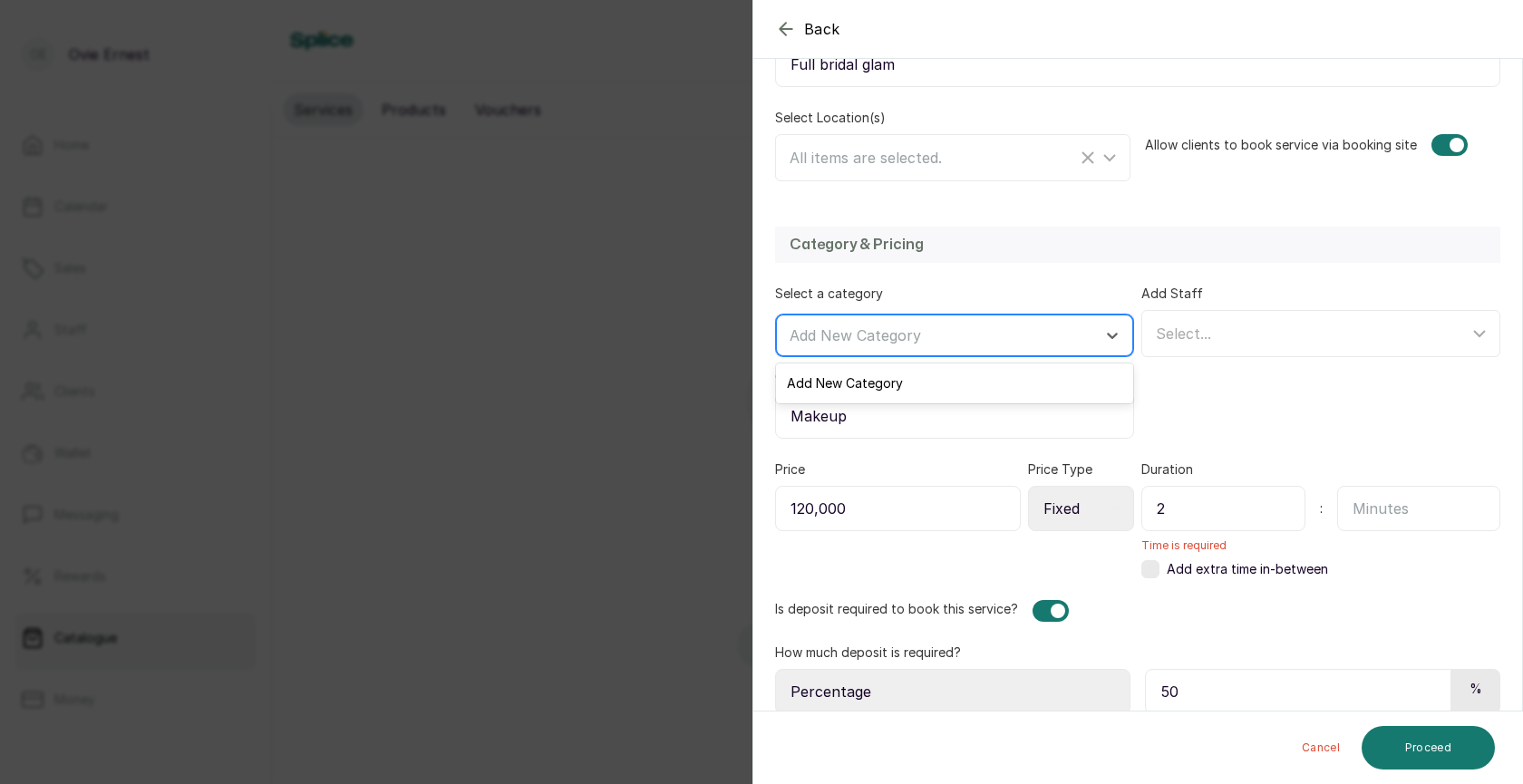 click at bounding box center [938, 335] 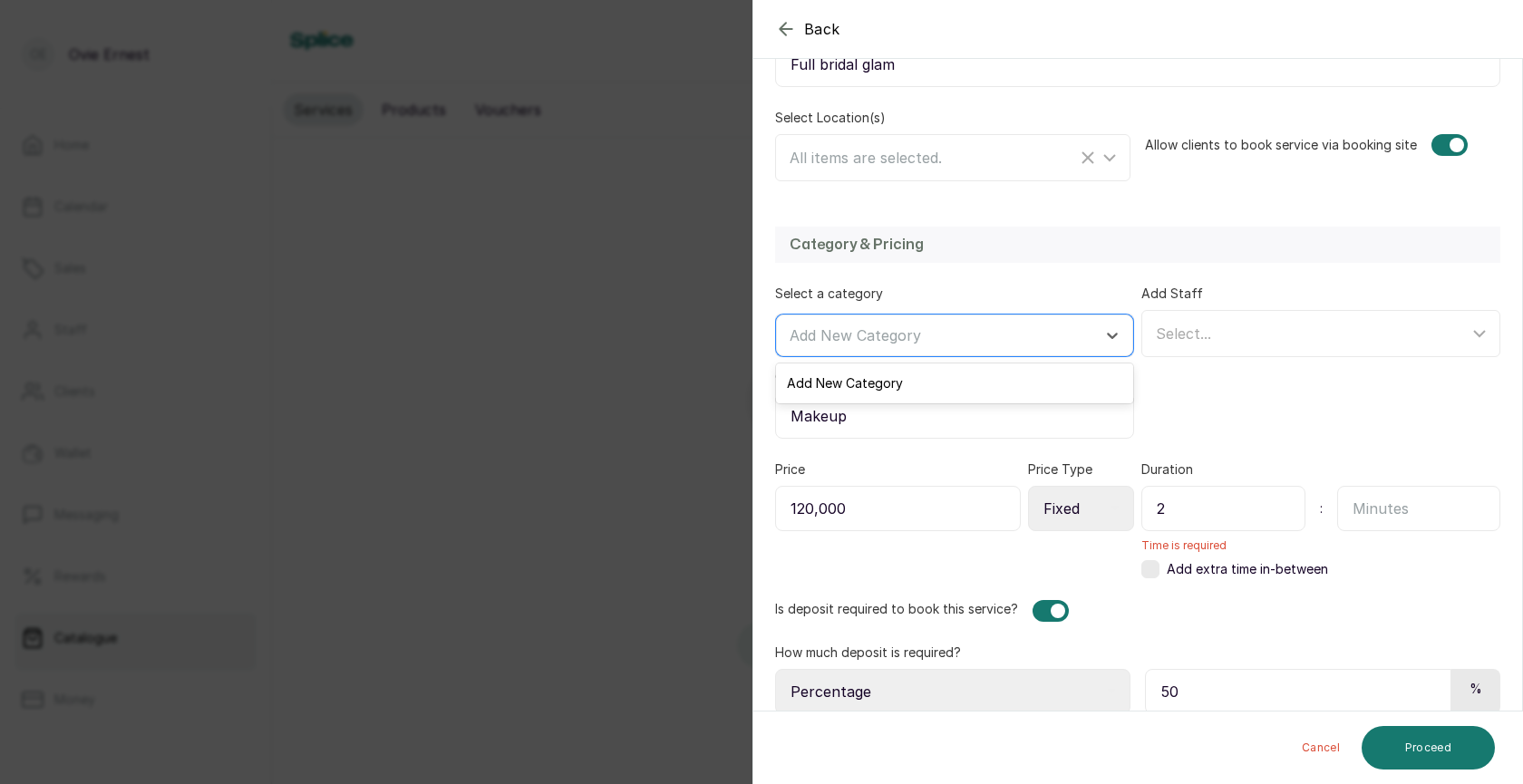 click on "Duration 2 : Time is required" at bounding box center [1321, 507] 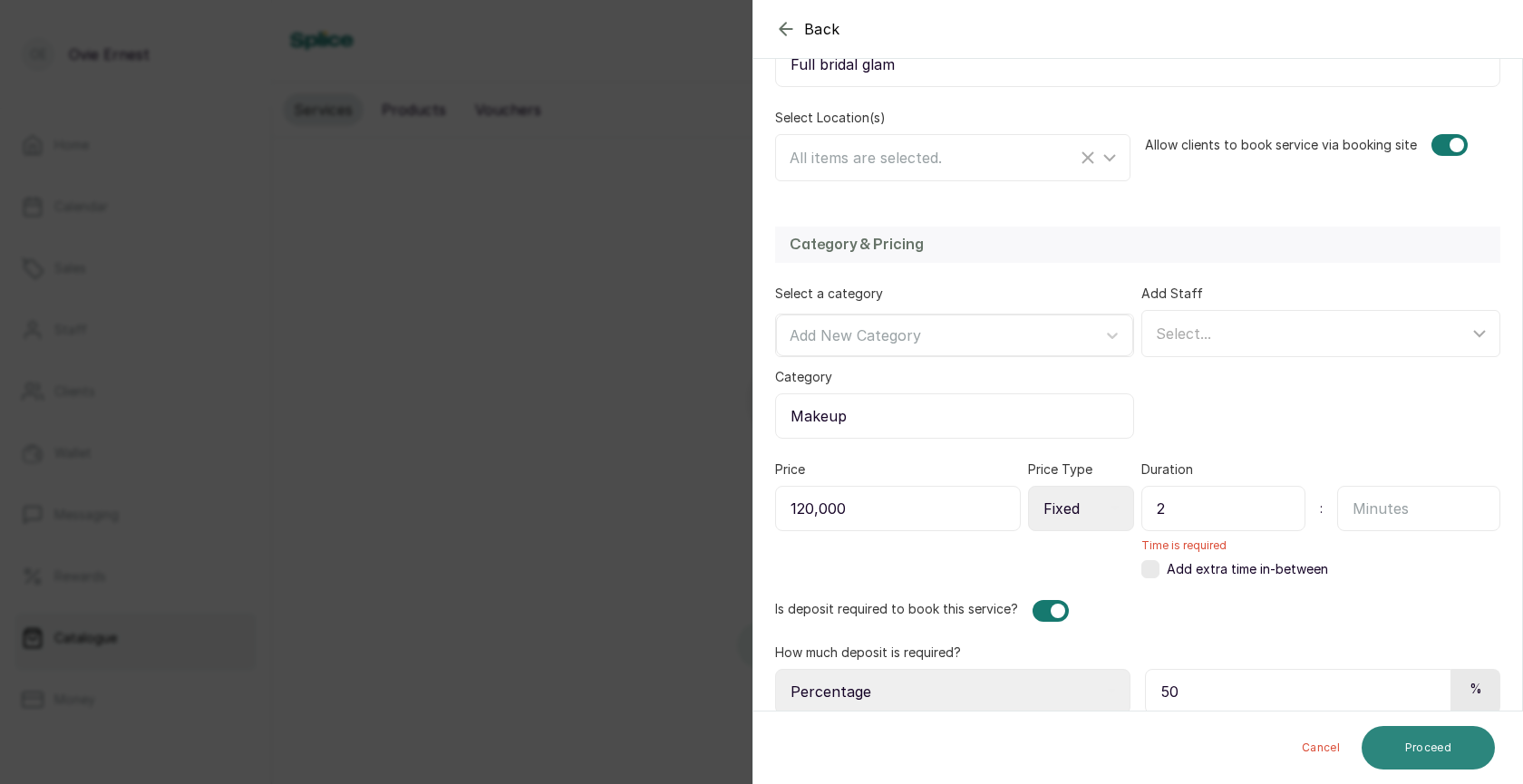 click on "Proceed" at bounding box center (1428, 748) 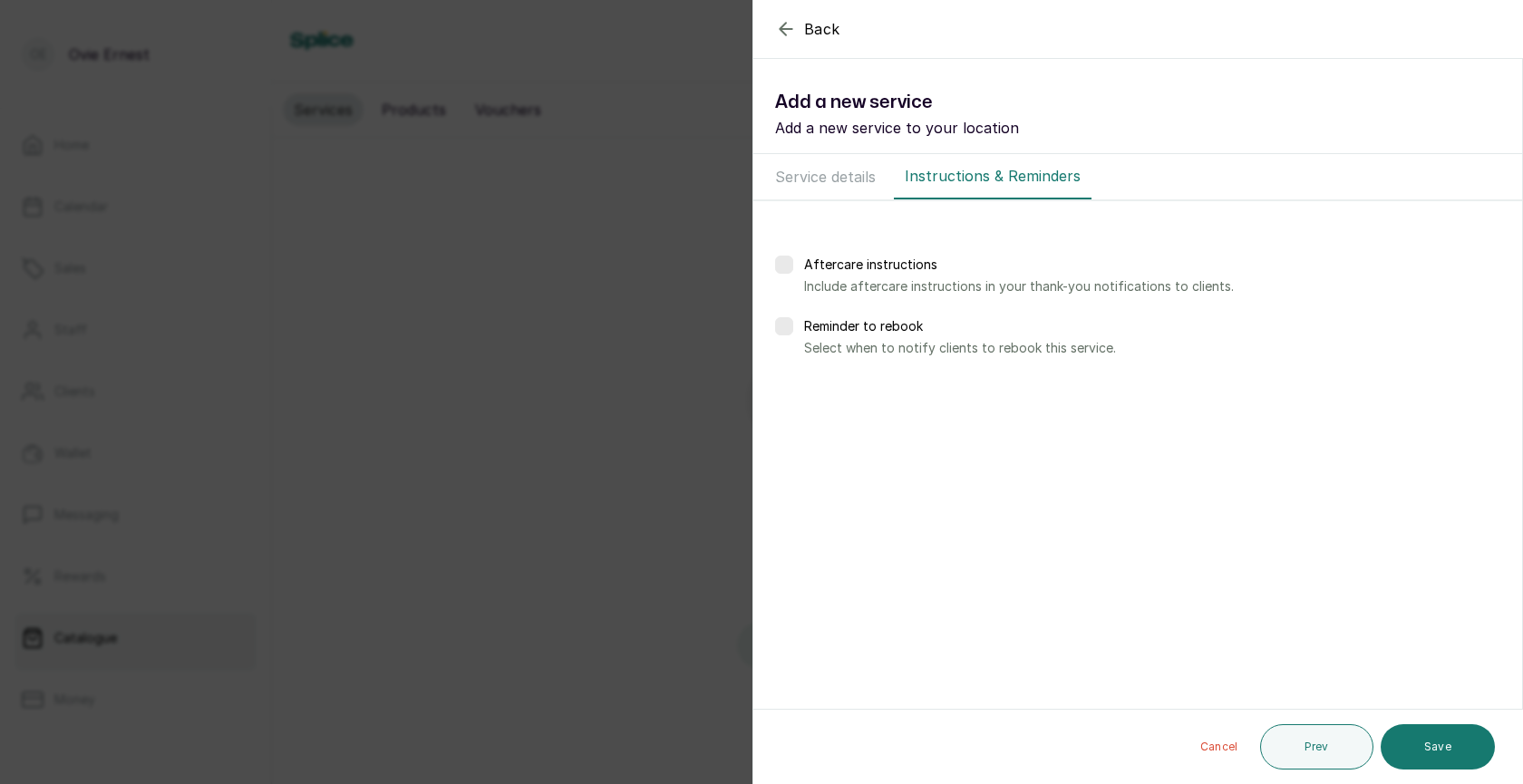 scroll, scrollTop: 0, scrollLeft: 0, axis: both 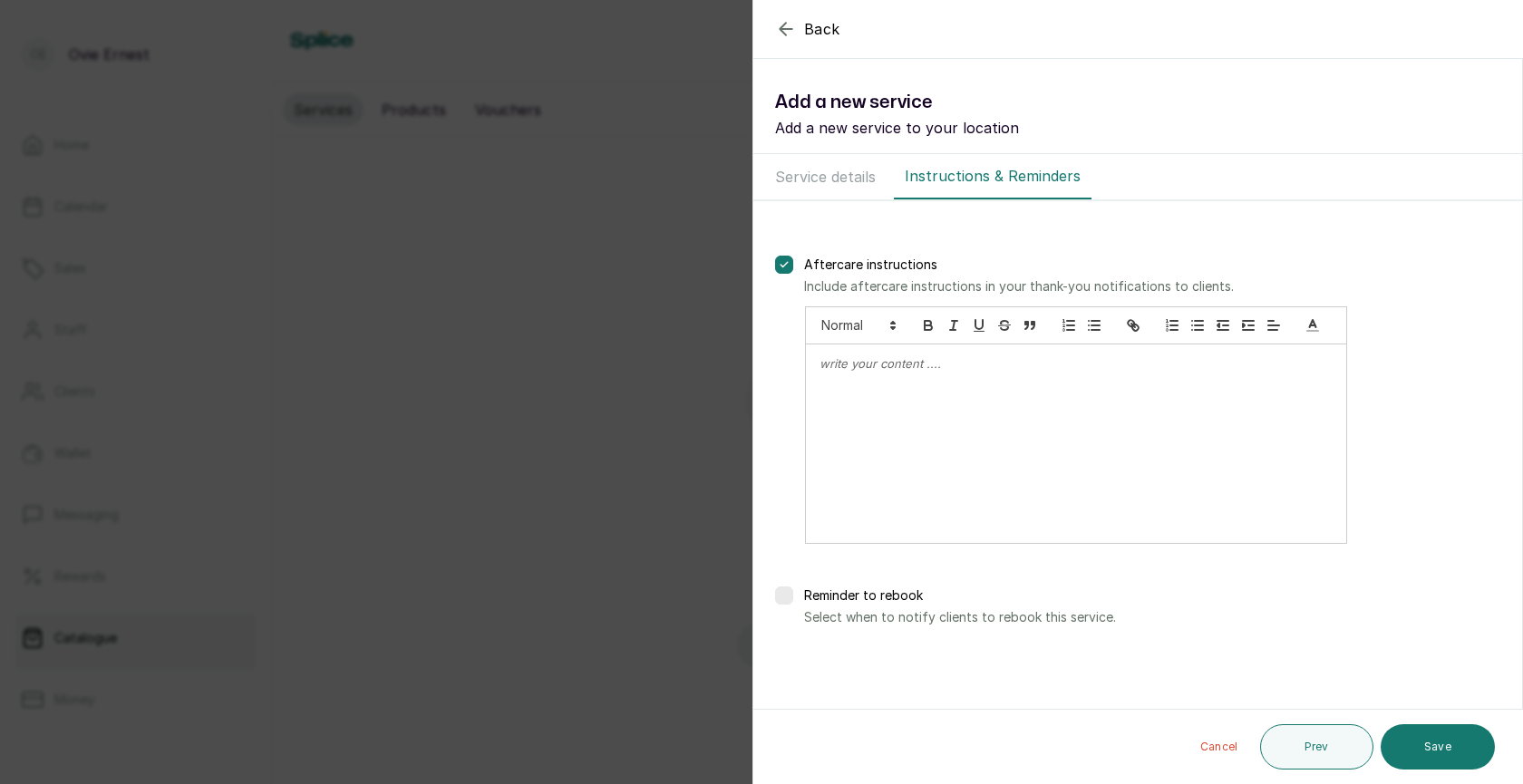 click 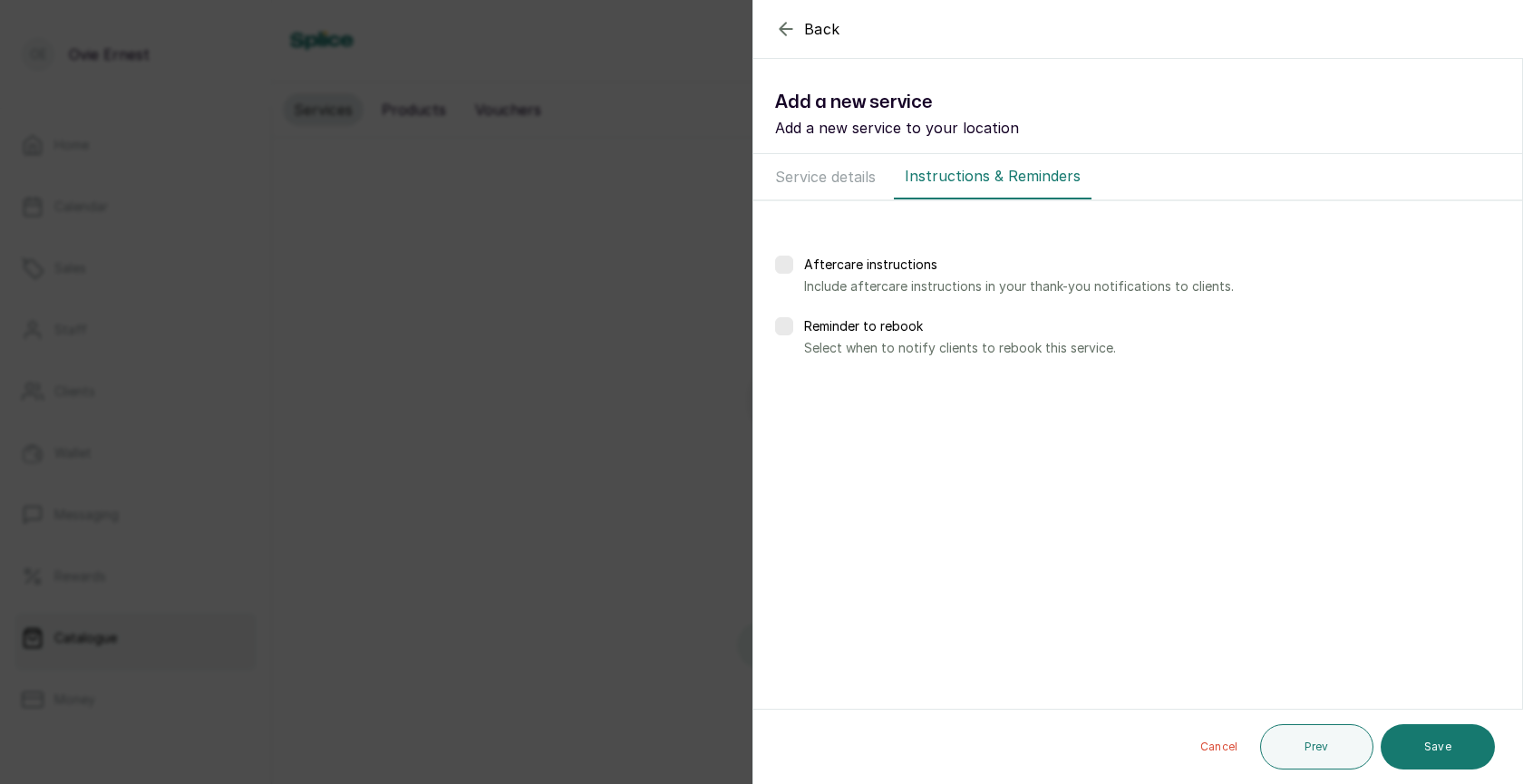 click at bounding box center (784, 326) 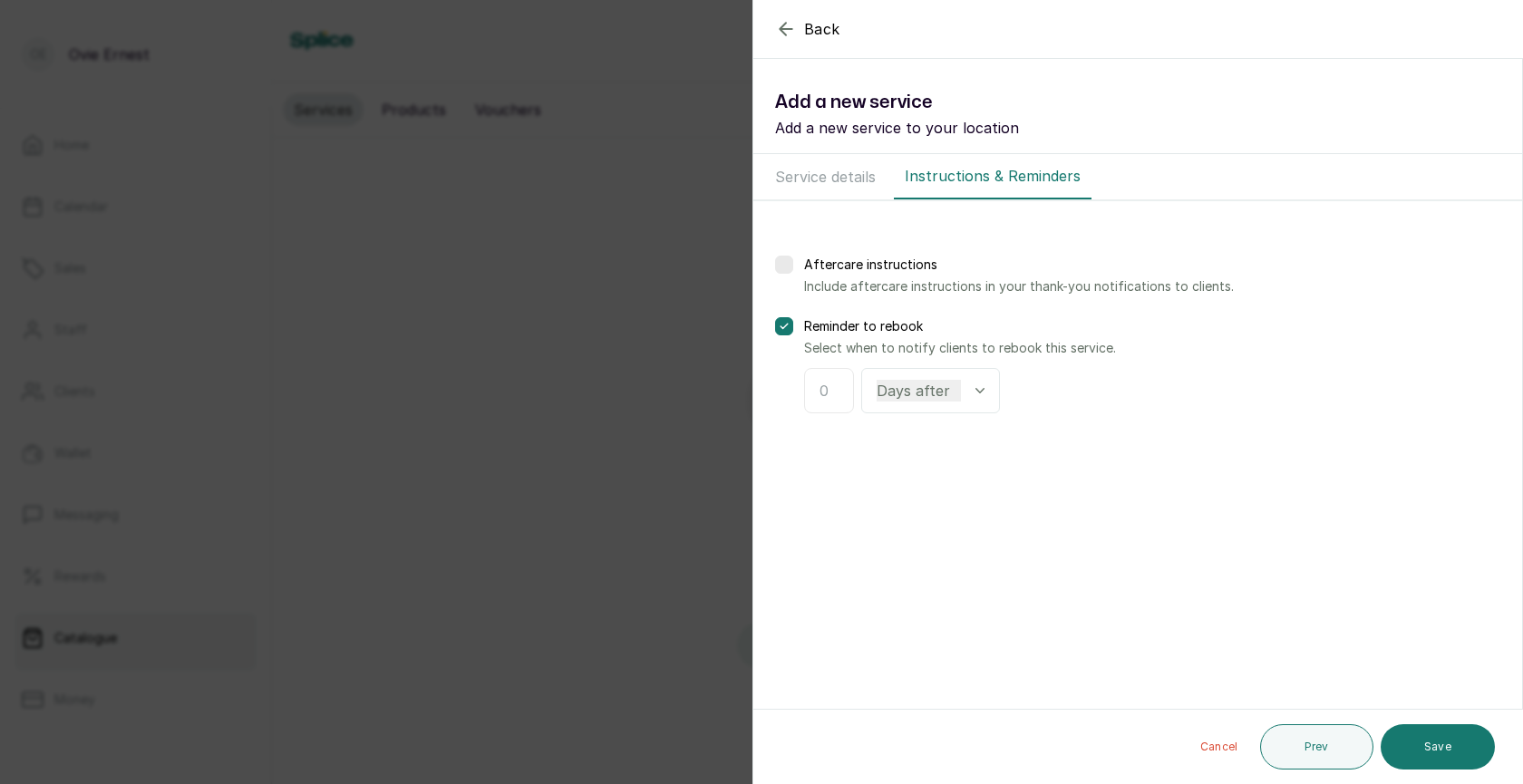 click 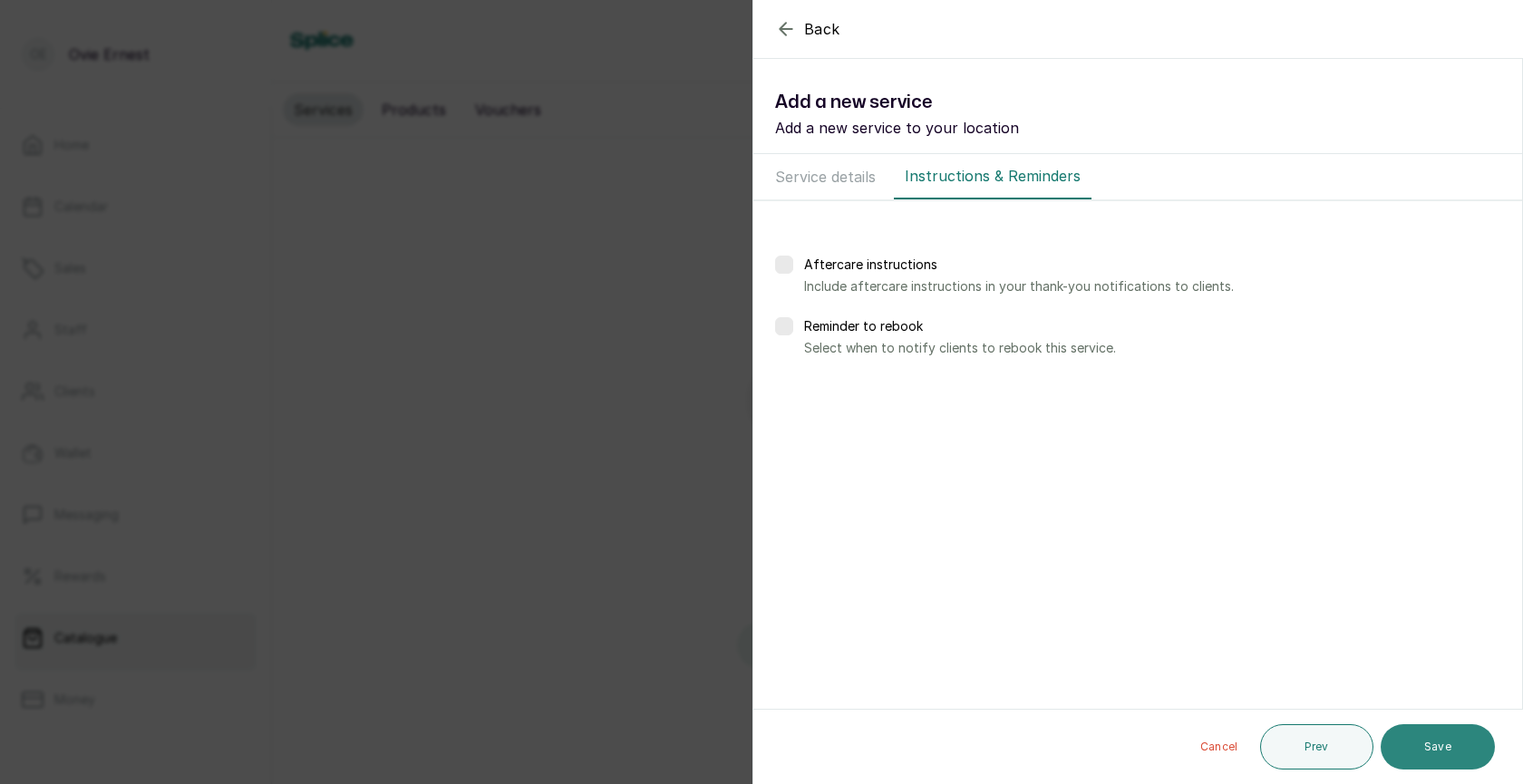 click on "Save" at bounding box center (1438, 747) 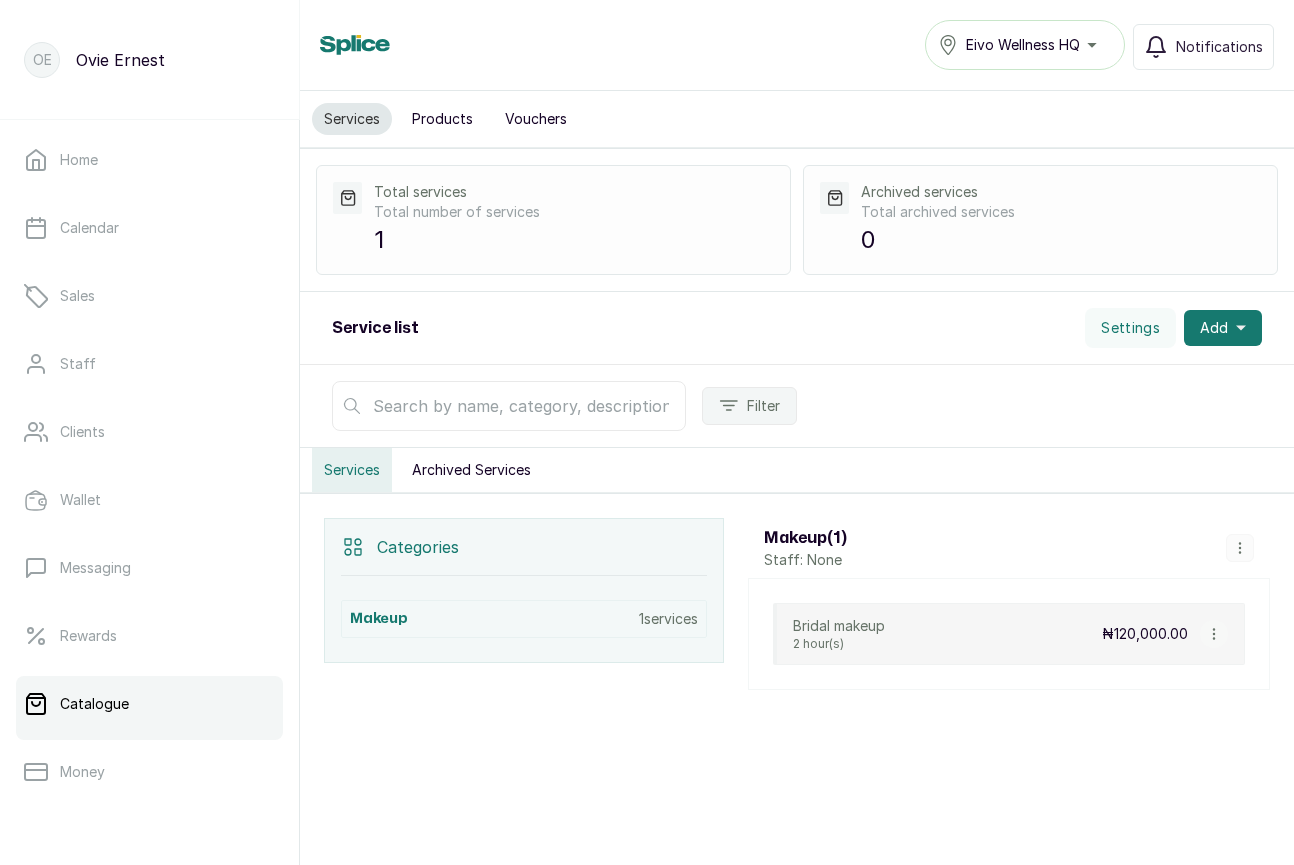 click 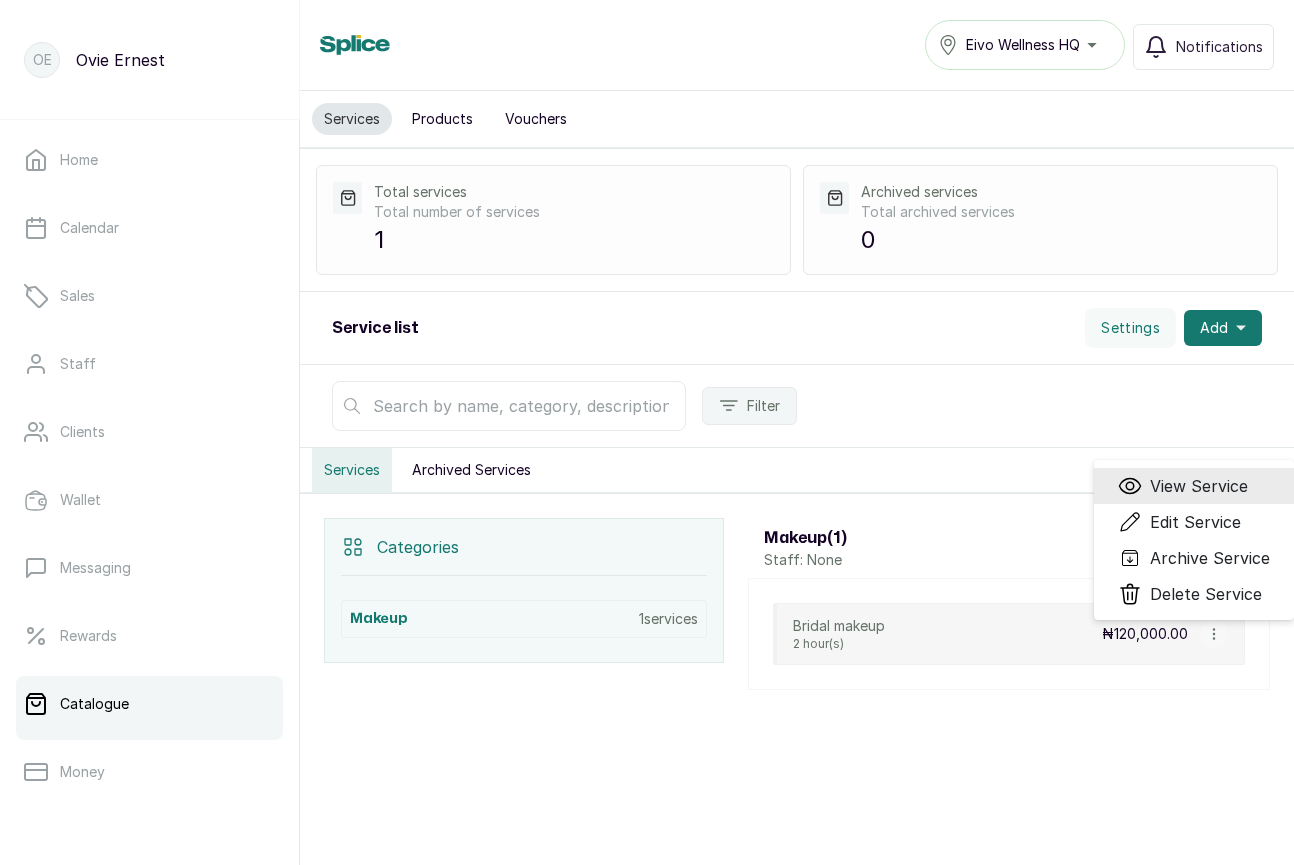 click on "View Service" at bounding box center [1199, 486] 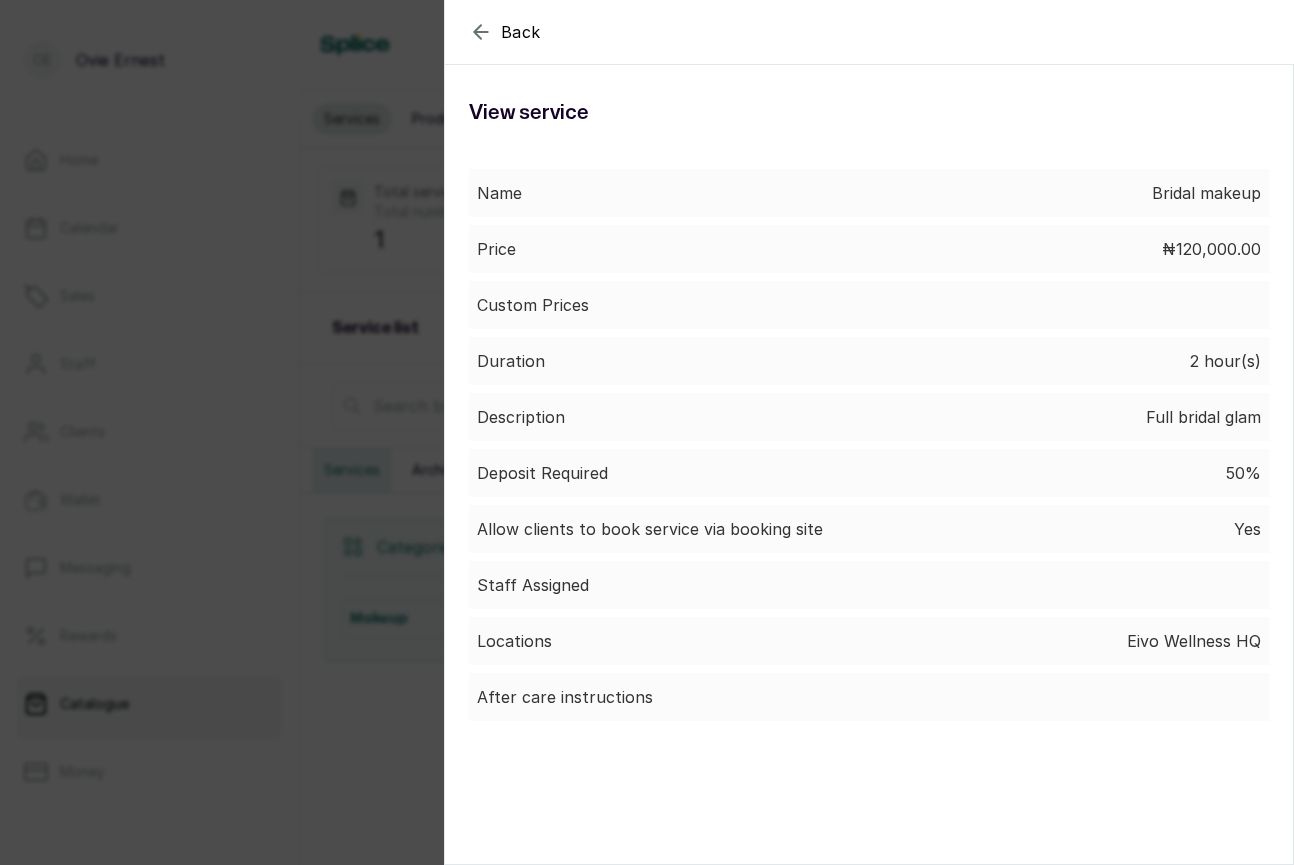 click on "Back Service View service Name Bridal makeup Price ₦120,000.00 Custom Prices Duration 2 hour(s) Description Full bridal glam Deposit Required 50% Allow clients to book service via booking site Yes Staff Assigned Locations [COMPANY_NAME] After care instructions" at bounding box center [647, 432] 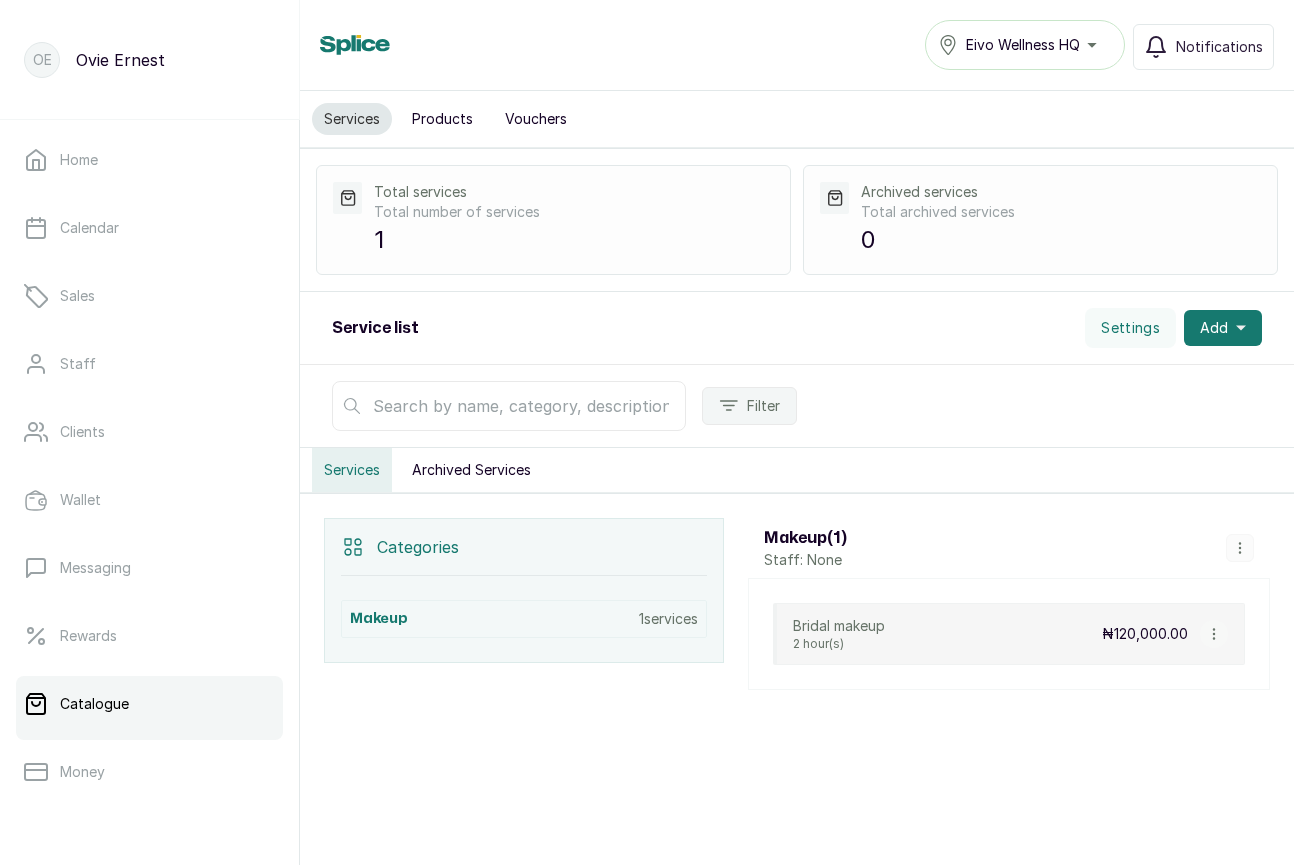 click on "Archived Services" at bounding box center (471, 470) 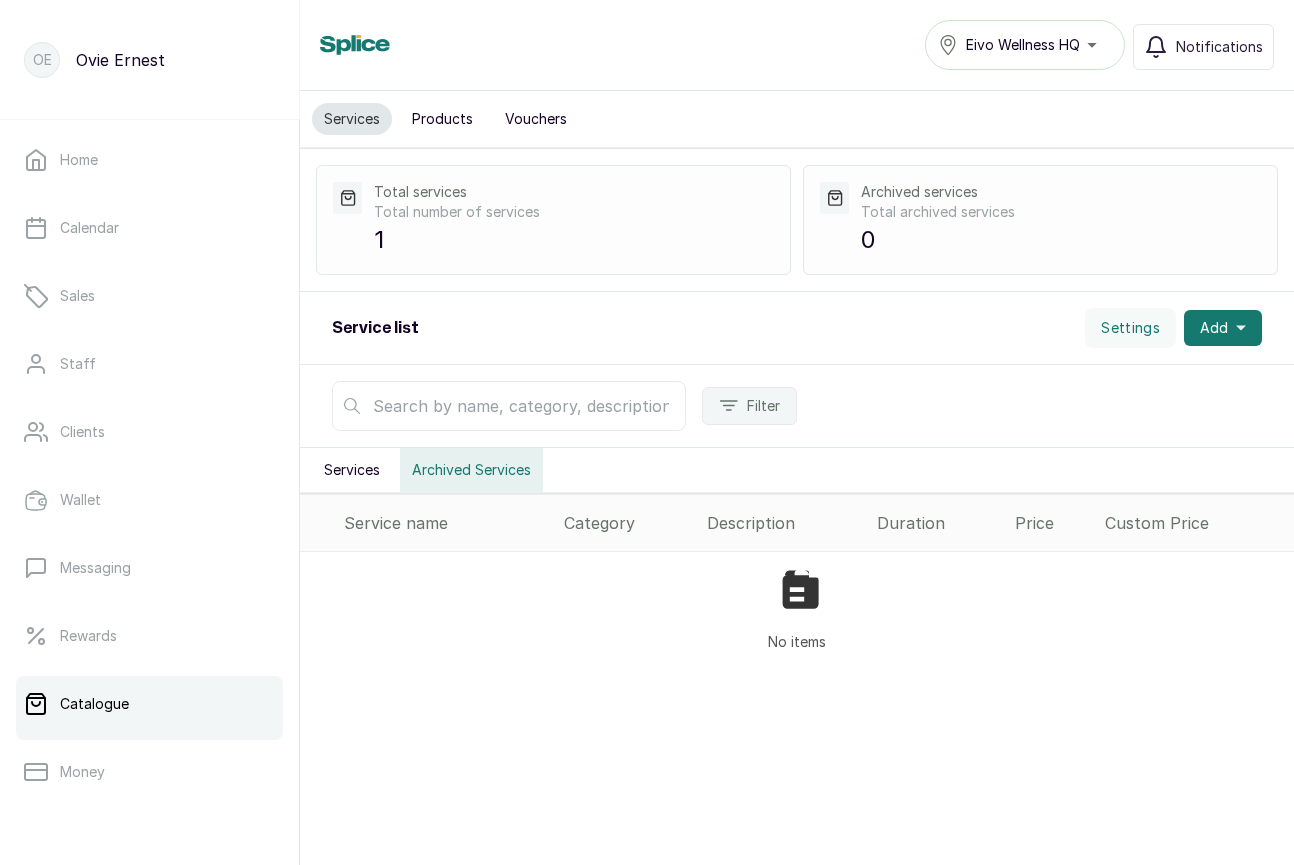 click on "Services" at bounding box center (352, 470) 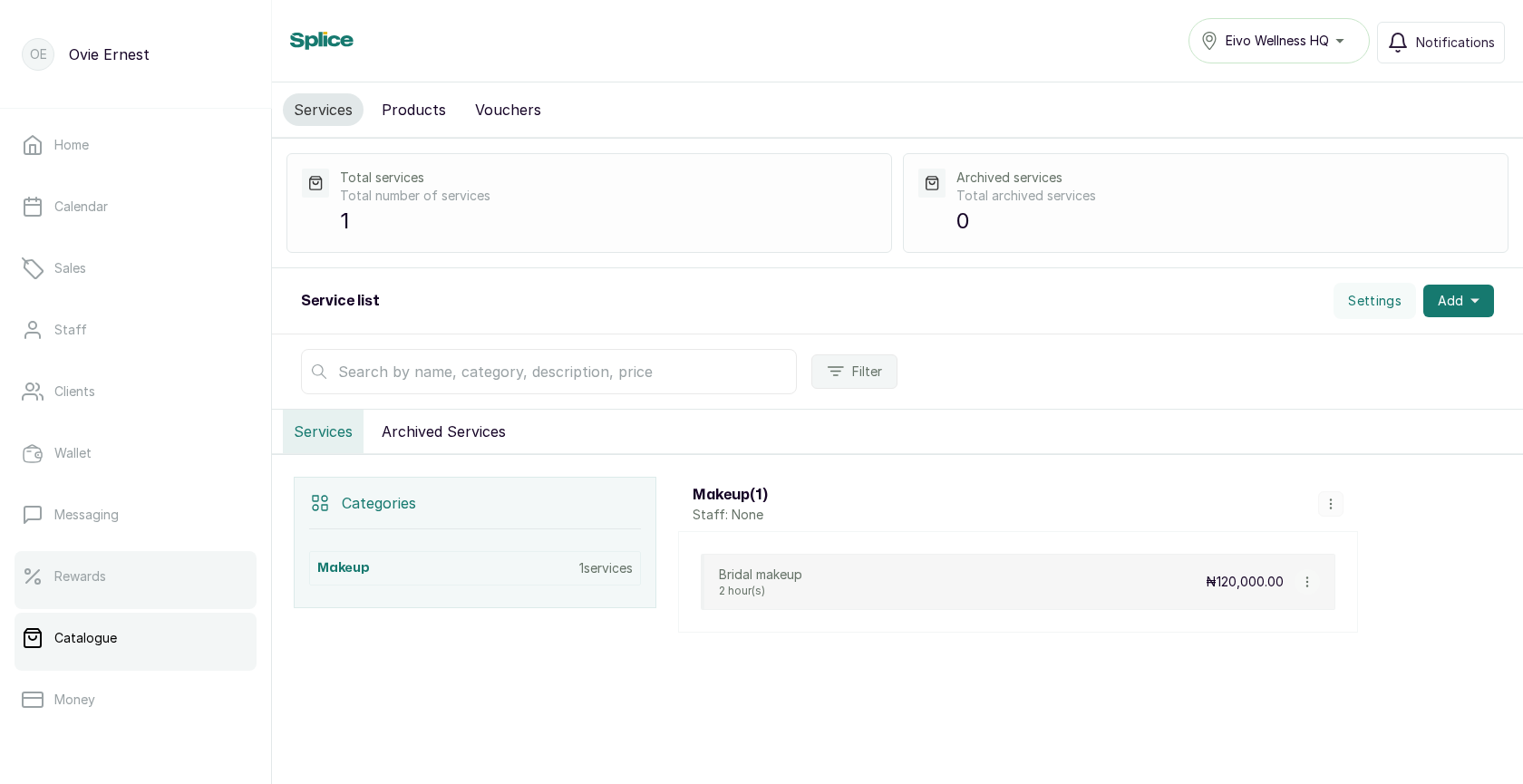 click on "Rewards" at bounding box center [135, 576] 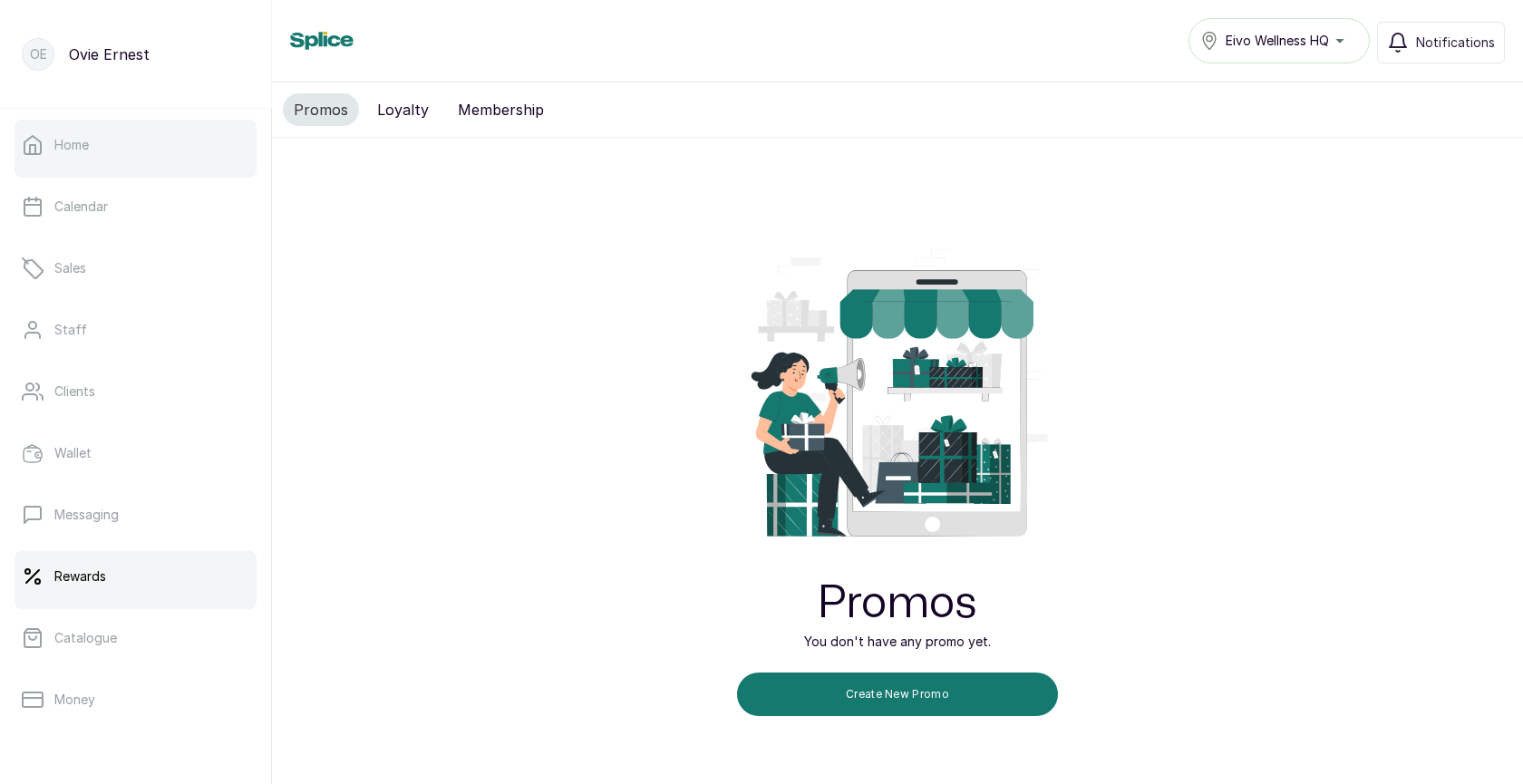 click on "Home" at bounding box center [135, 145] 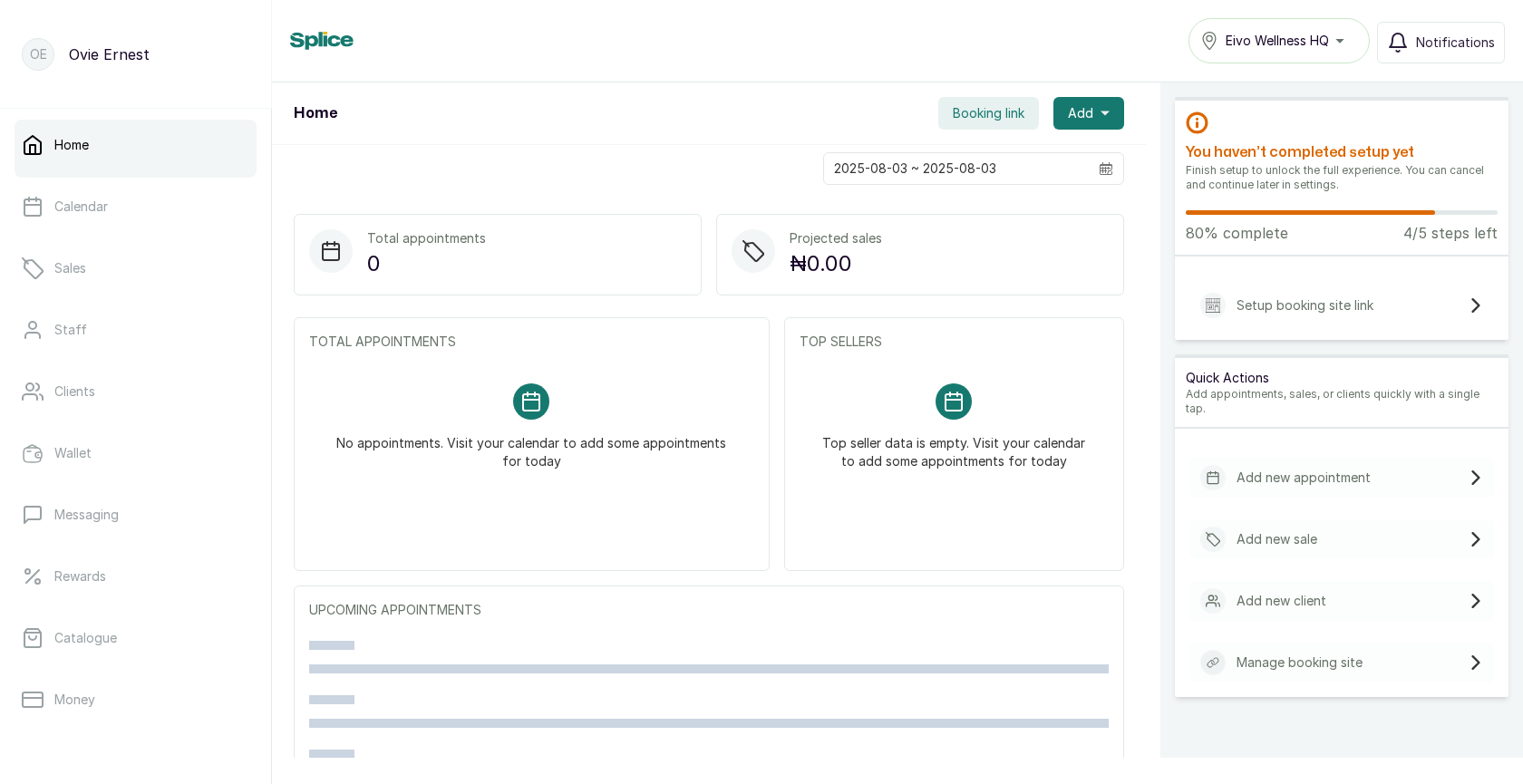 click on "Setup booking site link" at bounding box center [1305, 305] 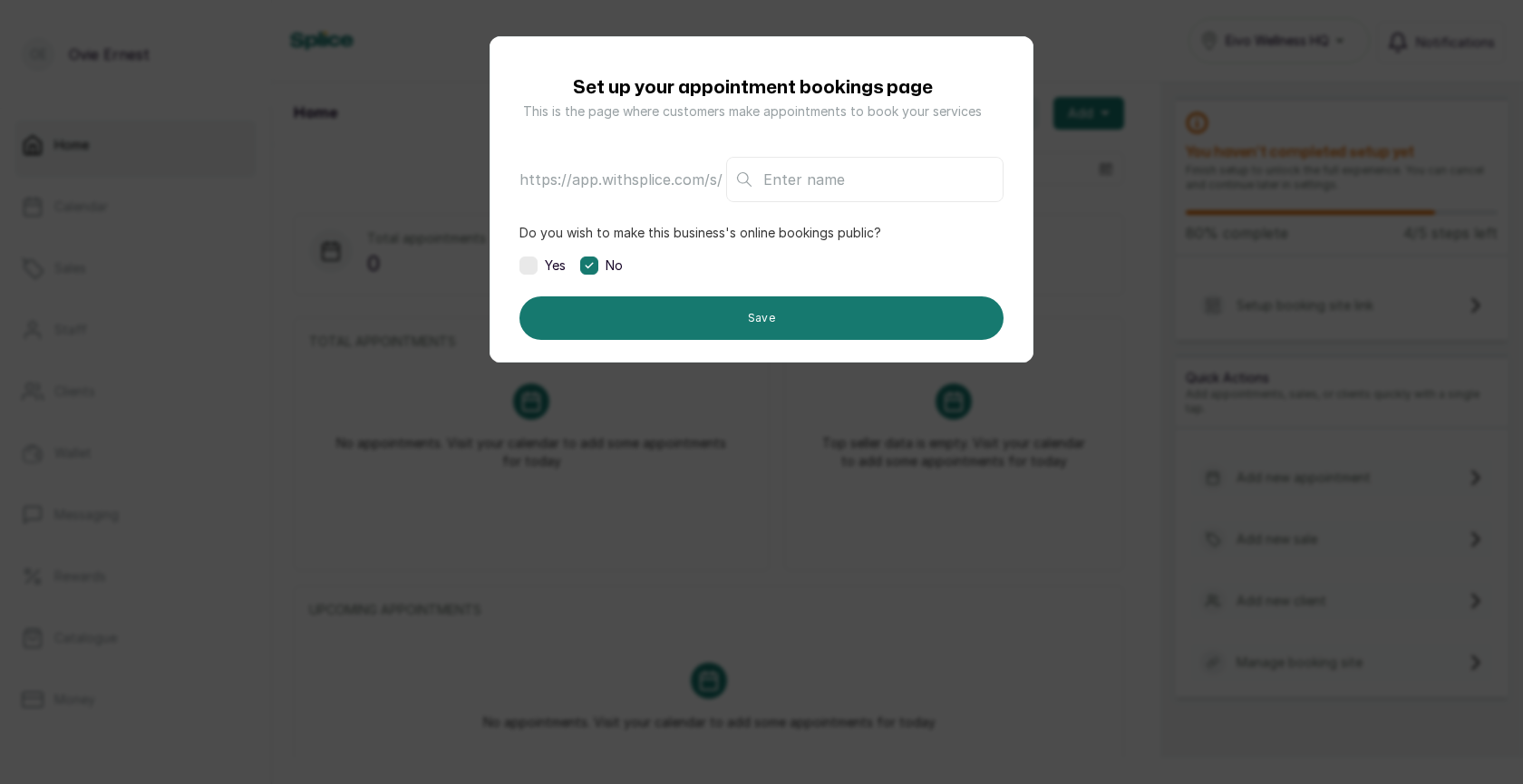 click at bounding box center [529, 266] 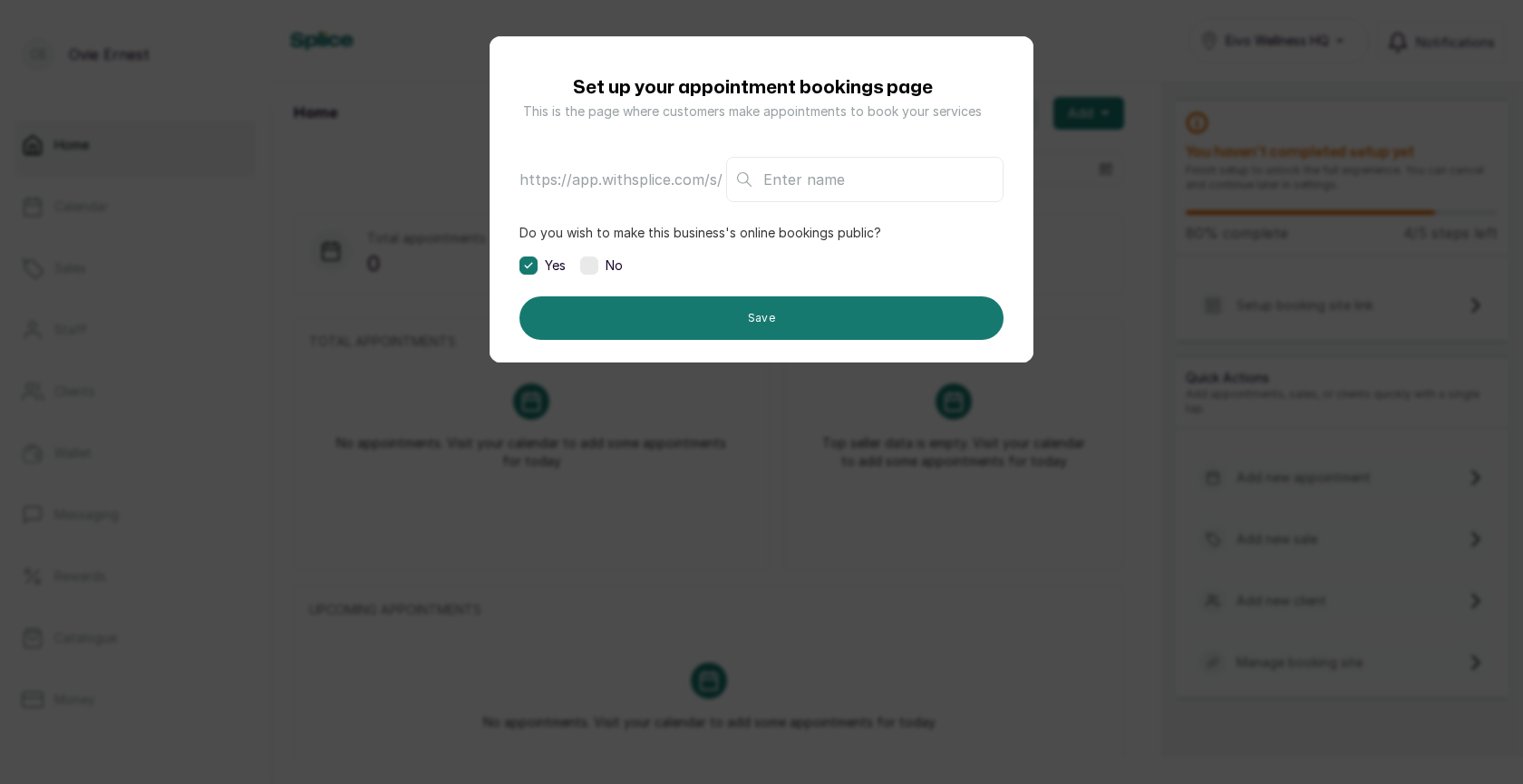 click at bounding box center [865, 179] 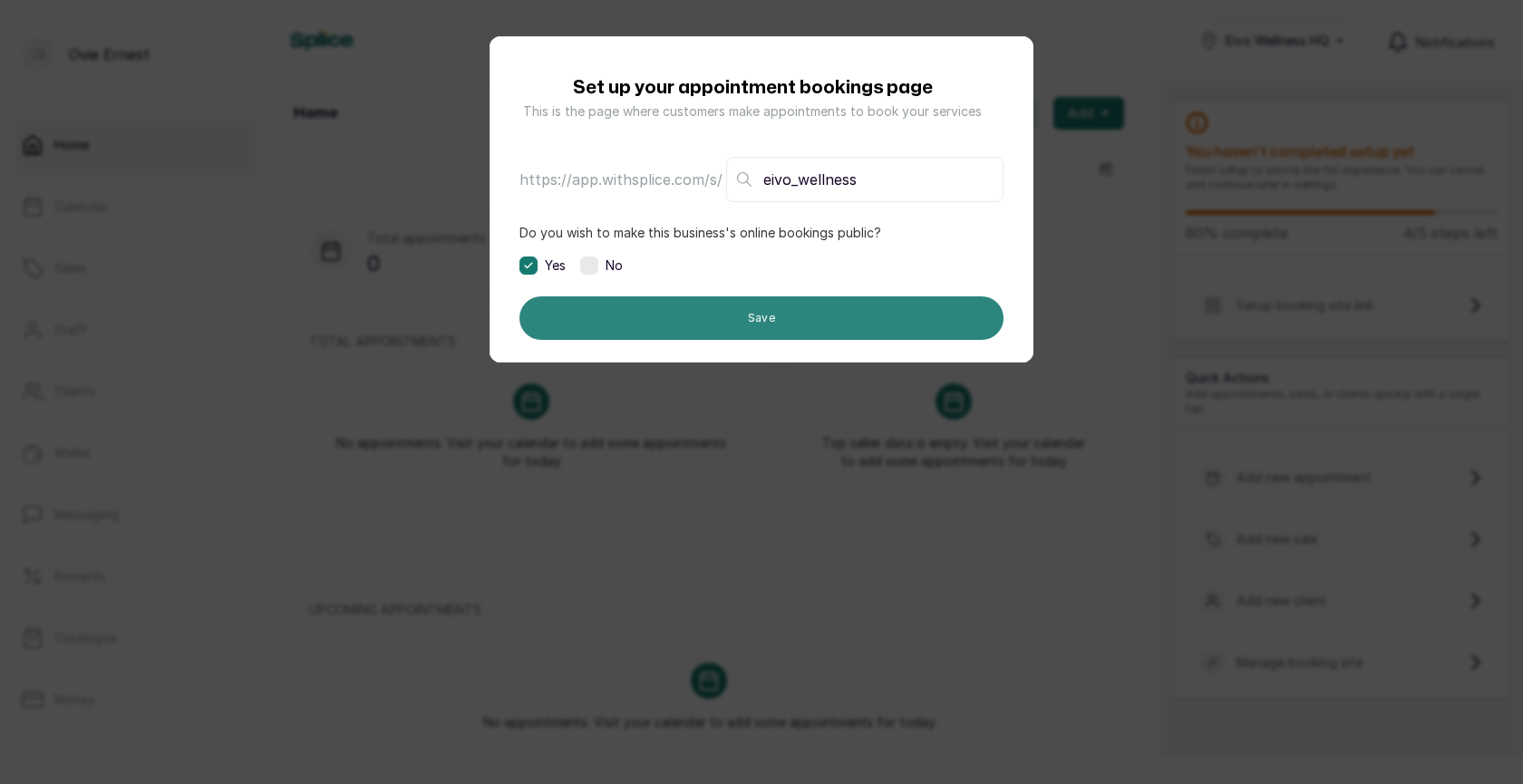 type on "eivo_wellness" 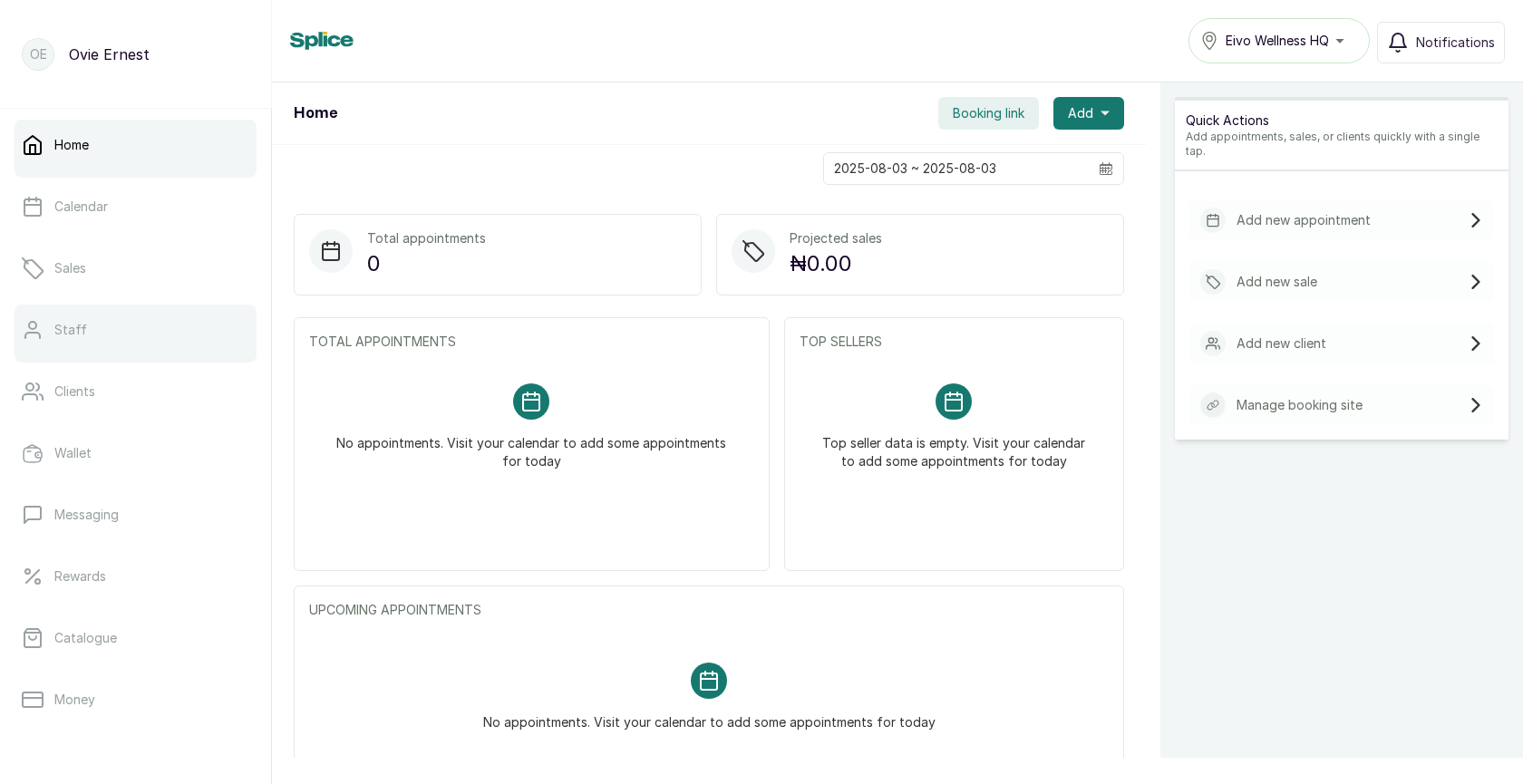 click on "Staff" at bounding box center (135, 330) 